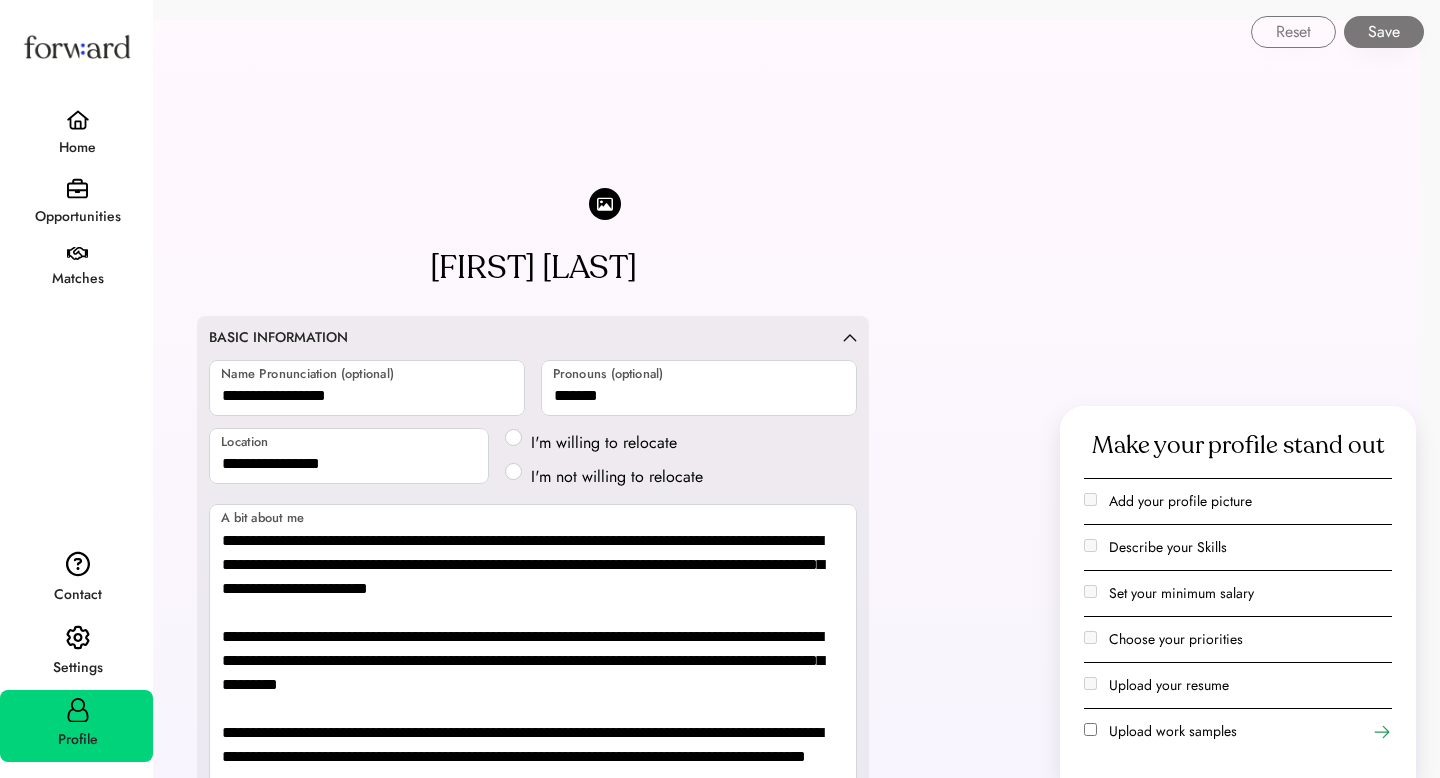 select on "*******" 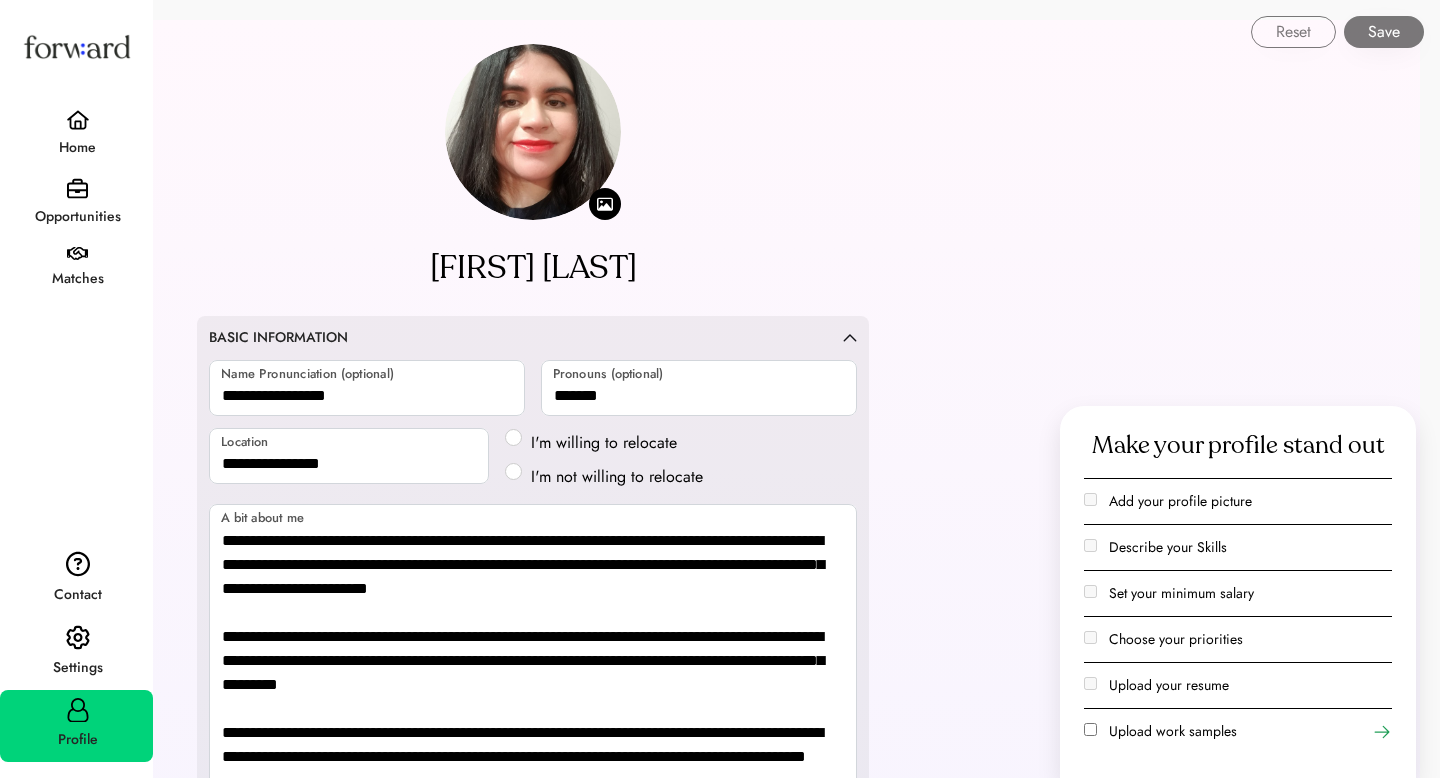 click on "**********" 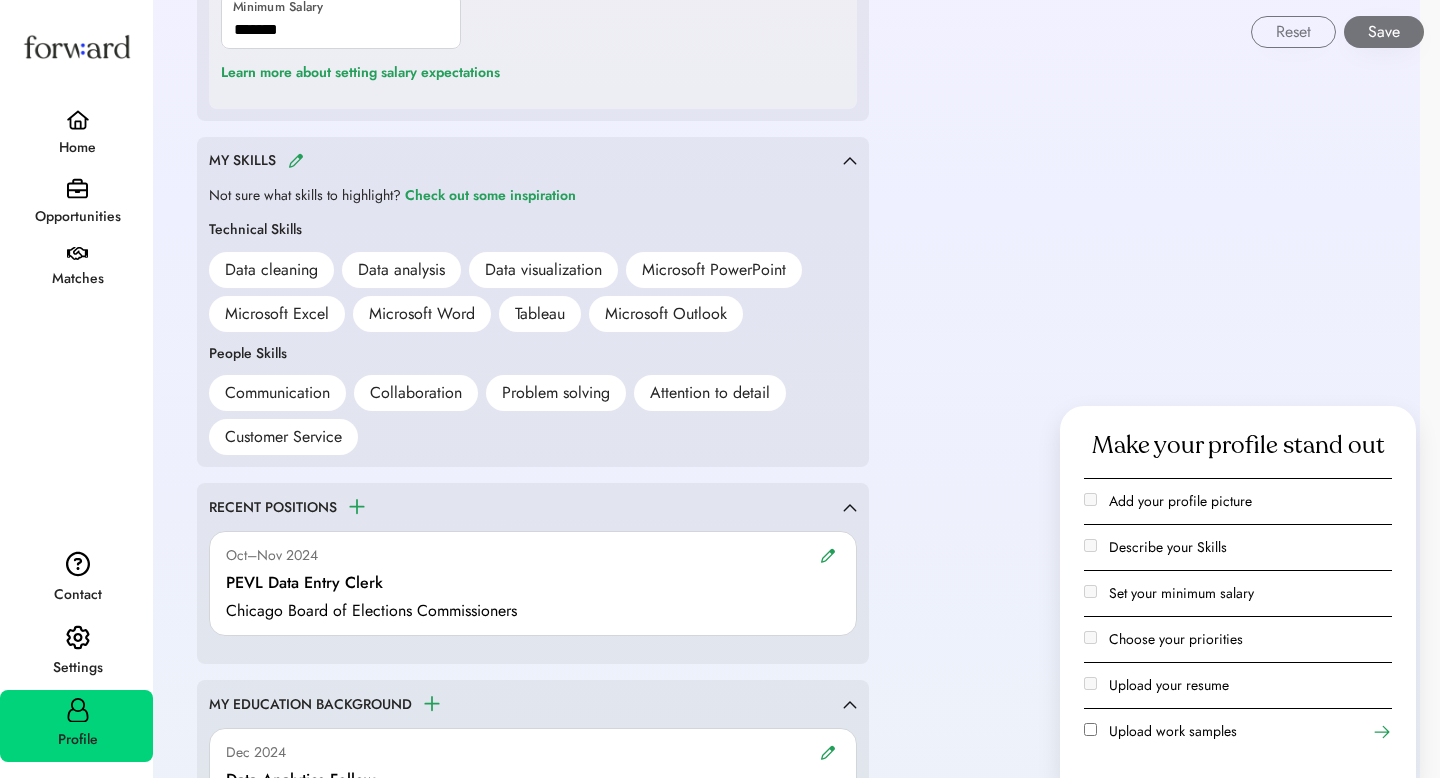 scroll, scrollTop: 1640, scrollLeft: 0, axis: vertical 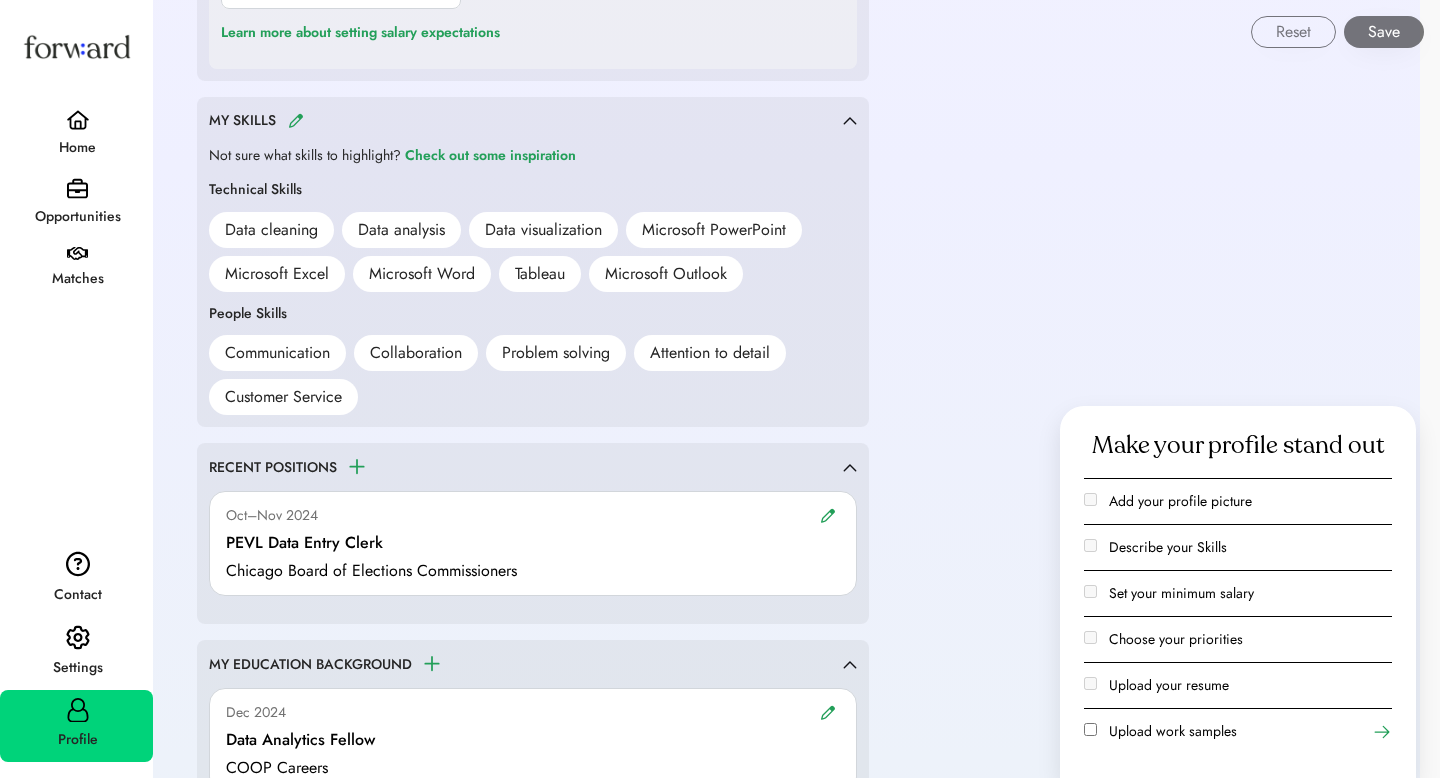 click on "Problem solving" at bounding box center (556, 353) 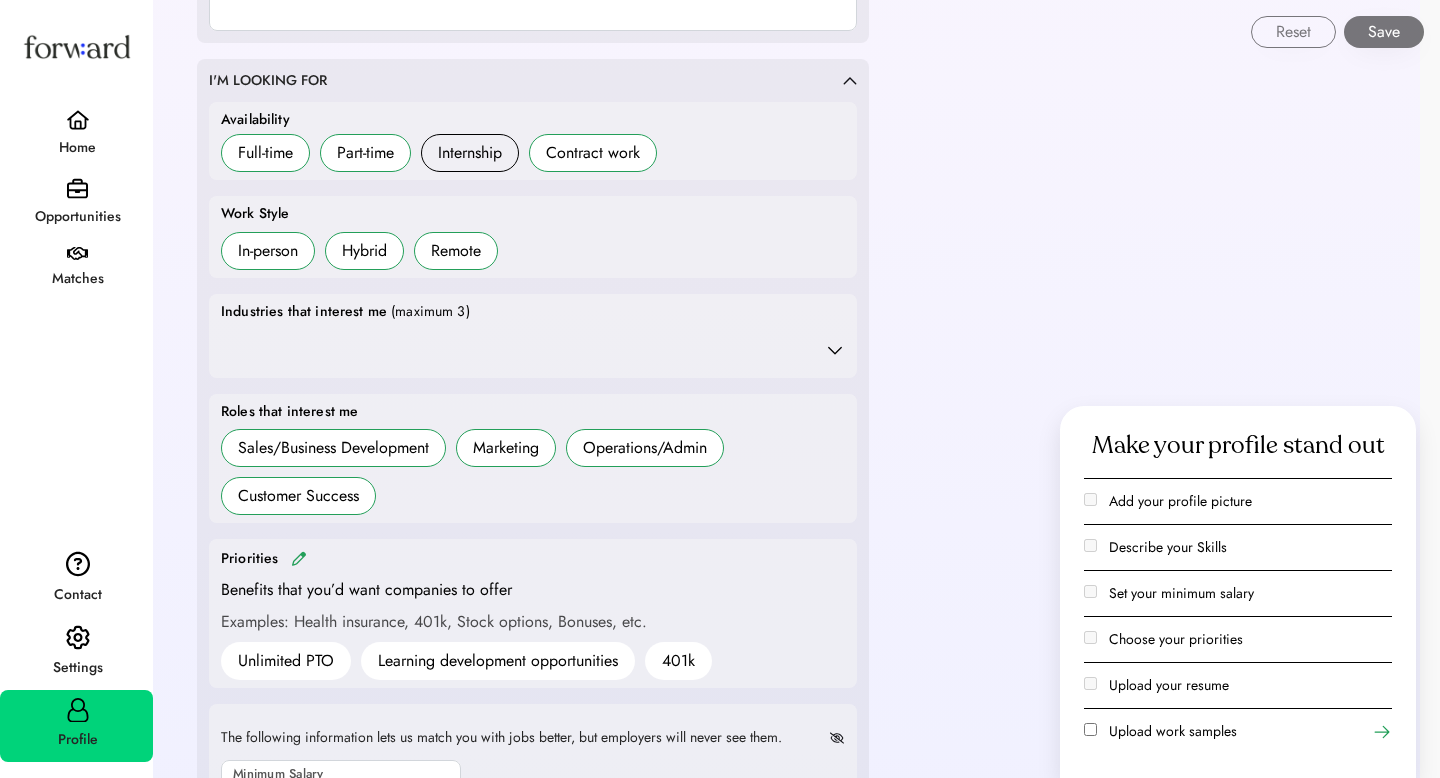 scroll, scrollTop: 811, scrollLeft: 0, axis: vertical 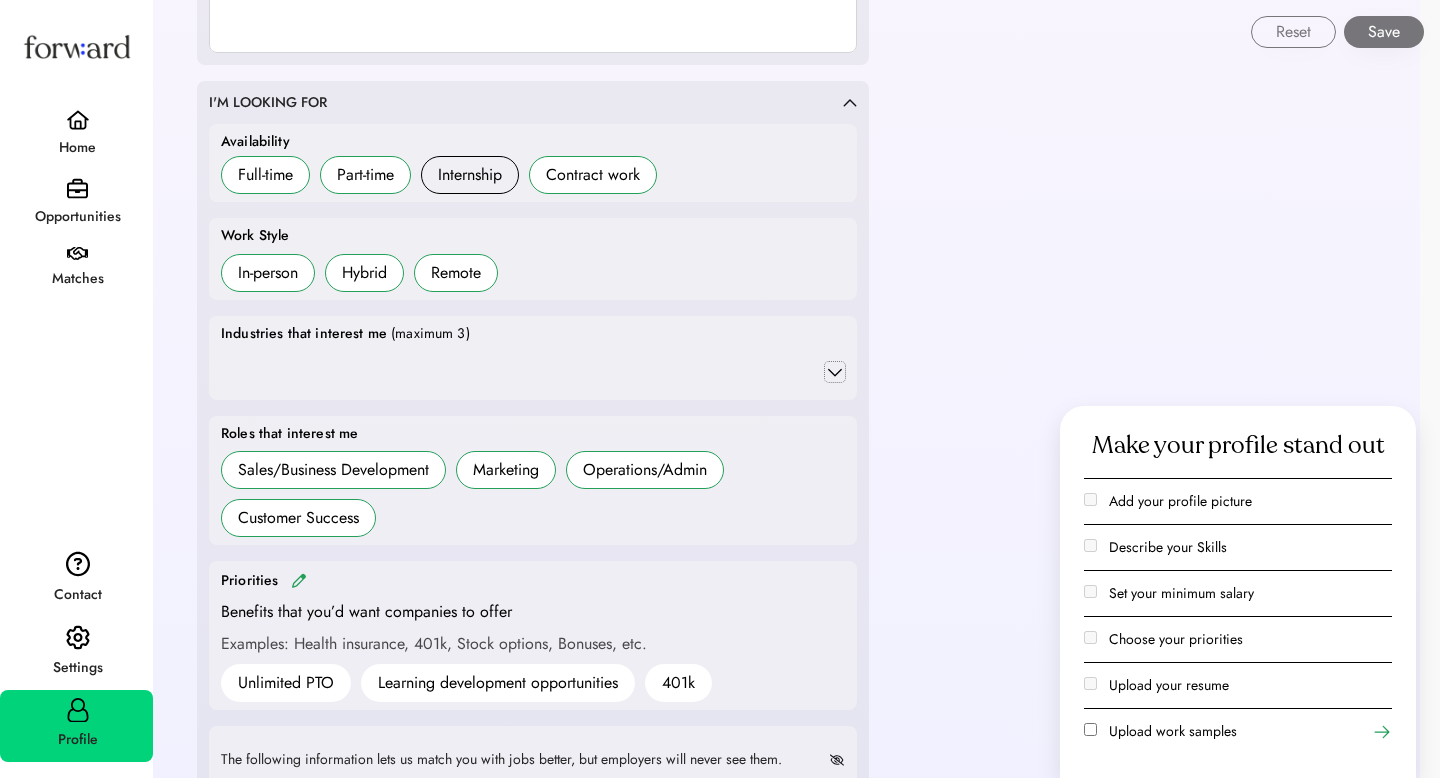 click 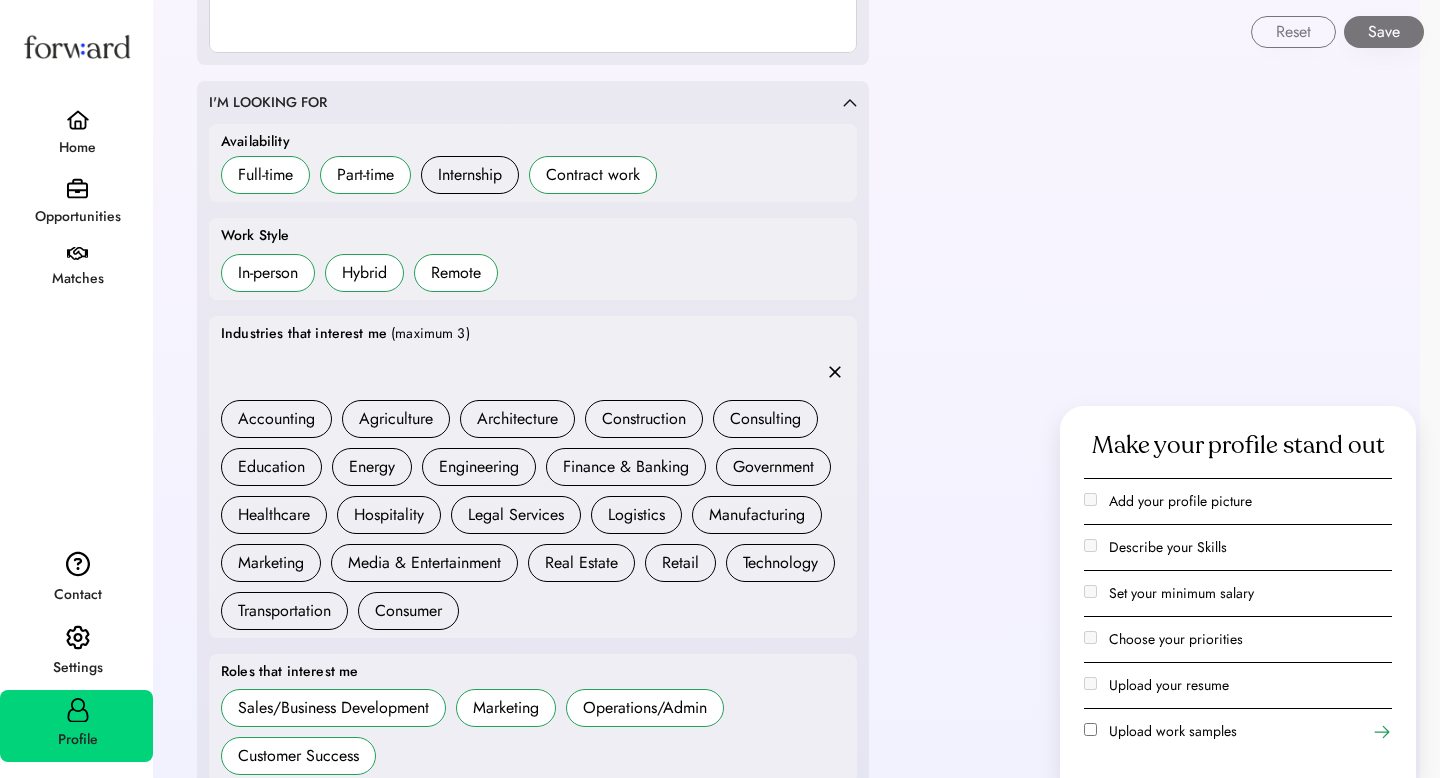 click 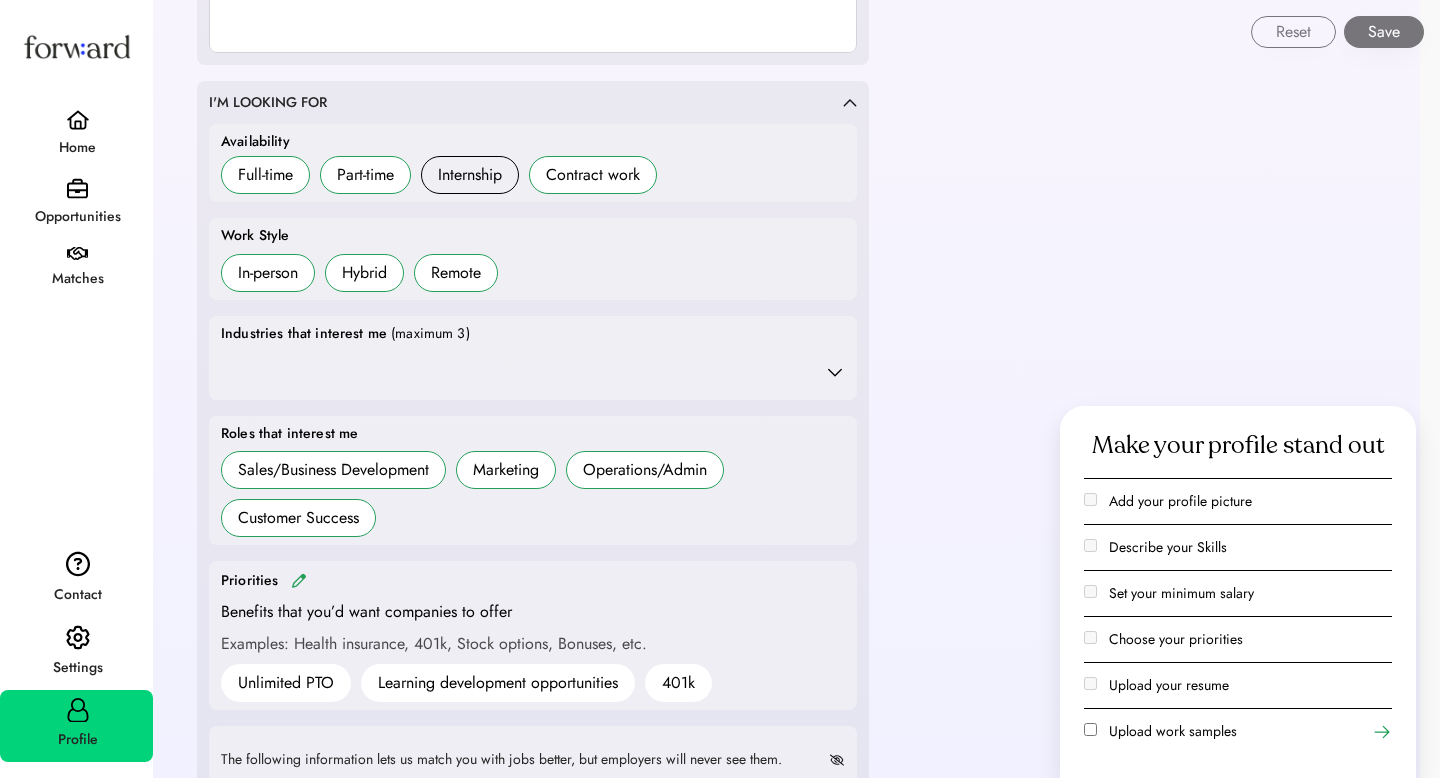 type 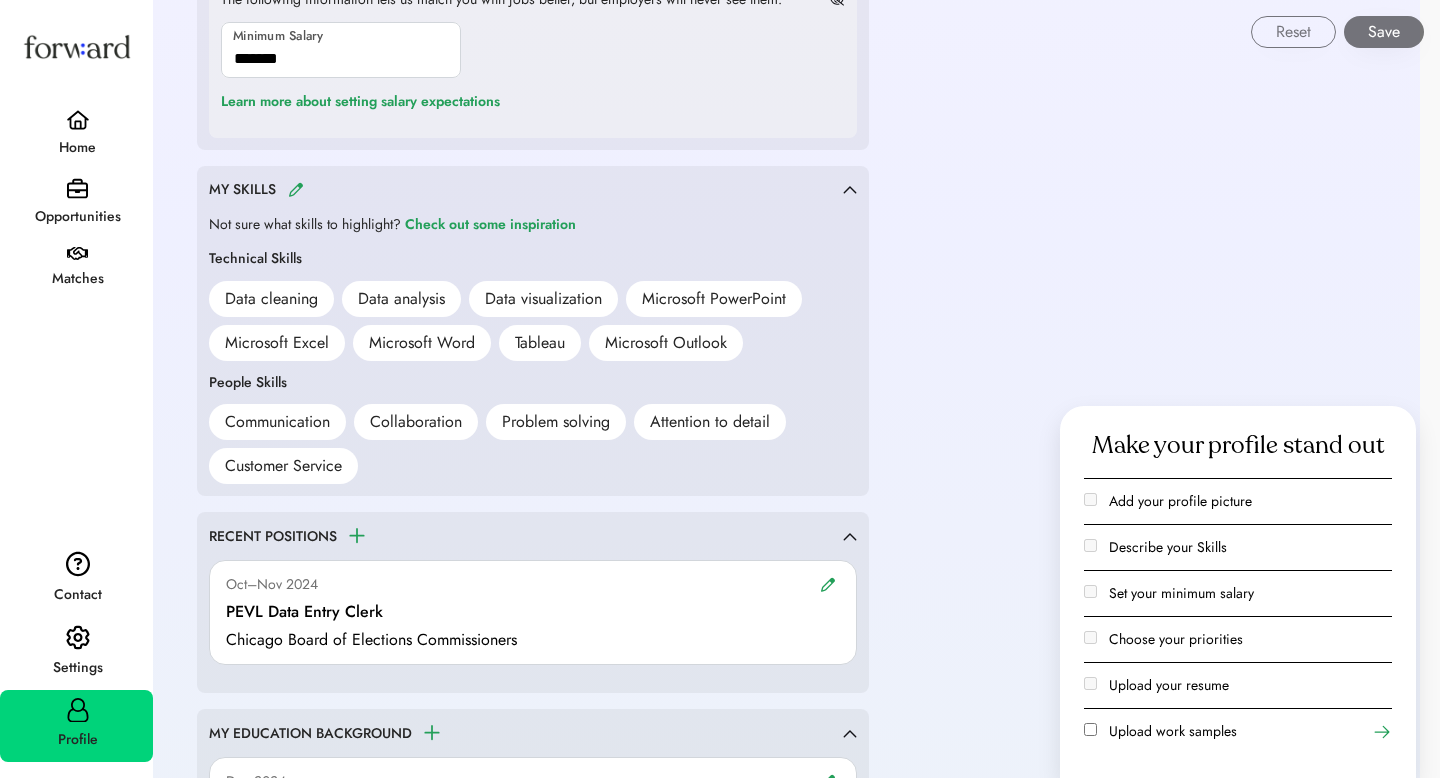 scroll, scrollTop: 1571, scrollLeft: 0, axis: vertical 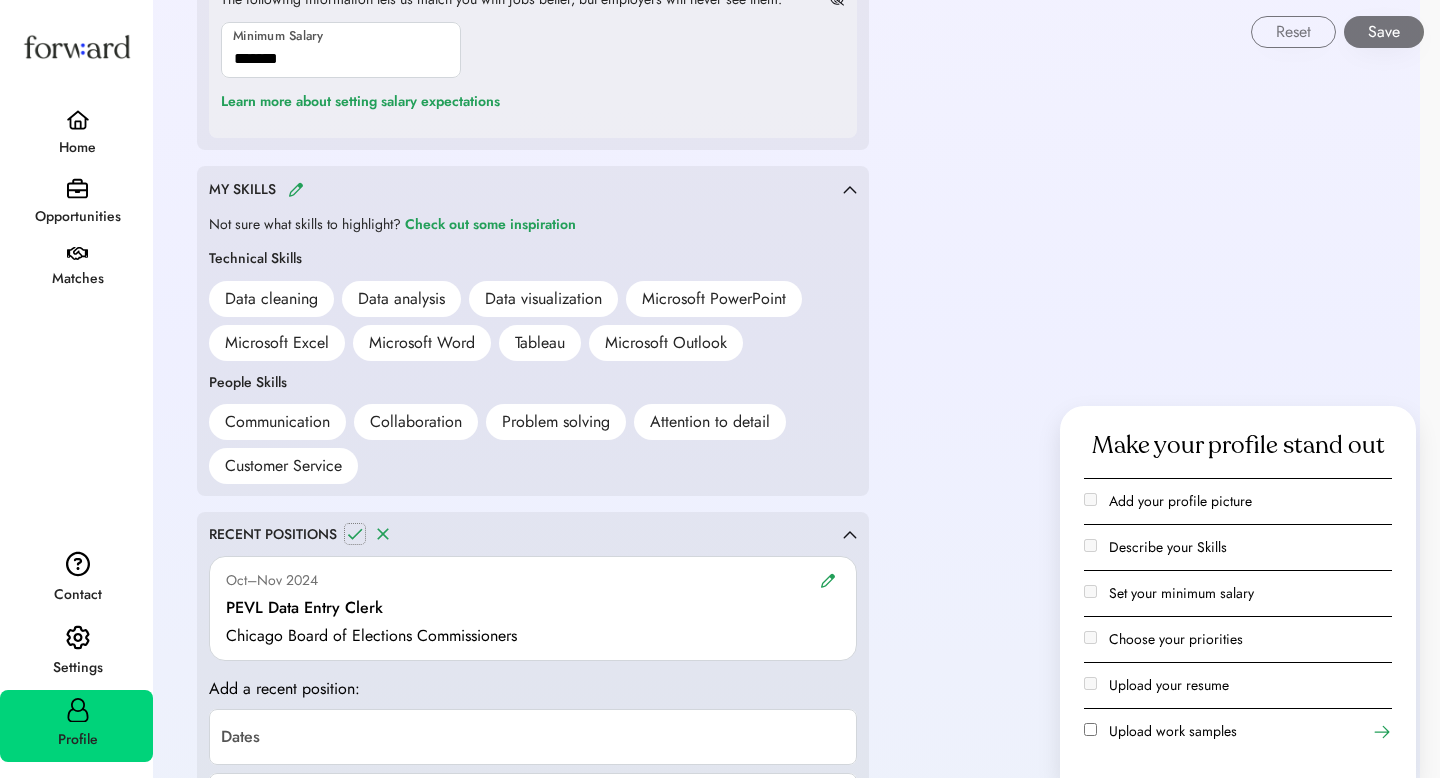 click 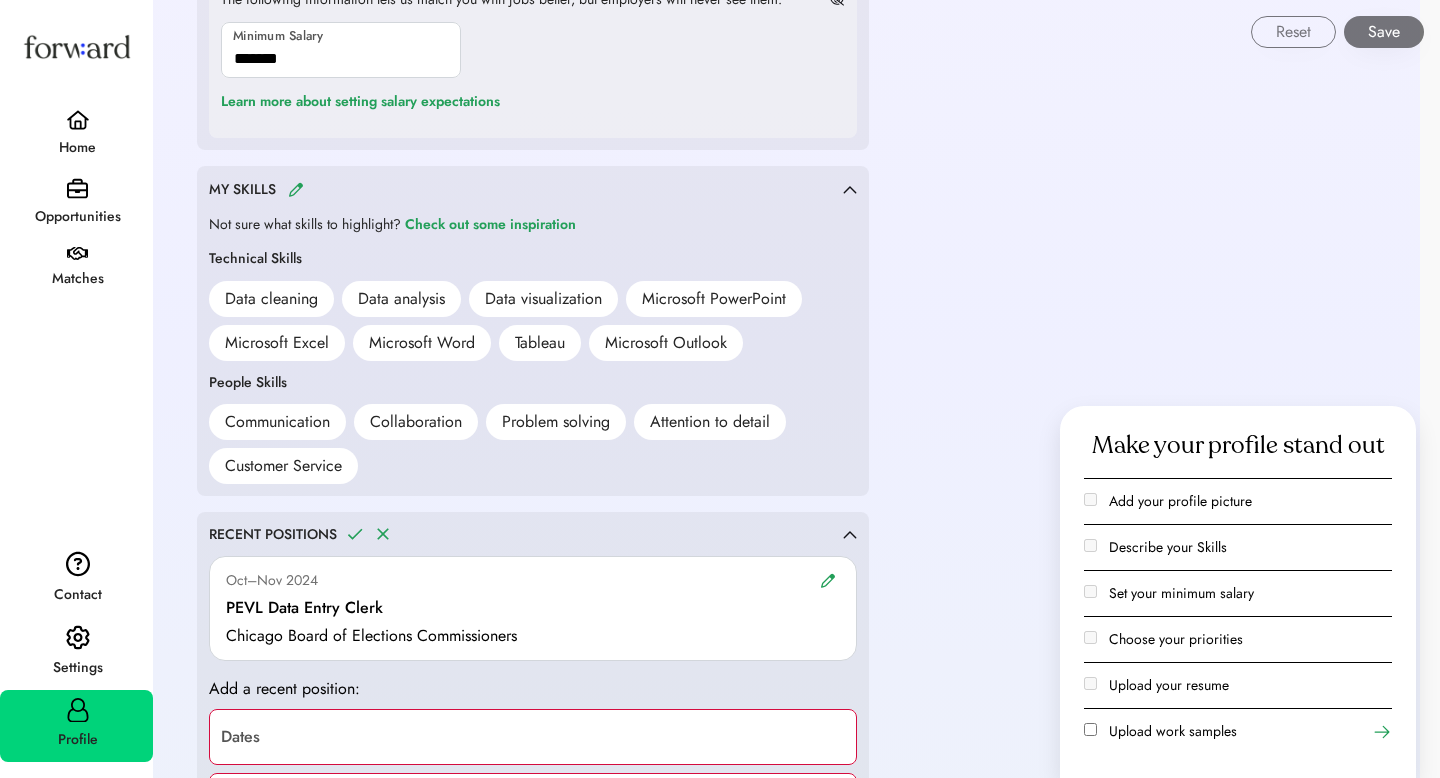 scroll, scrollTop: 2308, scrollLeft: 0, axis: vertical 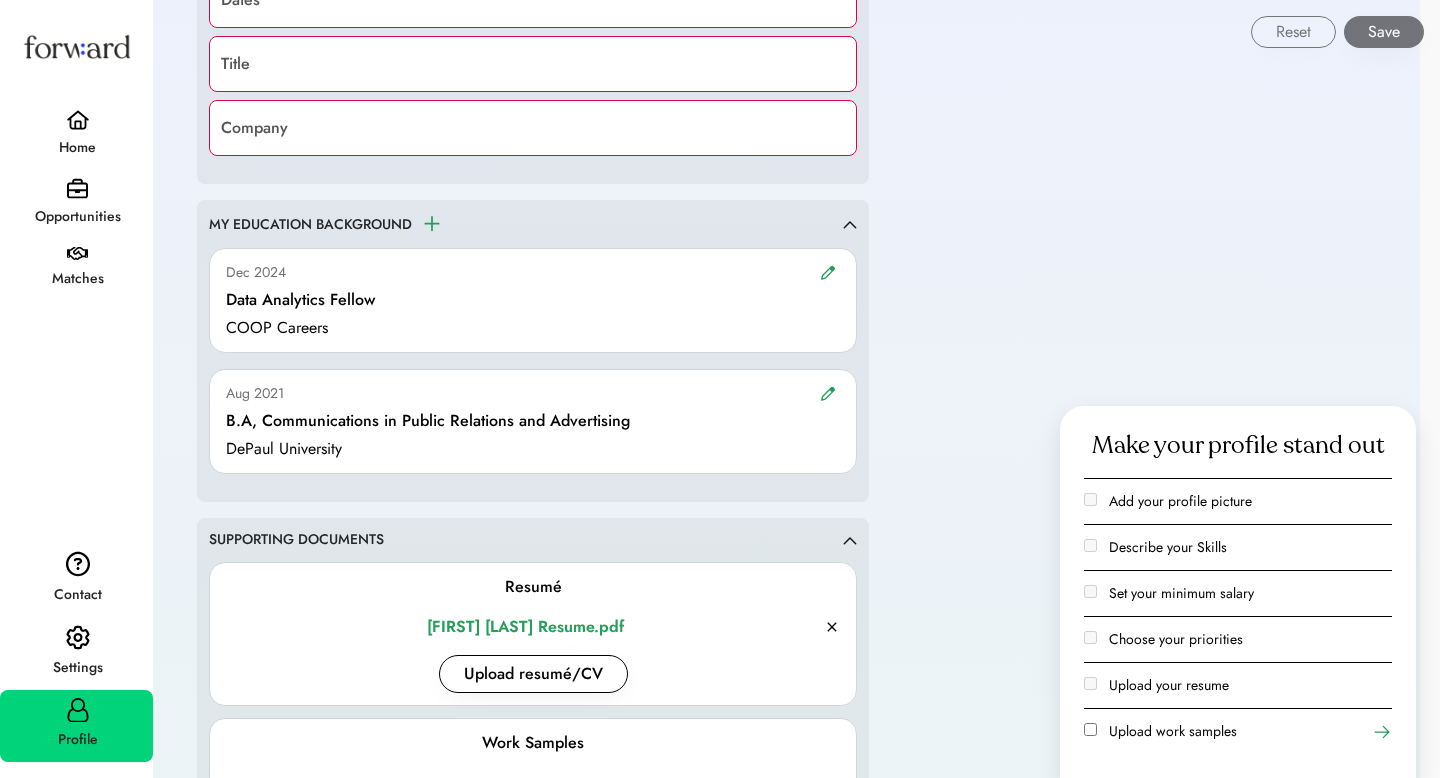click on "**********" 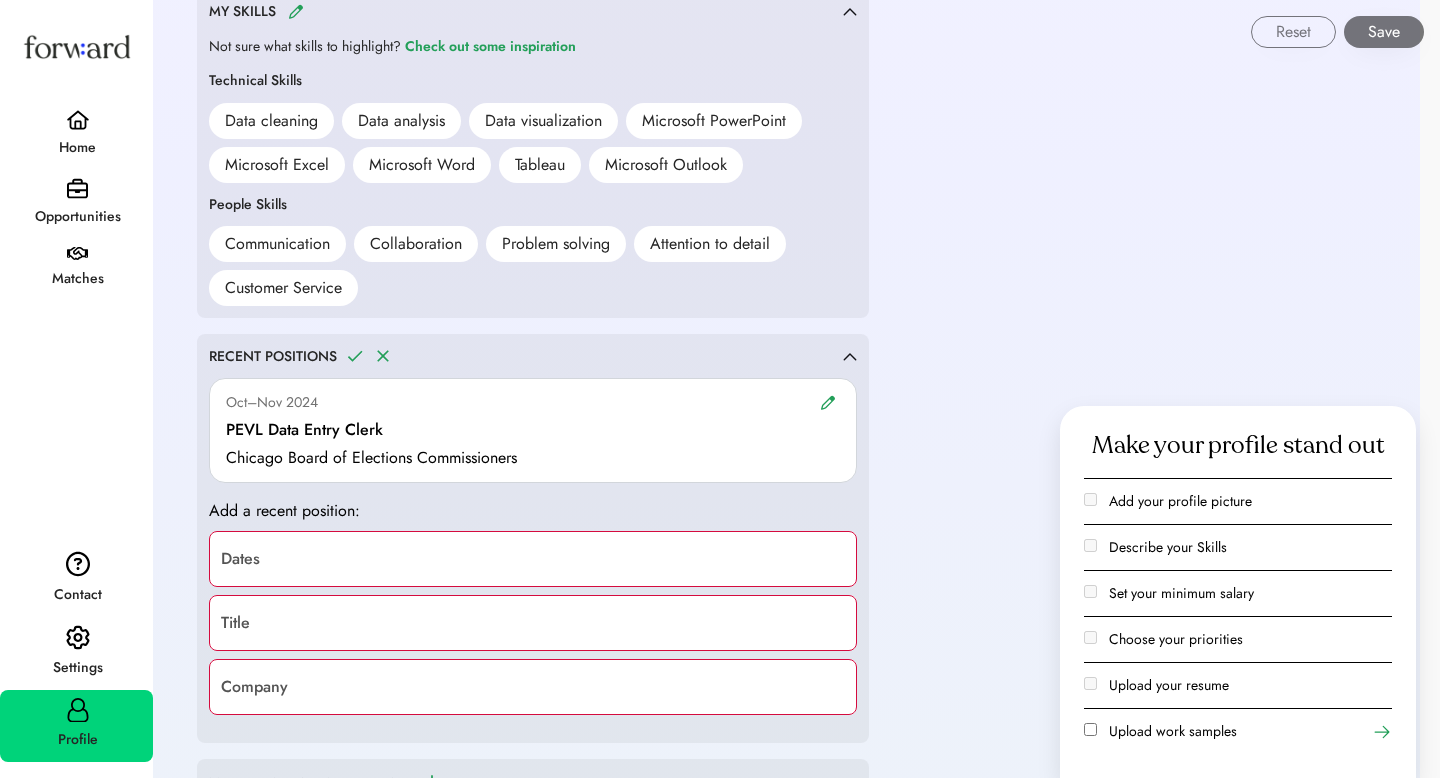 scroll, scrollTop: 1748, scrollLeft: 0, axis: vertical 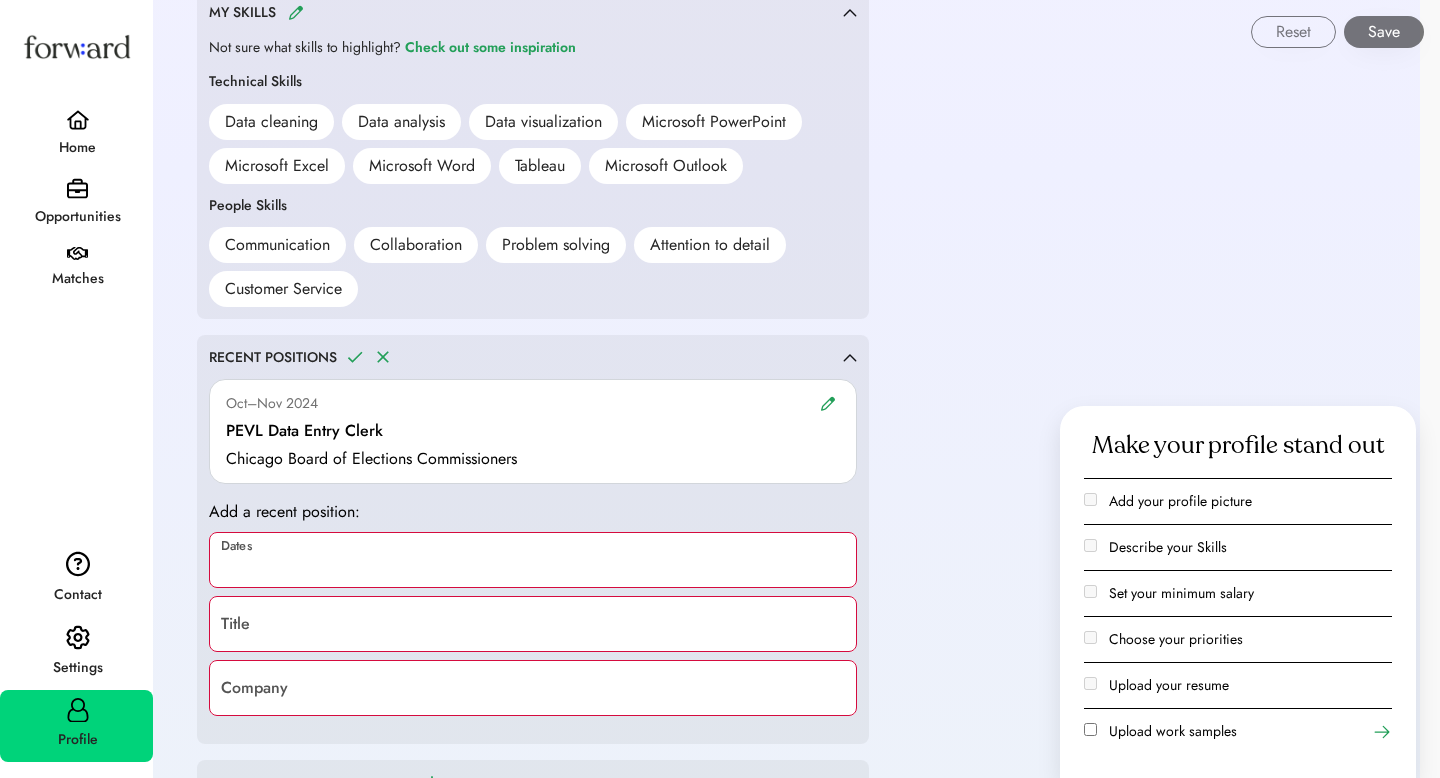 click at bounding box center [533, 560] 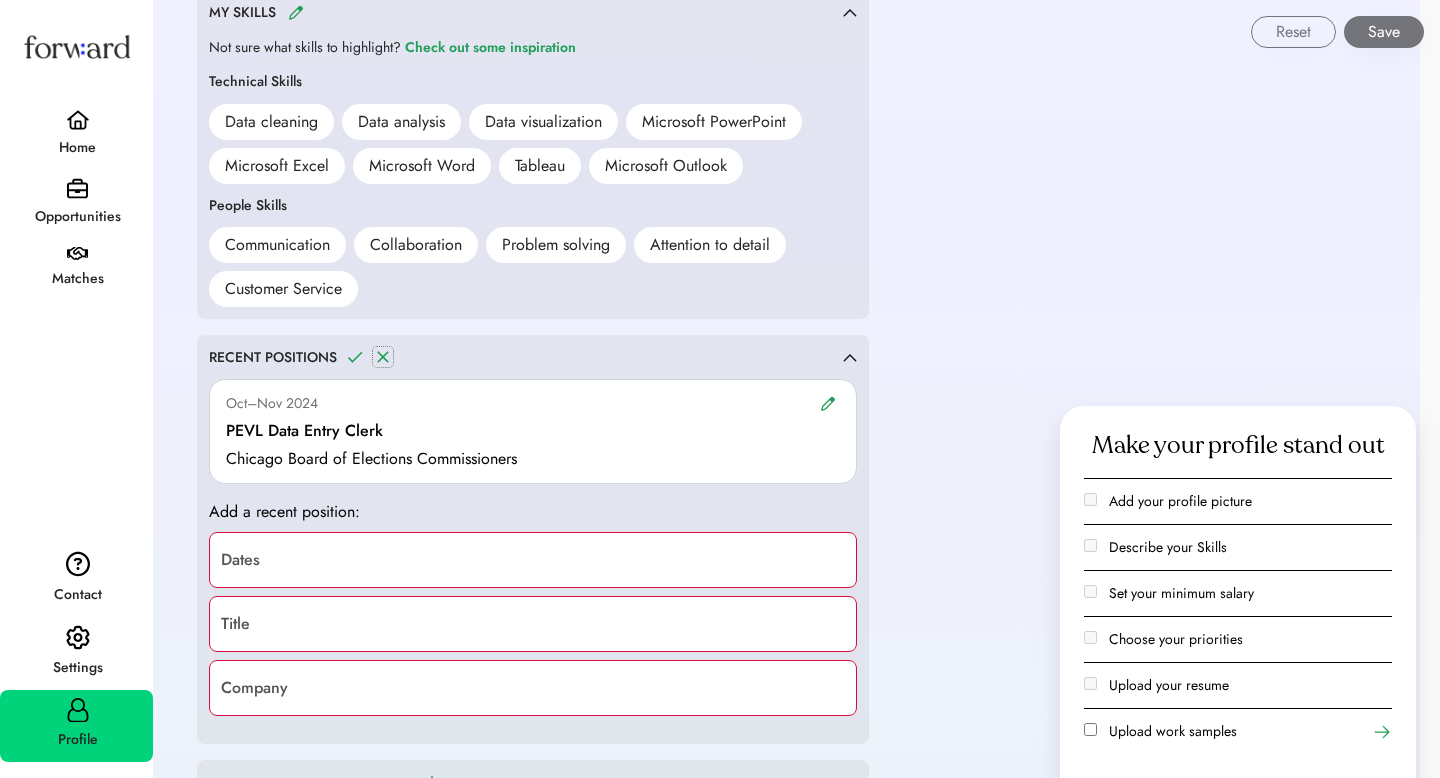 click 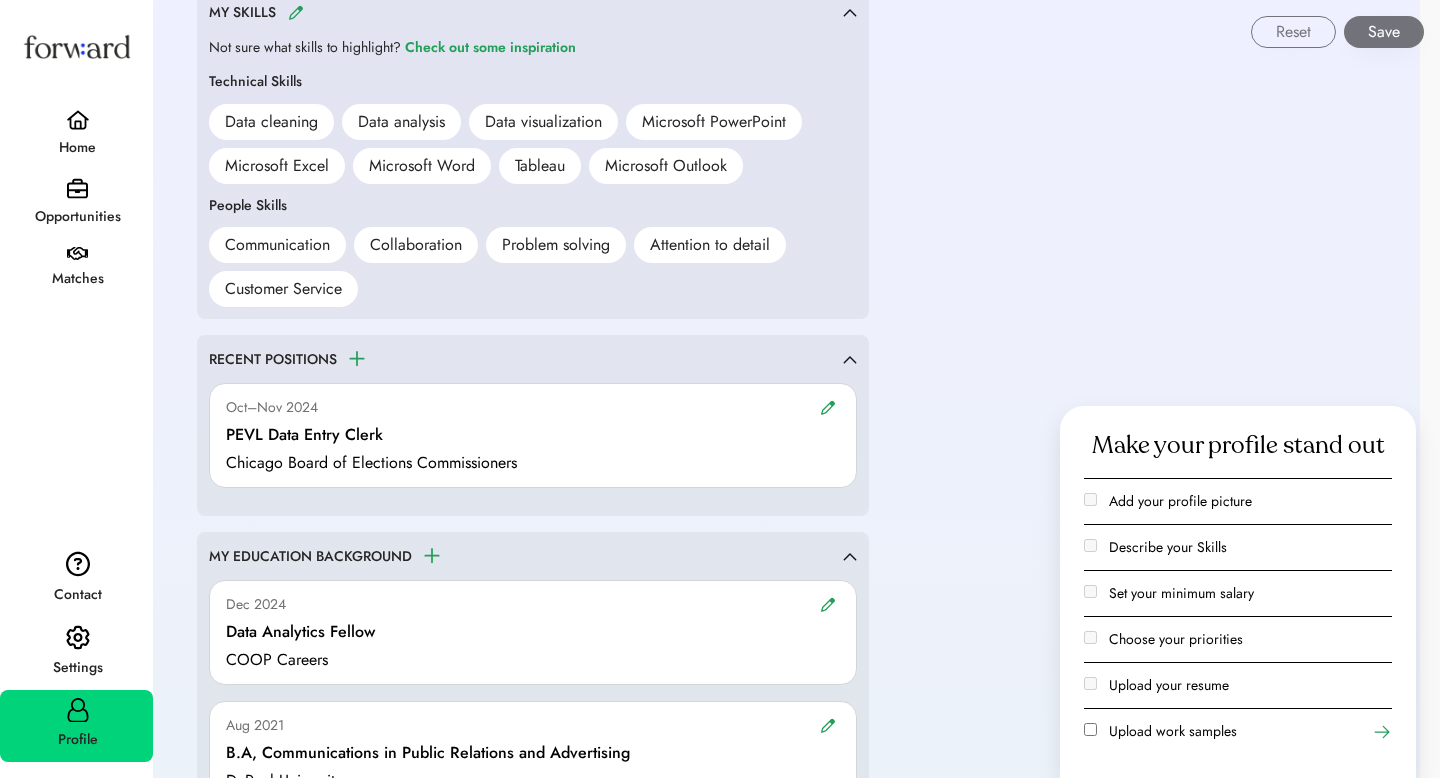 click on "**********" 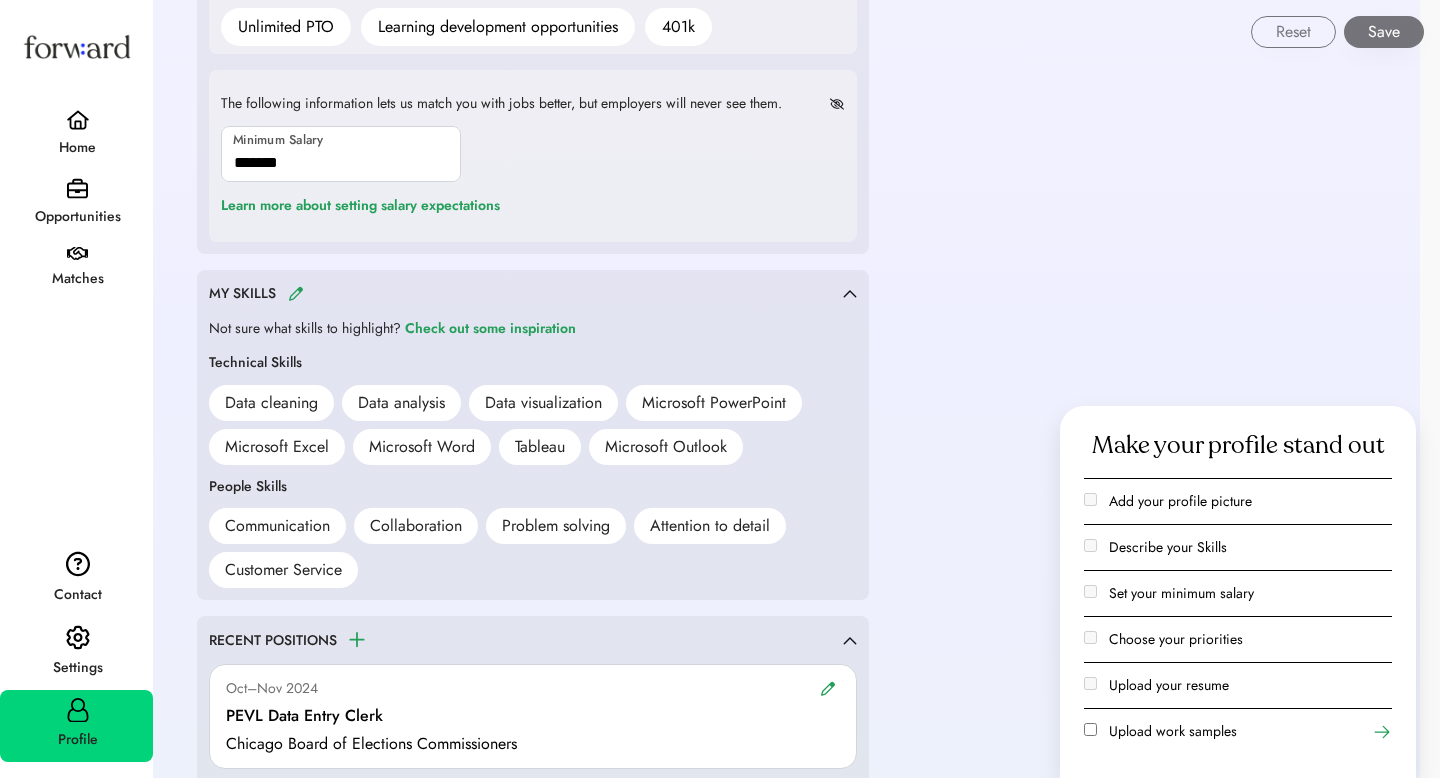 scroll, scrollTop: 1428, scrollLeft: 0, axis: vertical 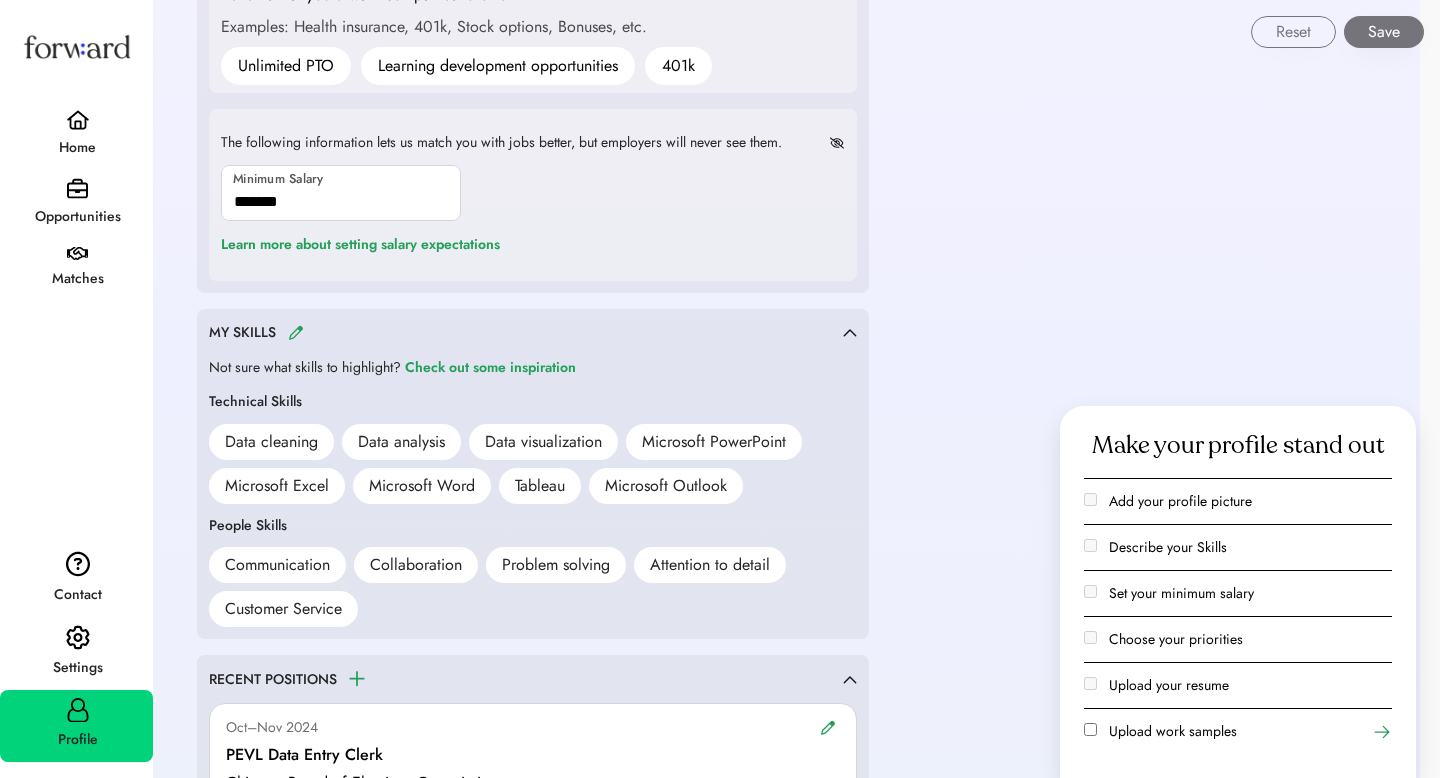 click on "MY SKILLS" at bounding box center [533, 332] 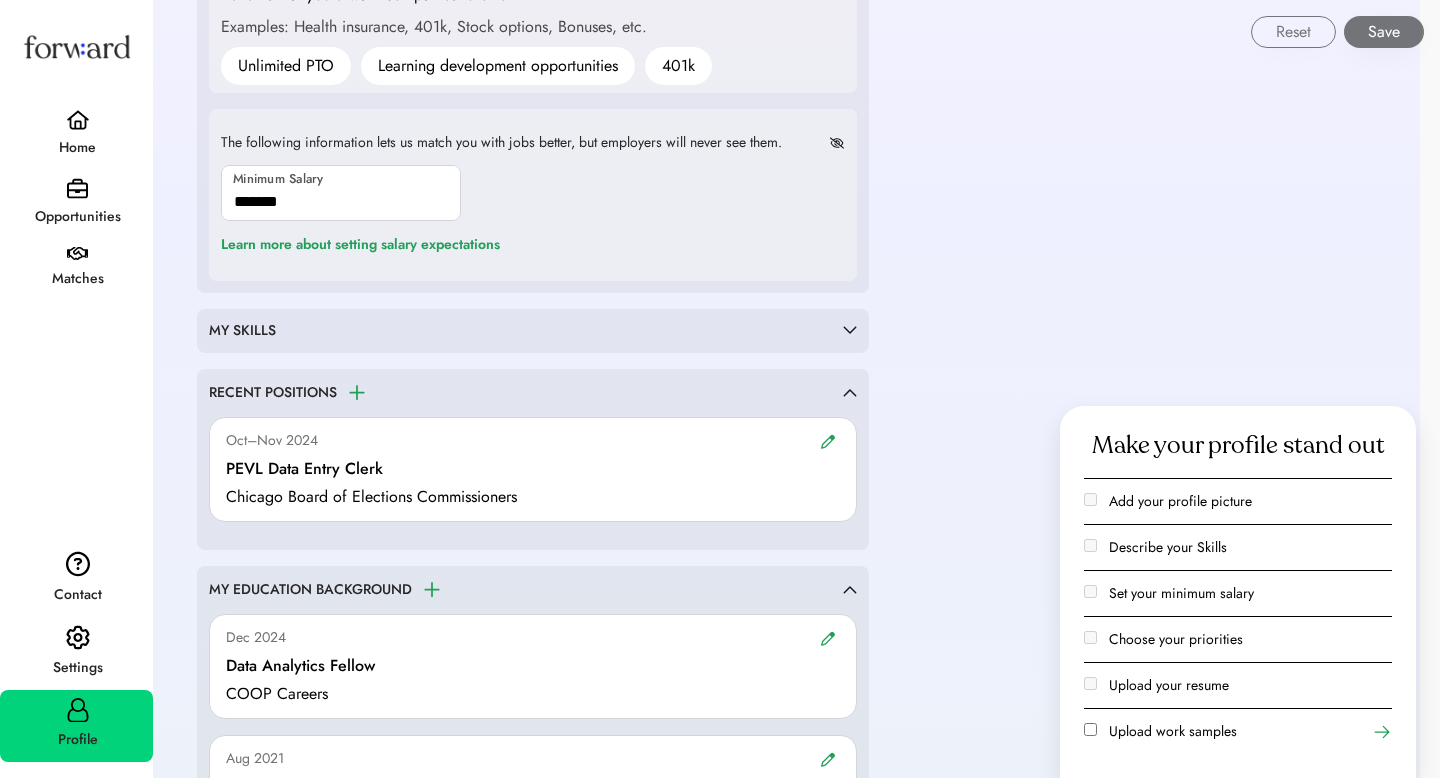 click on "MY SKILLS" at bounding box center [533, 331] 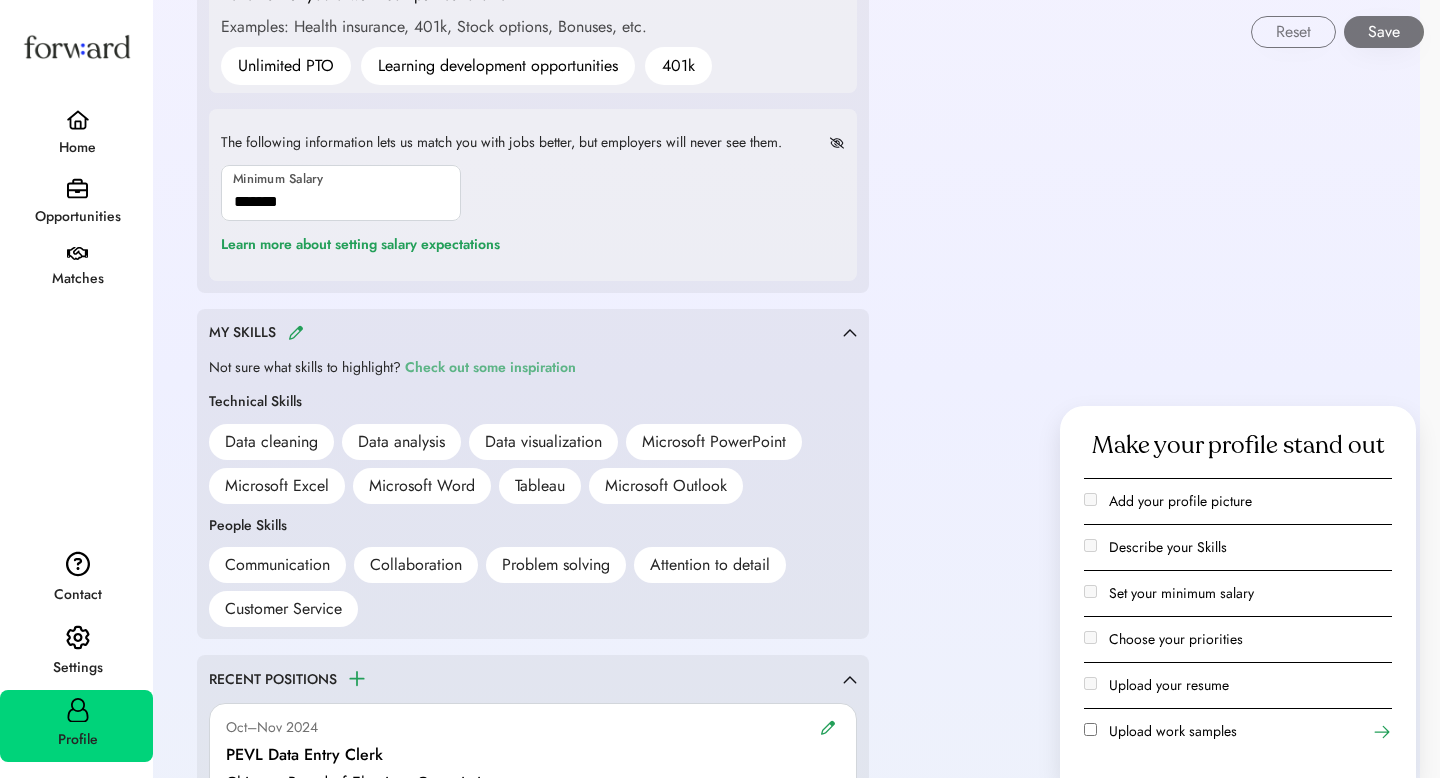 click on "Check out some inspiration" at bounding box center [490, 368] 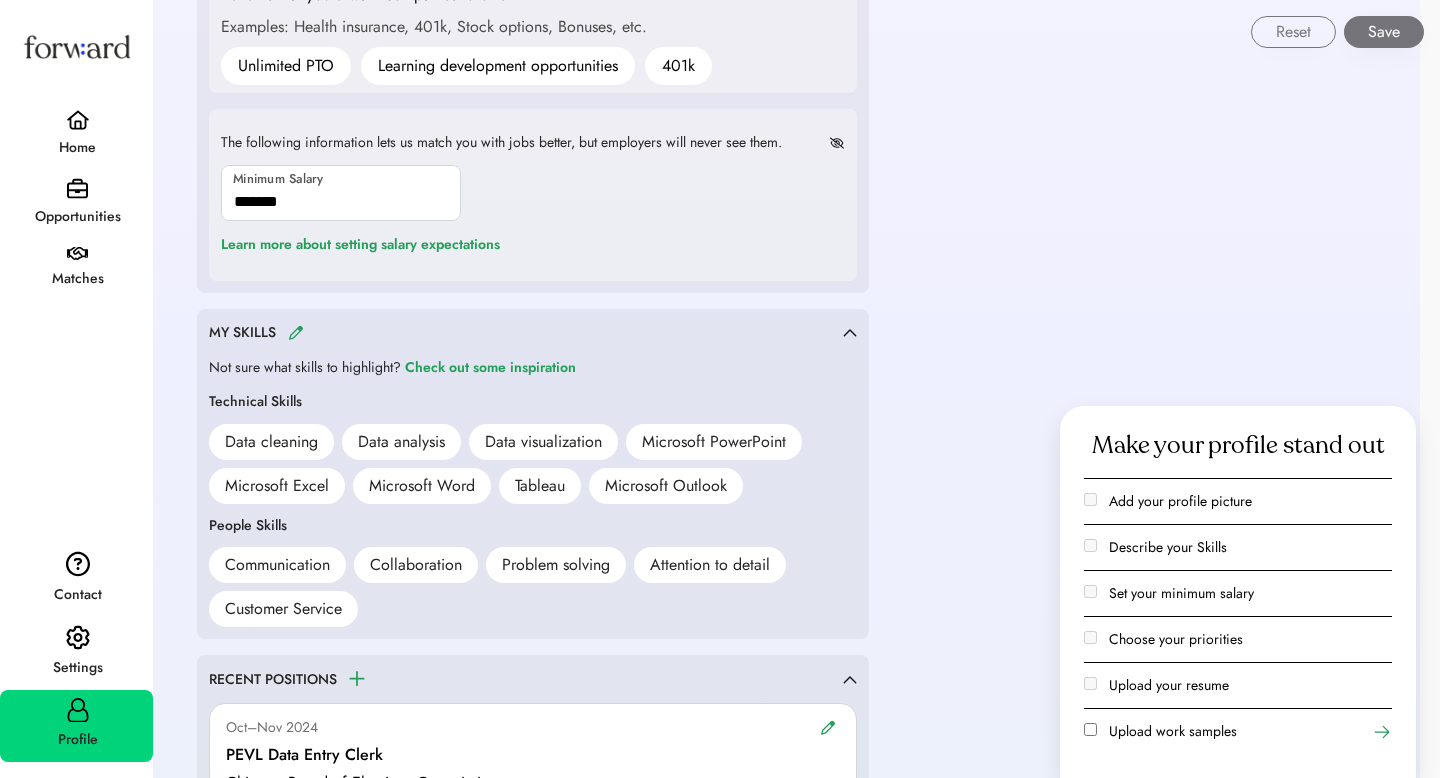 click at bounding box center (296, 332) 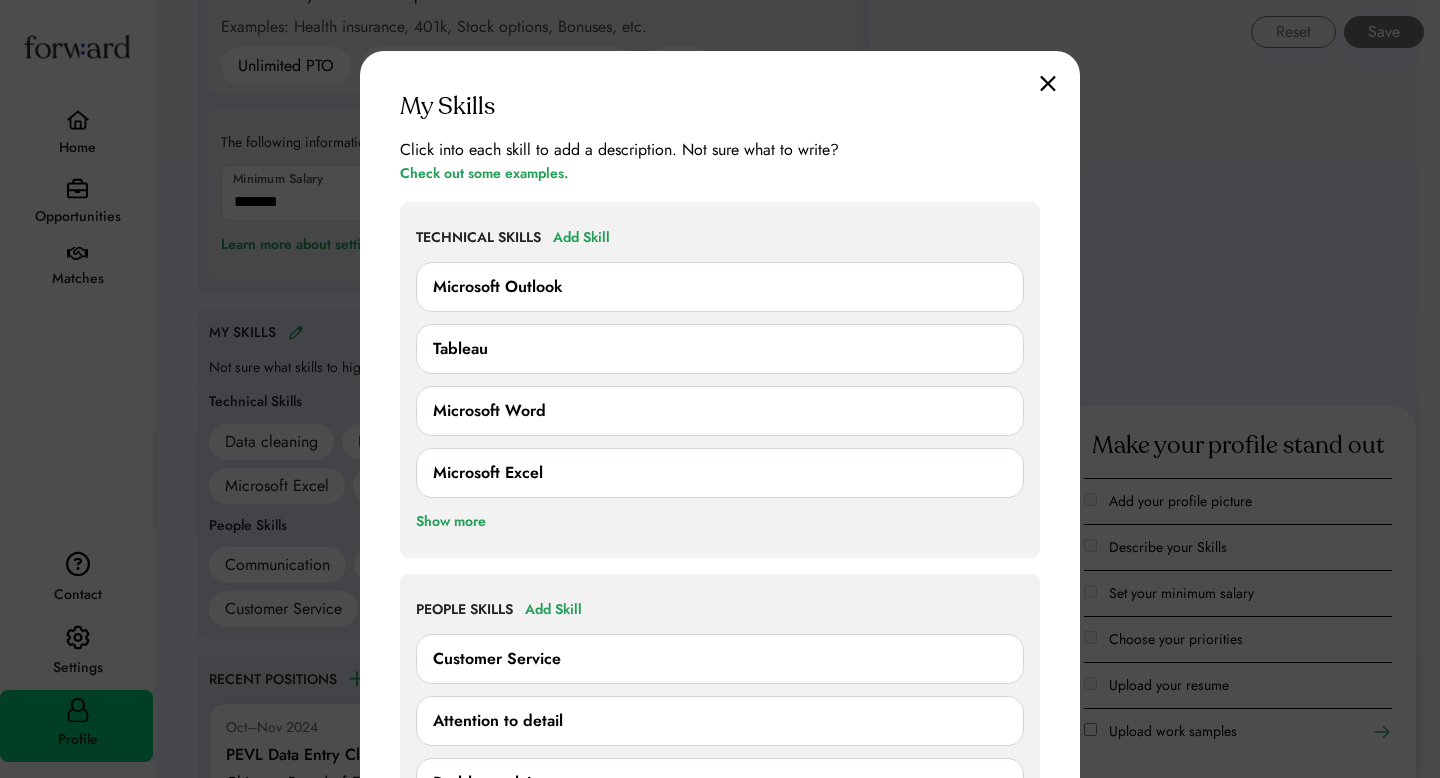 click on "My Skills Click into each skill to add a description. Not sure what to write? Check out some examples. TECHNICAL SKILLS Add Skill Microsoft Outlook Tableau 0/250 characters Cancel Save Microsoft Word 0/250 characters Cancel Save Microsoft Excel 0/250 characters Cancel Save Show more PEOPLE SKILLS Add Skill Customer Service Attention to detail 0/250 characters Cancel Save Problem solving 0/250 characters Cancel Save Collaboration 0/250 characters Cancel Save Show more Don't see the skill you're looking for?  Contact us or see all skills" at bounding box center [720, 530] 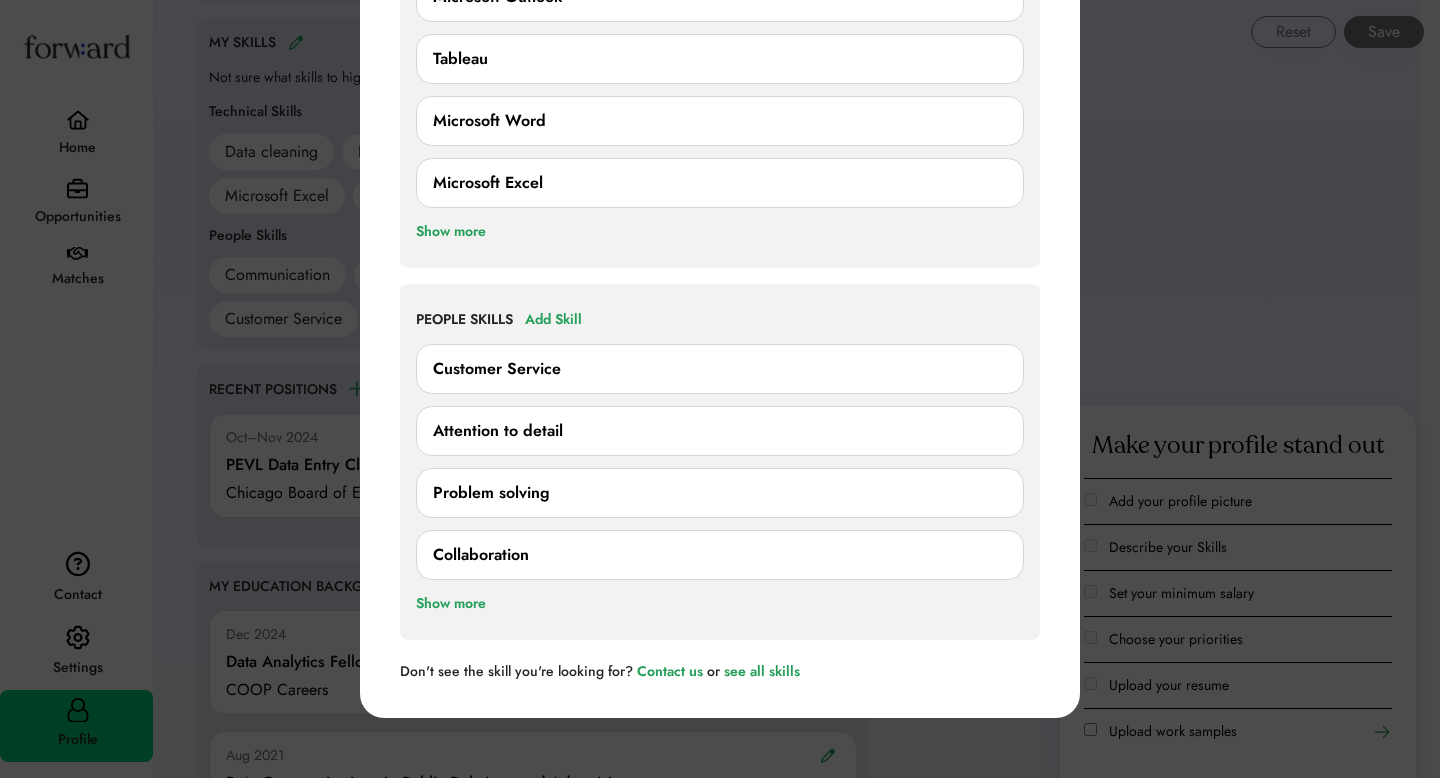 scroll, scrollTop: 1748, scrollLeft: 0, axis: vertical 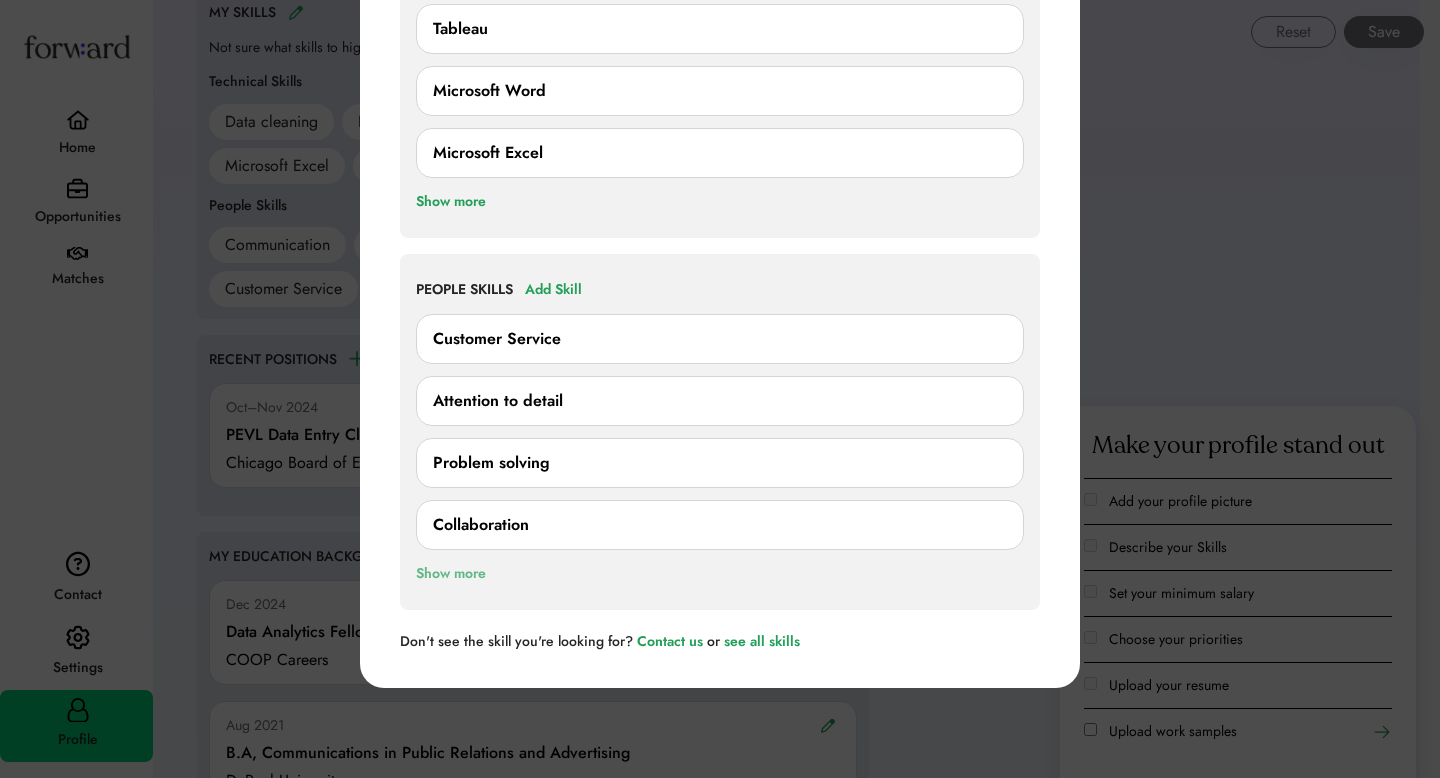 click on "Show more" at bounding box center (451, 574) 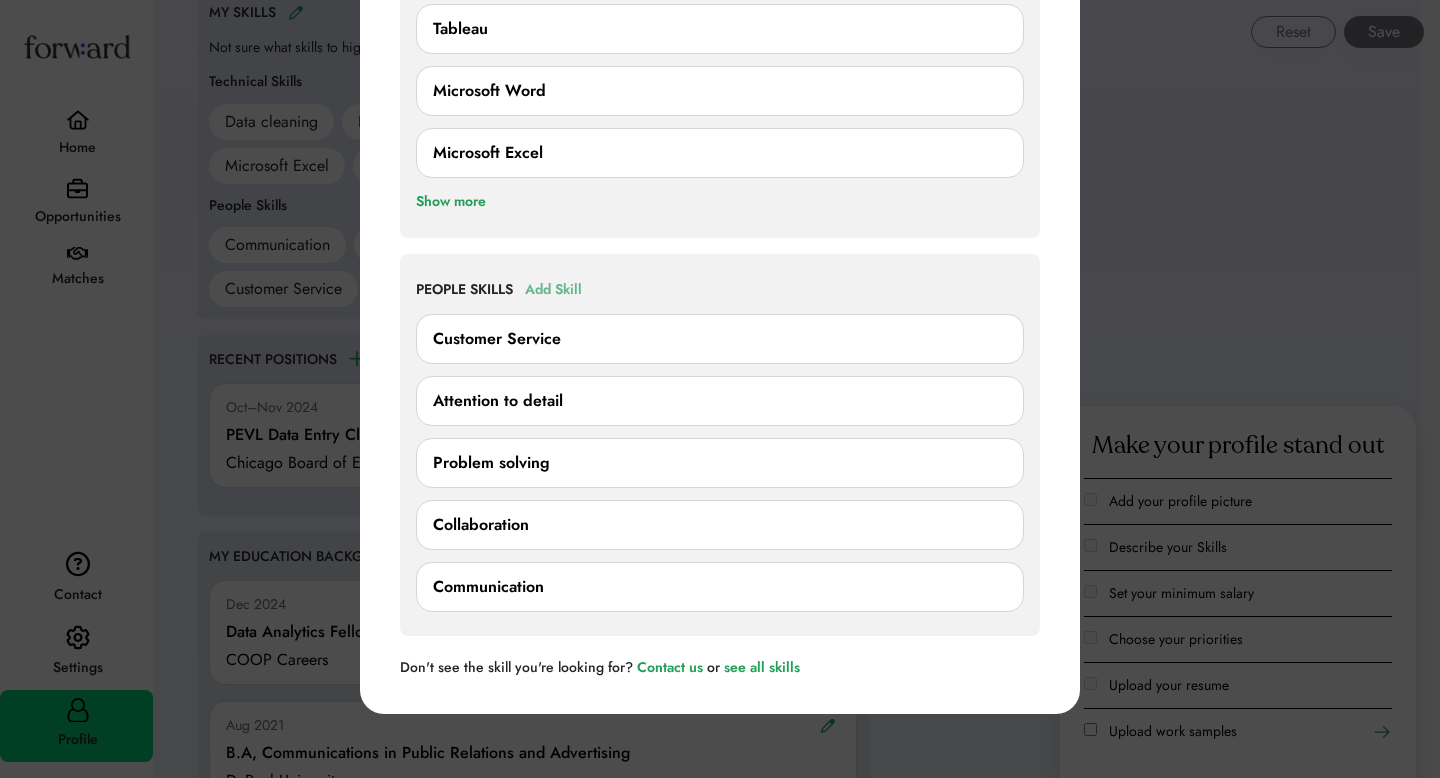 click on "Add Skill" at bounding box center [553, 290] 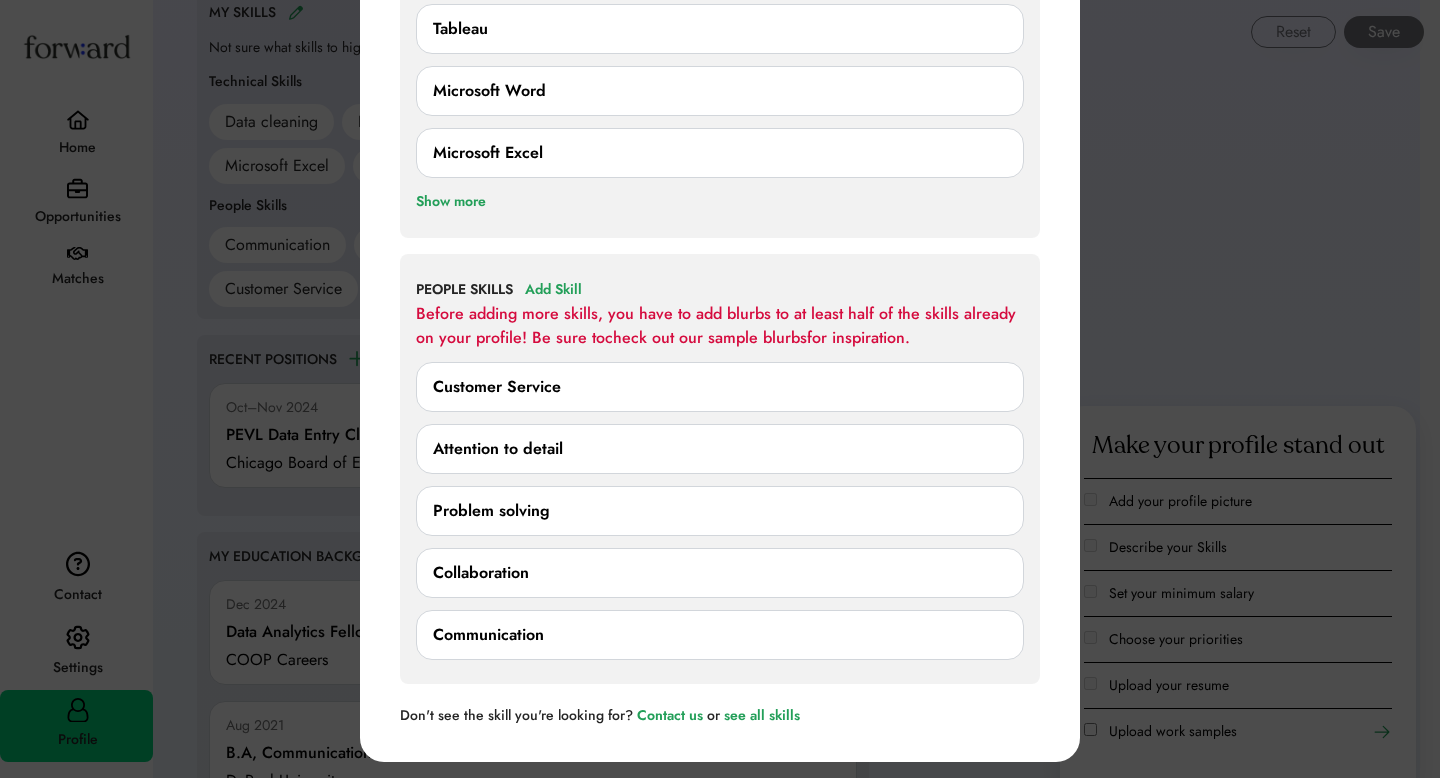 click on "Customer Service" at bounding box center [720, 387] 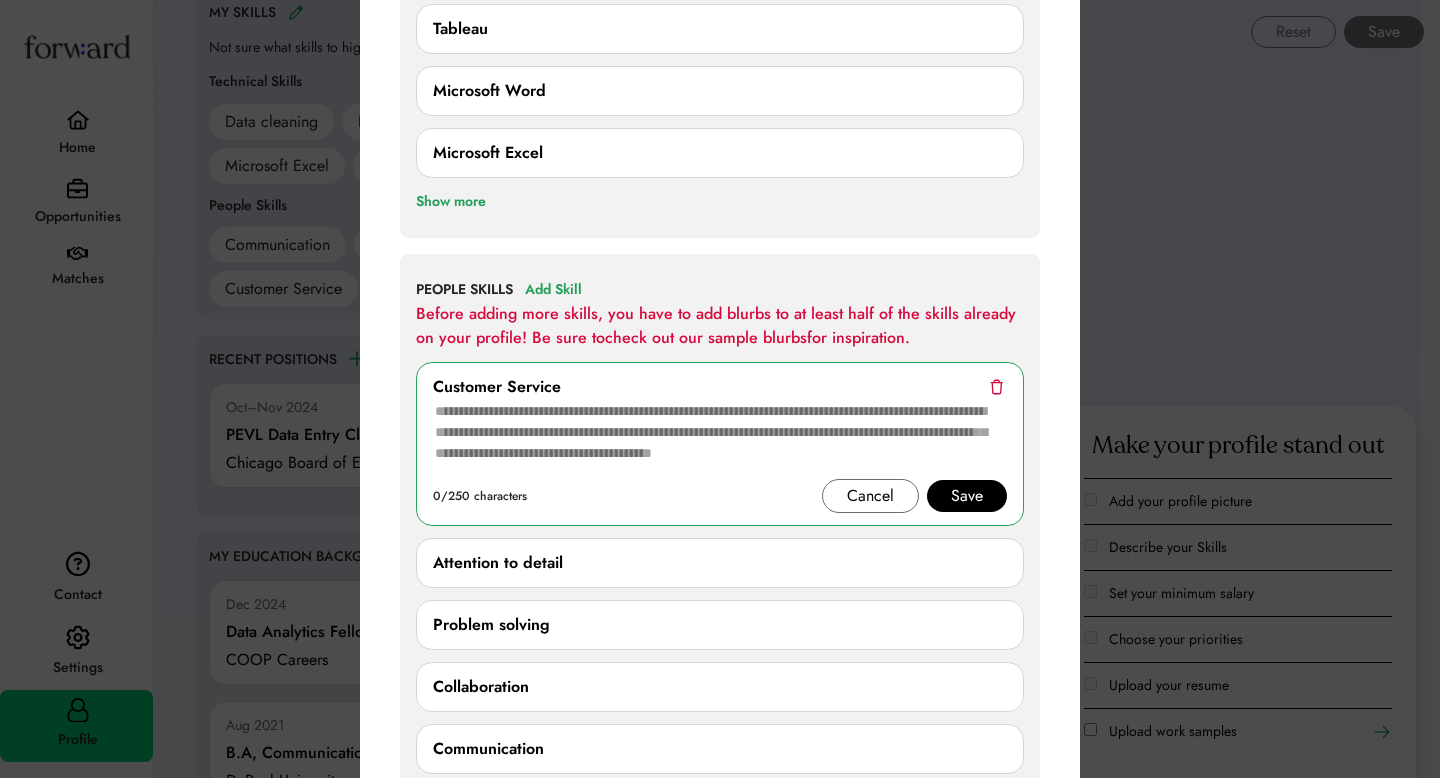 click at bounding box center [720, 439] 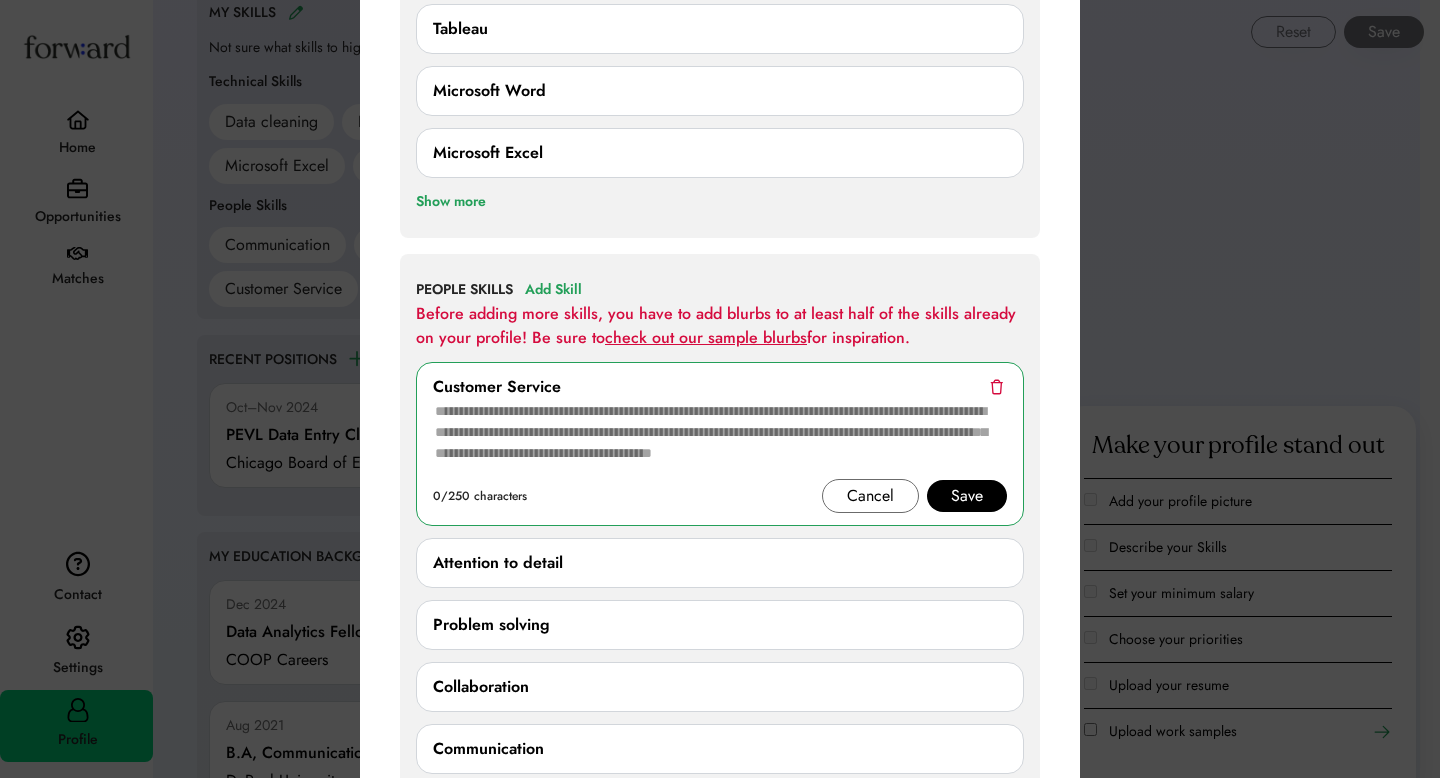 click on "check out our sample blurbs" at bounding box center [706, 337] 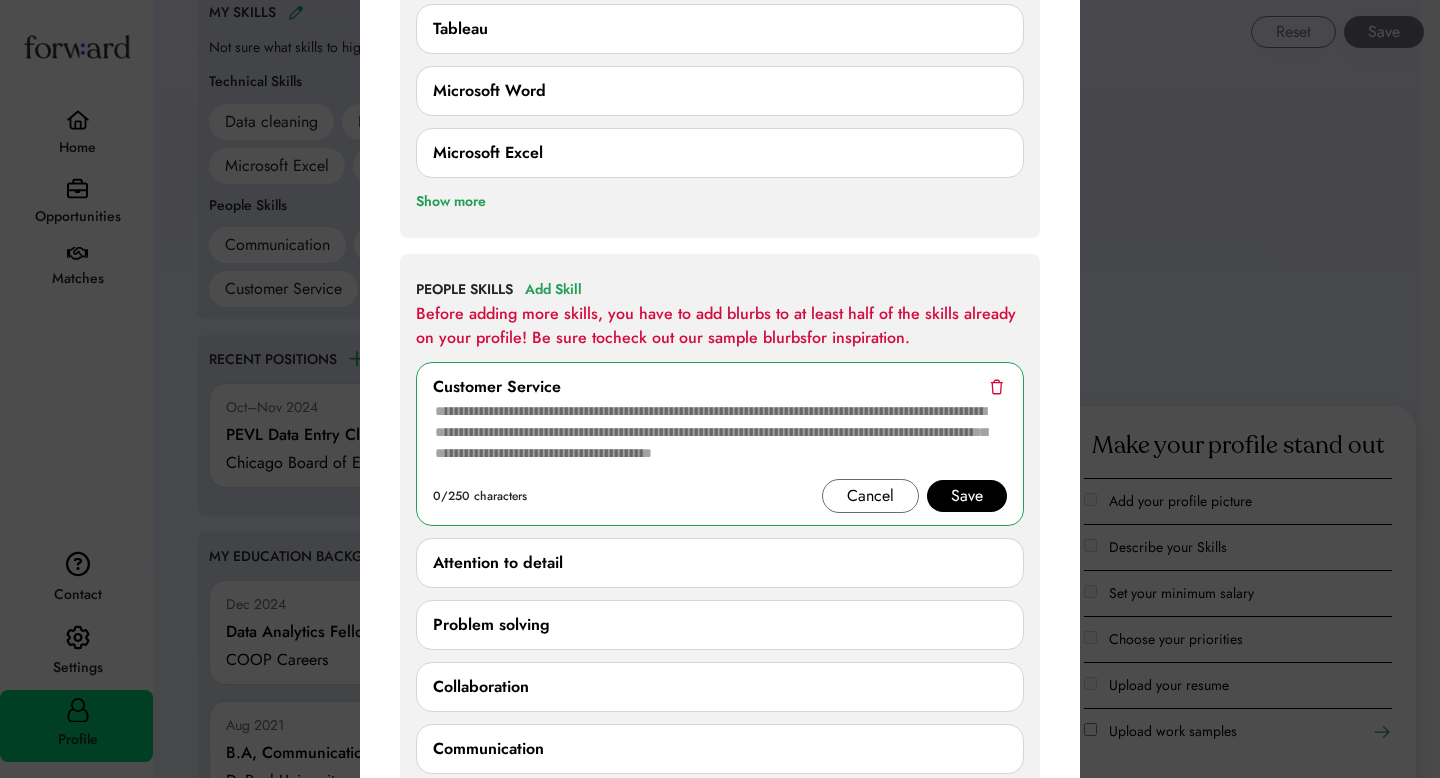 click at bounding box center [720, 439] 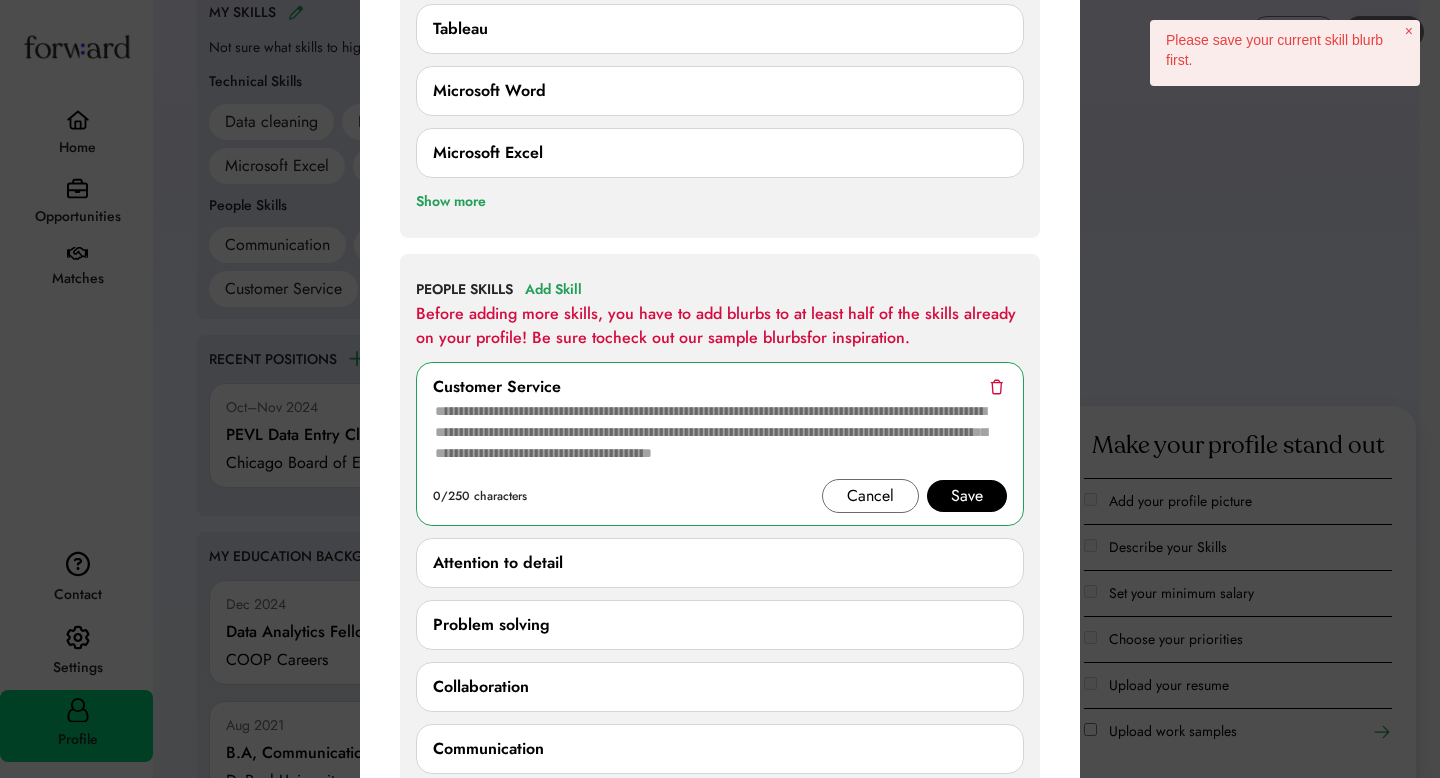 paste on "**********" 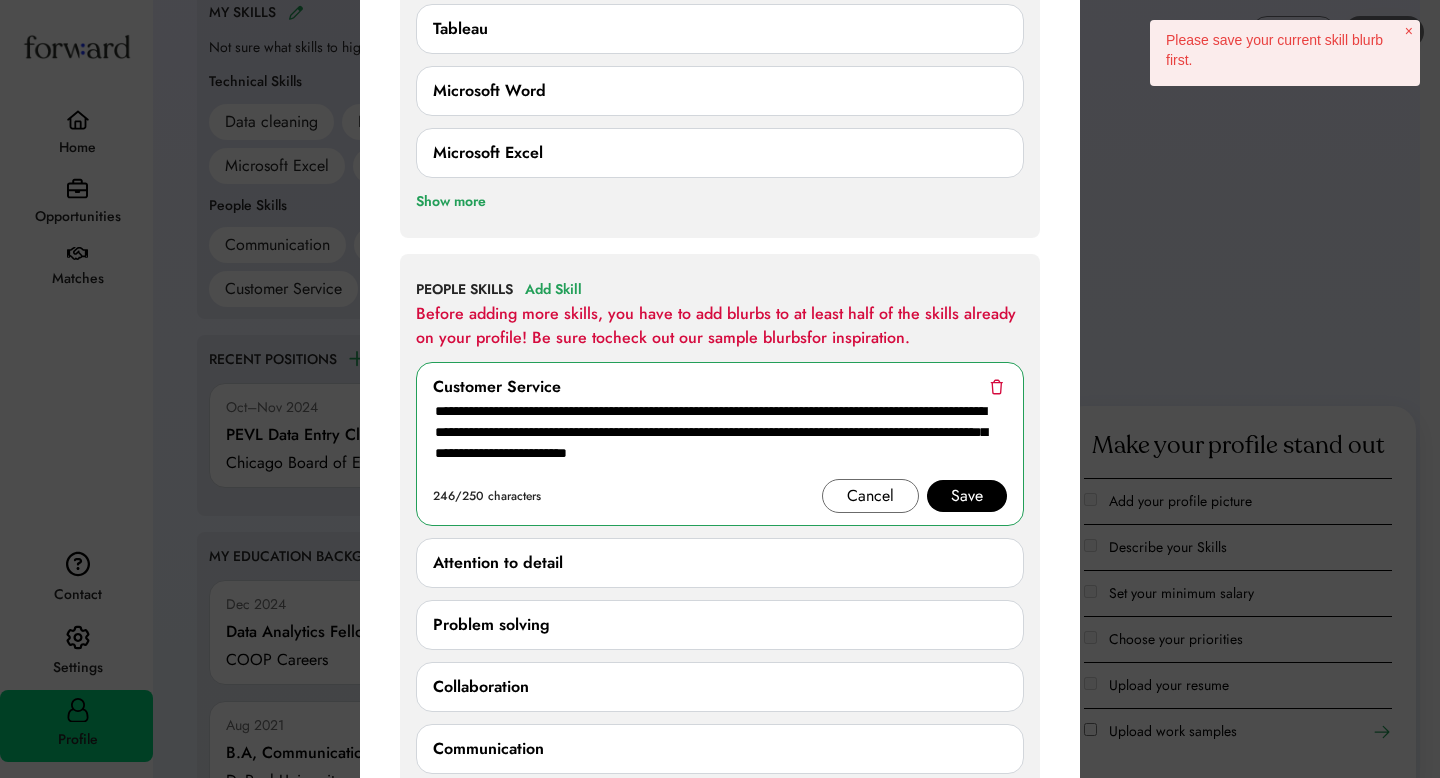 type on "**********" 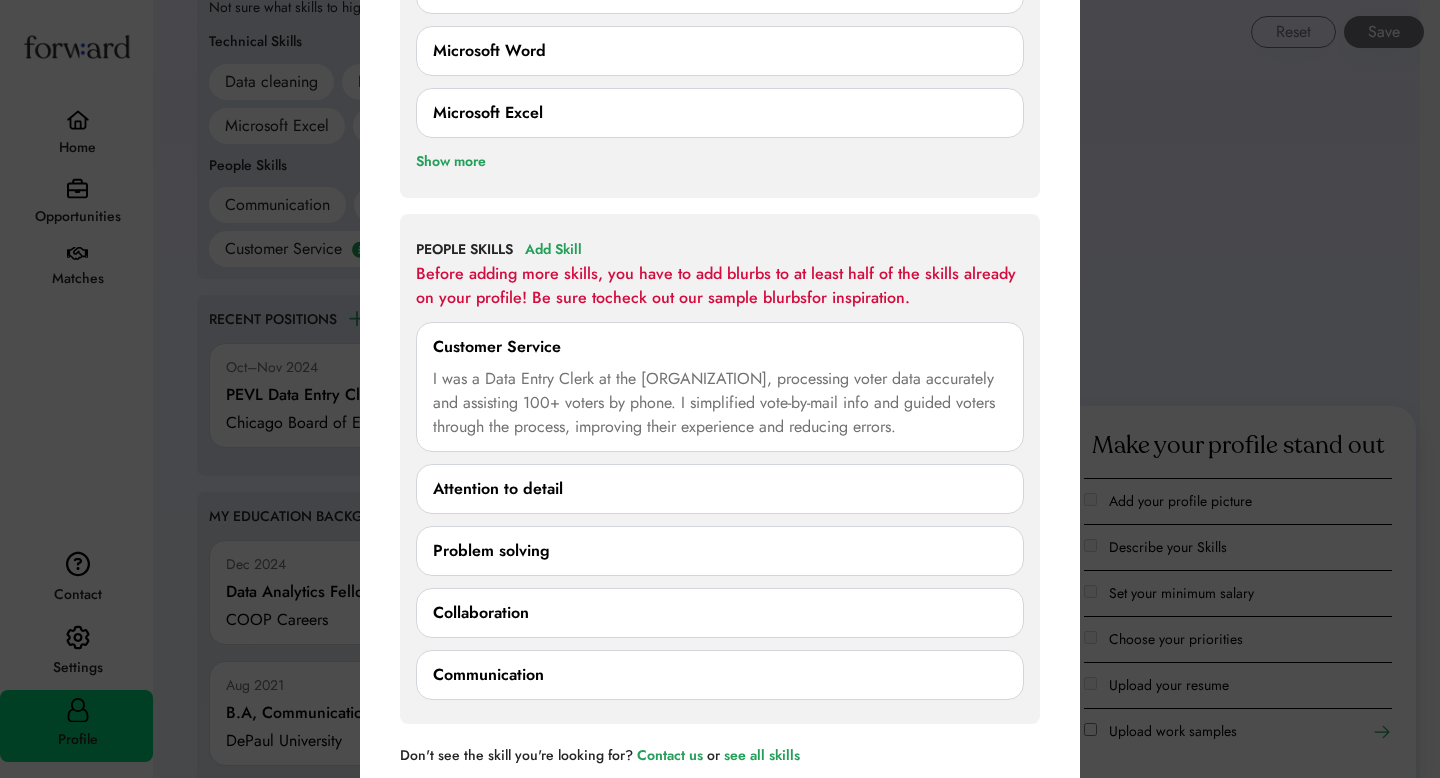 scroll, scrollTop: 1828, scrollLeft: 0, axis: vertical 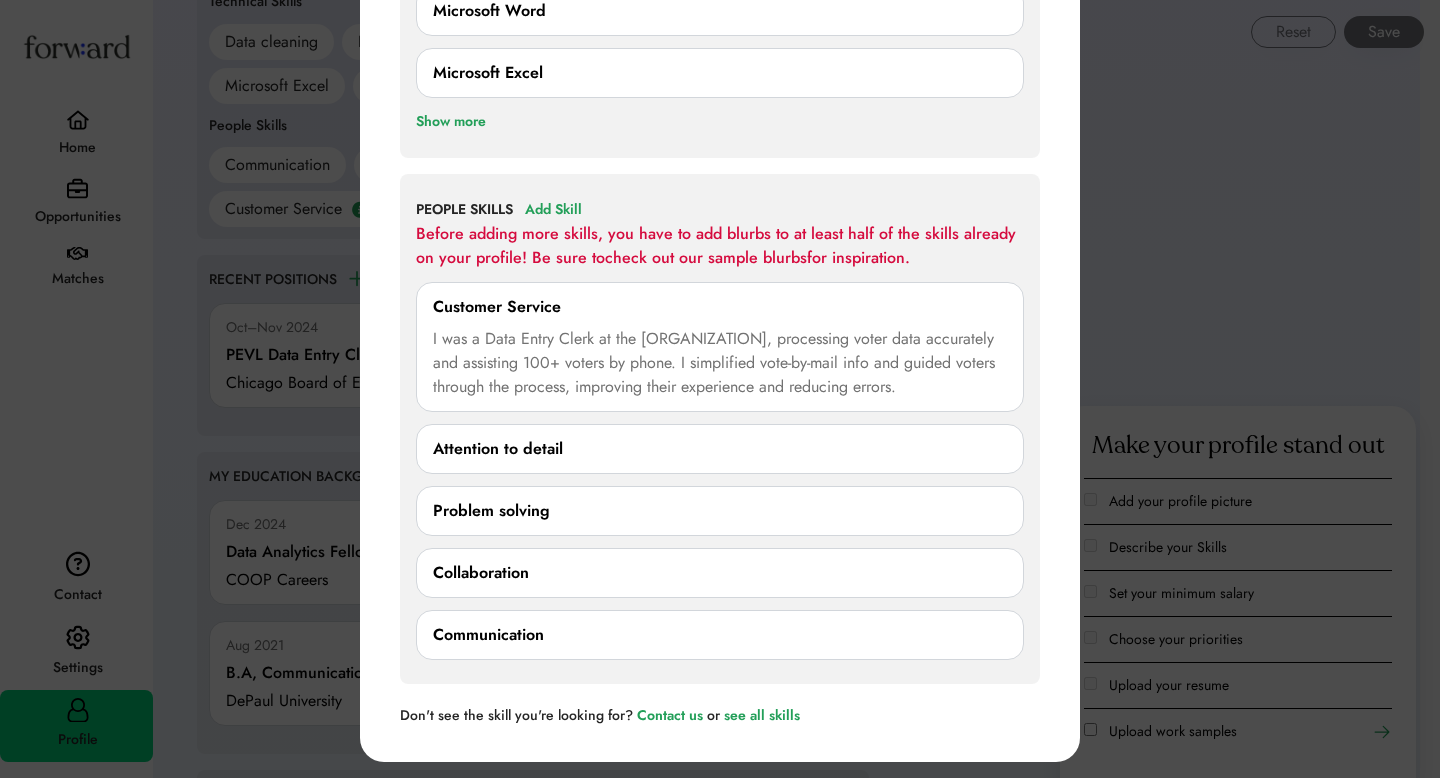 click on "Attention to detail" at bounding box center (720, 449) 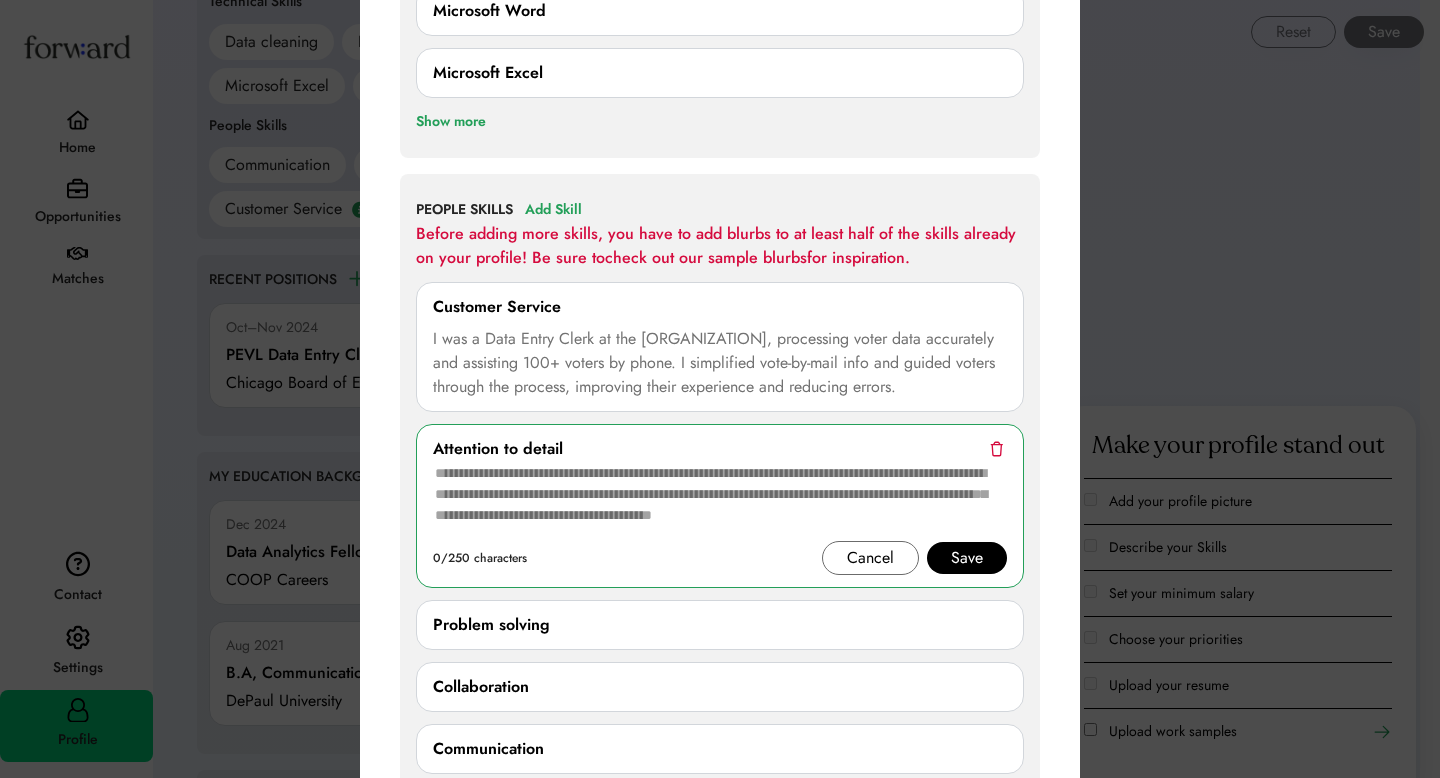 click at bounding box center (720, 501) 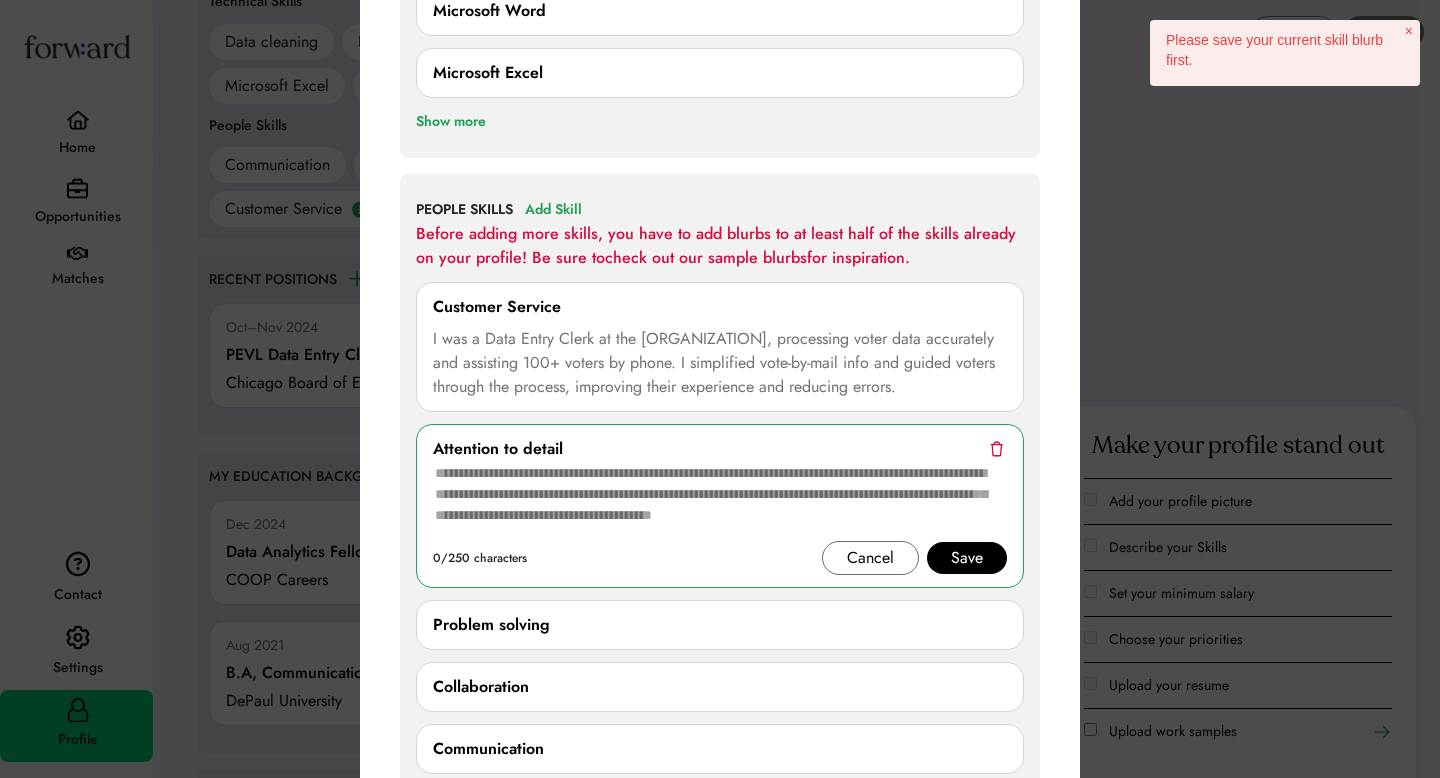 click on "I was a Data Entry Clerk at the [ORGANIZATION], processing voter data accurately and assisting 100+ voters by phone. I simplified vote-by-mail info and guided voters through the process, improving their experience and reducing errors." at bounding box center (720, 363) 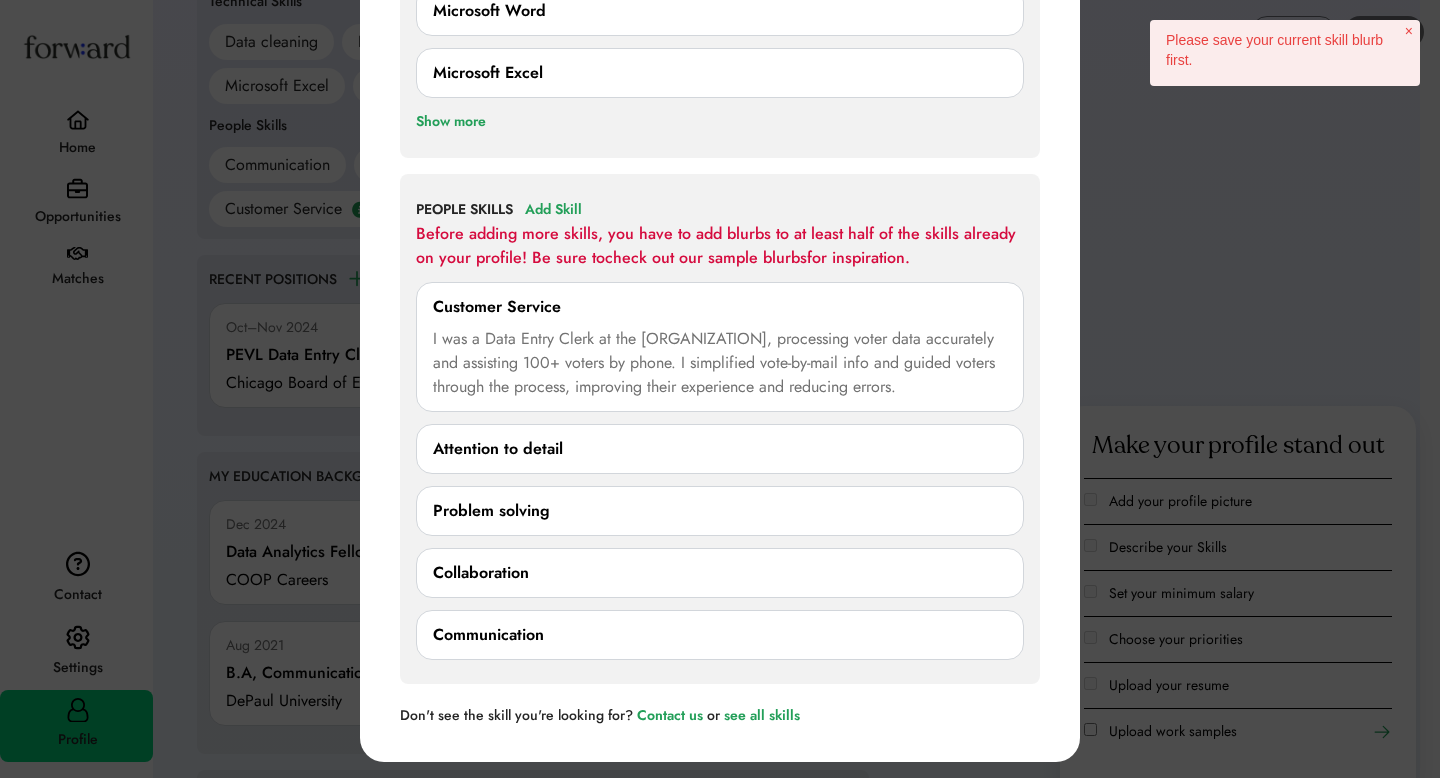 click on "I was a Data Entry Clerk at the [ORGANIZATION], processing voter data accurately and assisting 100+ voters by phone. I simplified vote-by-mail info and guided voters through the process, improving their experience and reducing errors." at bounding box center [720, 363] 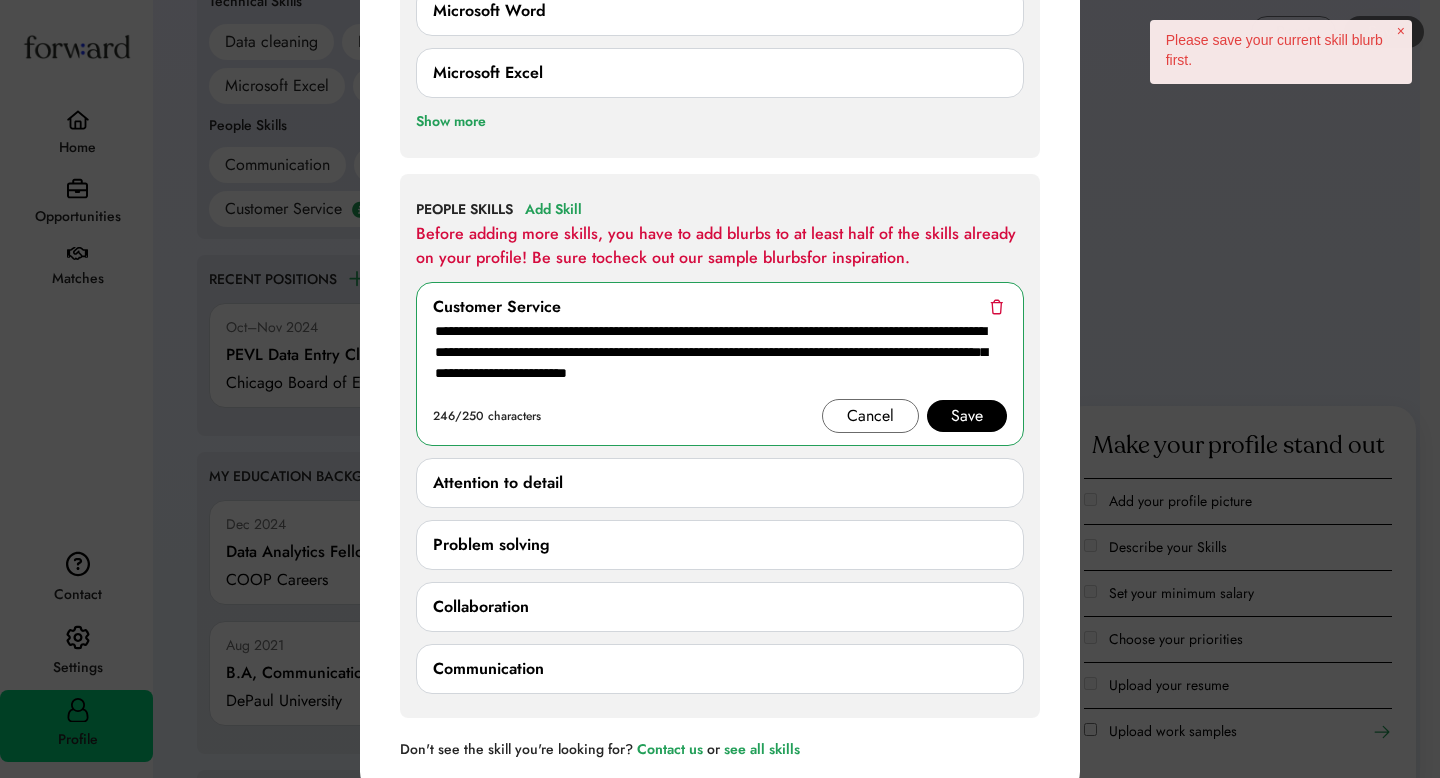 click on "Save" at bounding box center [967, 416] 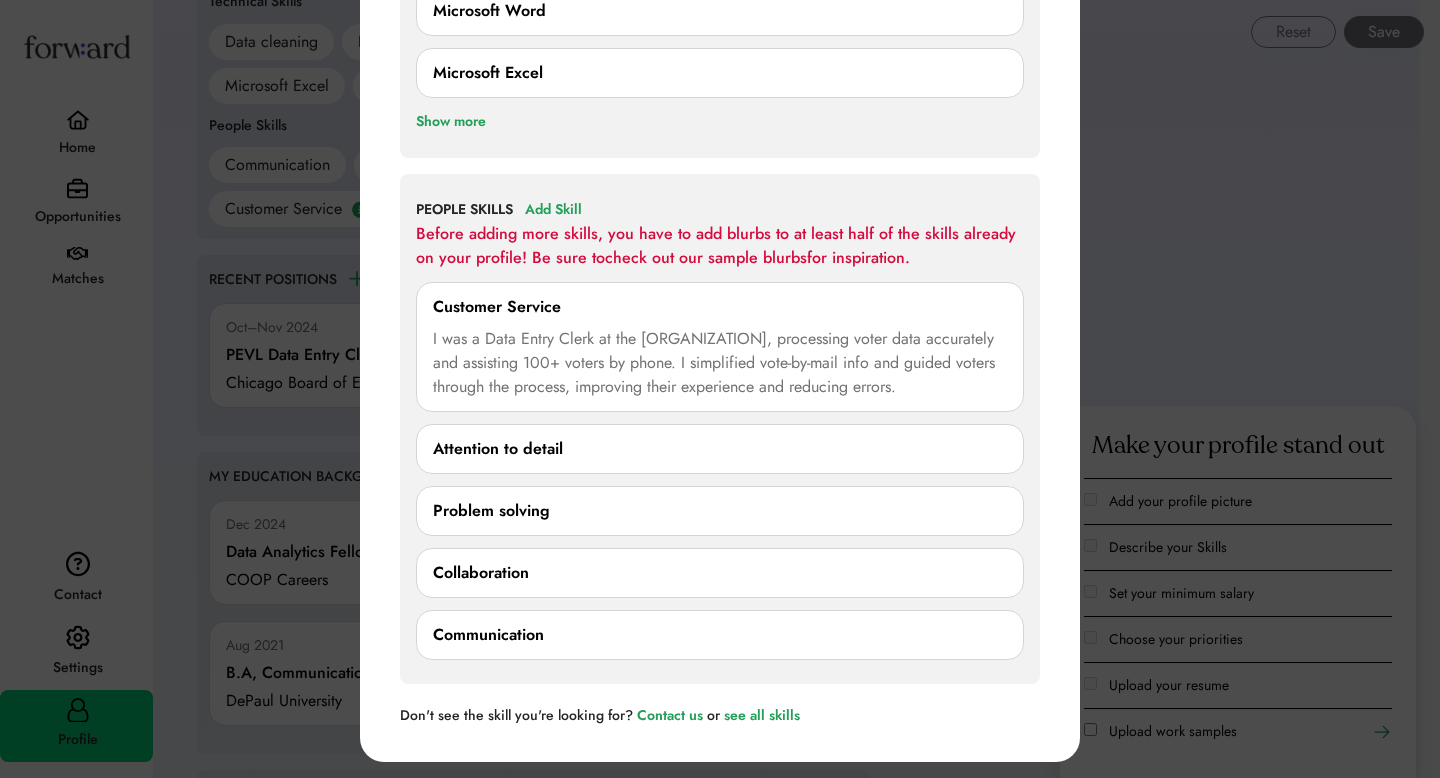 click on "Attention to detail" at bounding box center (720, 449) 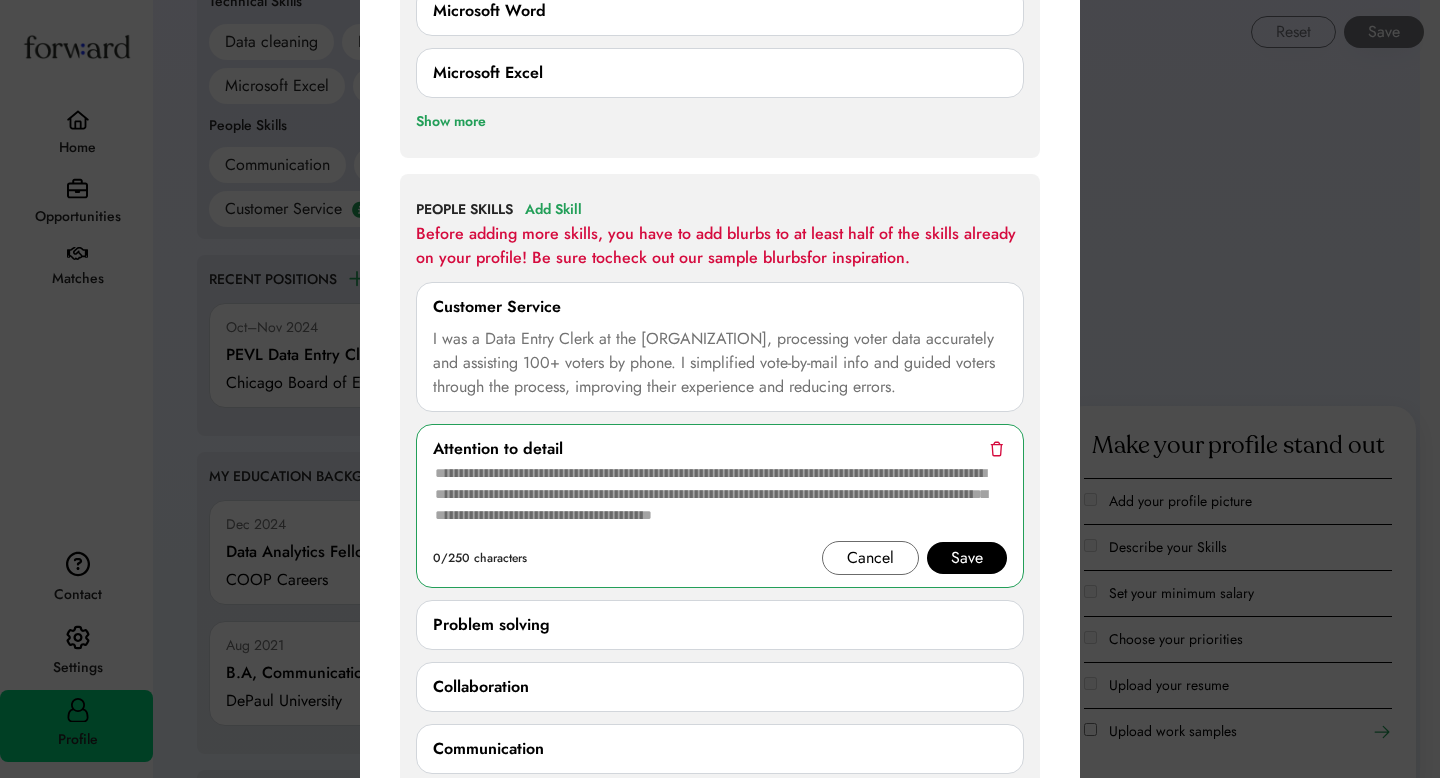 click at bounding box center (720, 501) 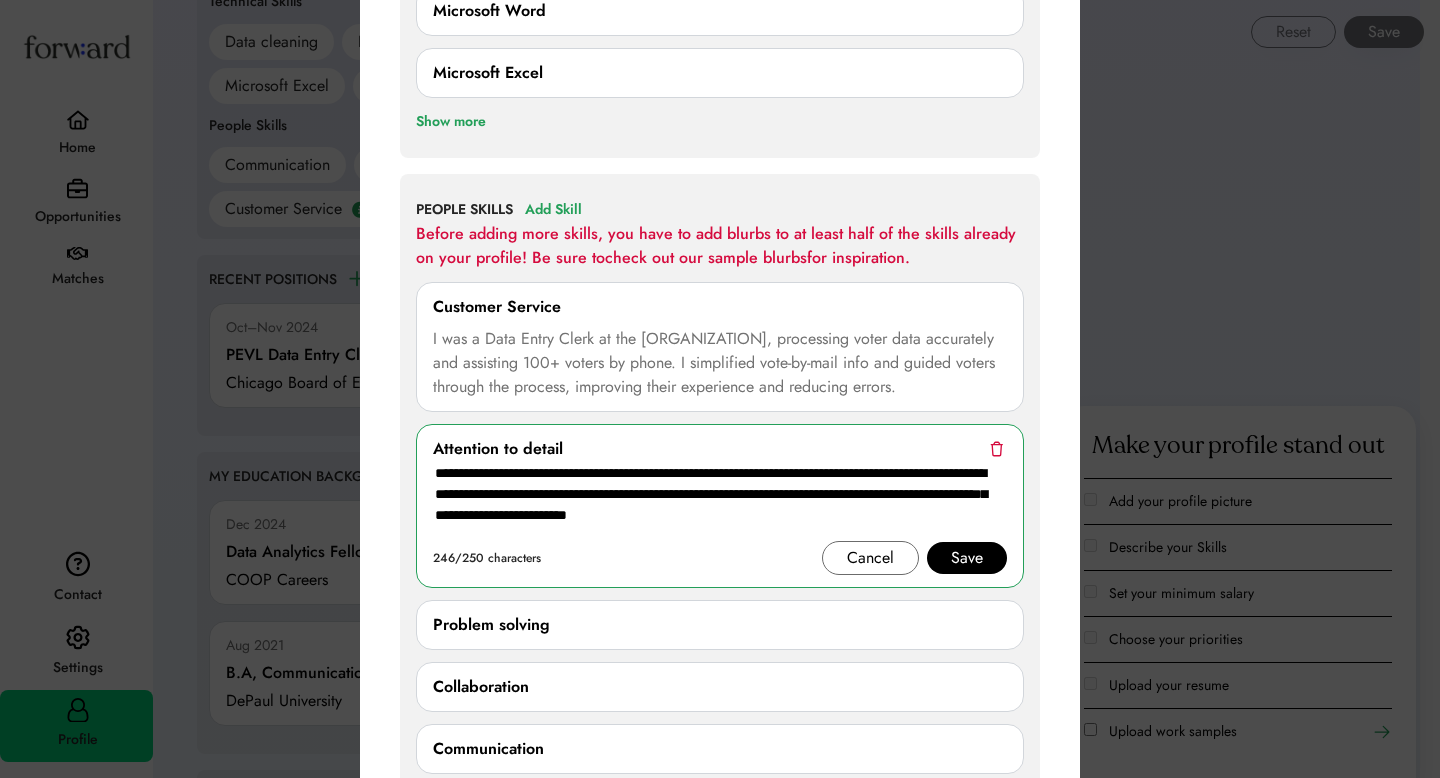 type on "**********" 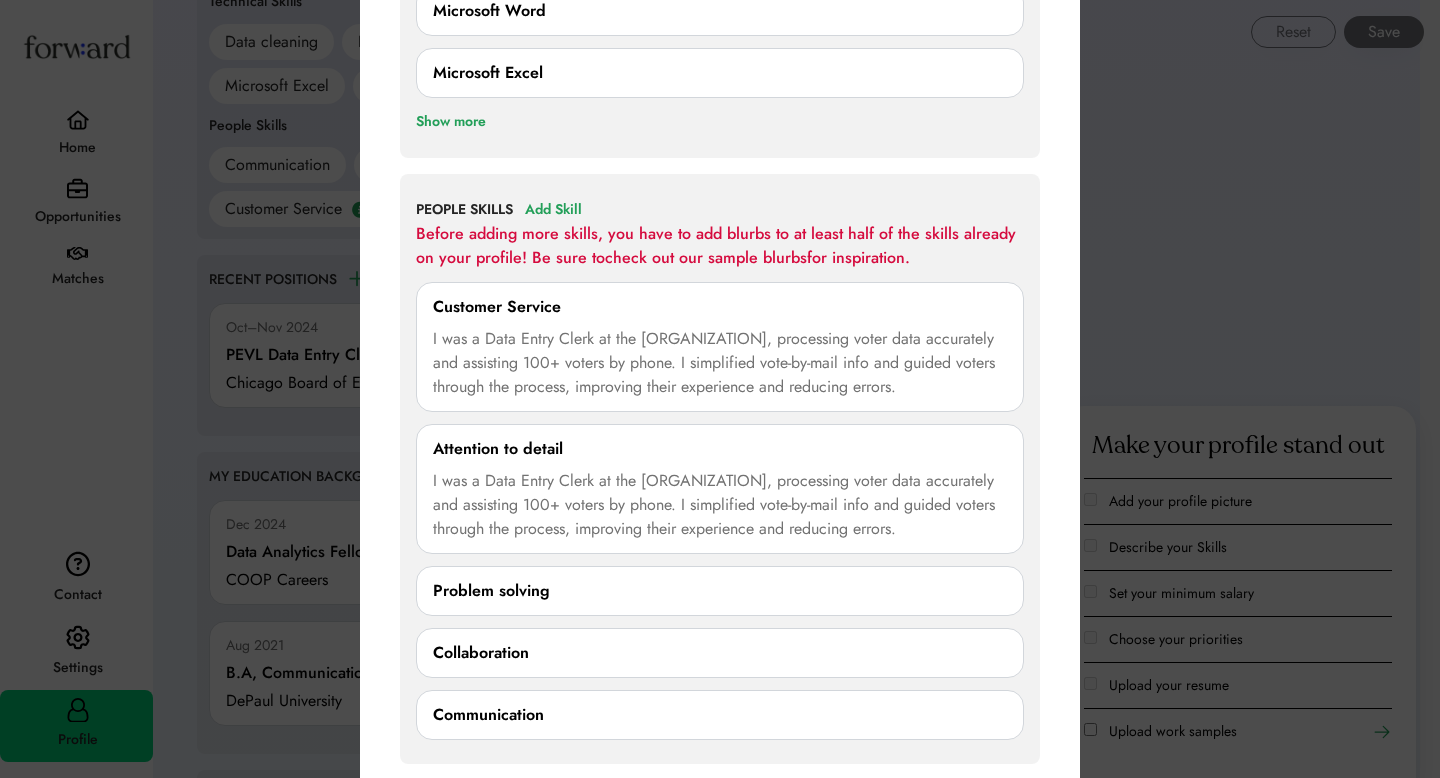 click on "**********" at bounding box center (720, 247) 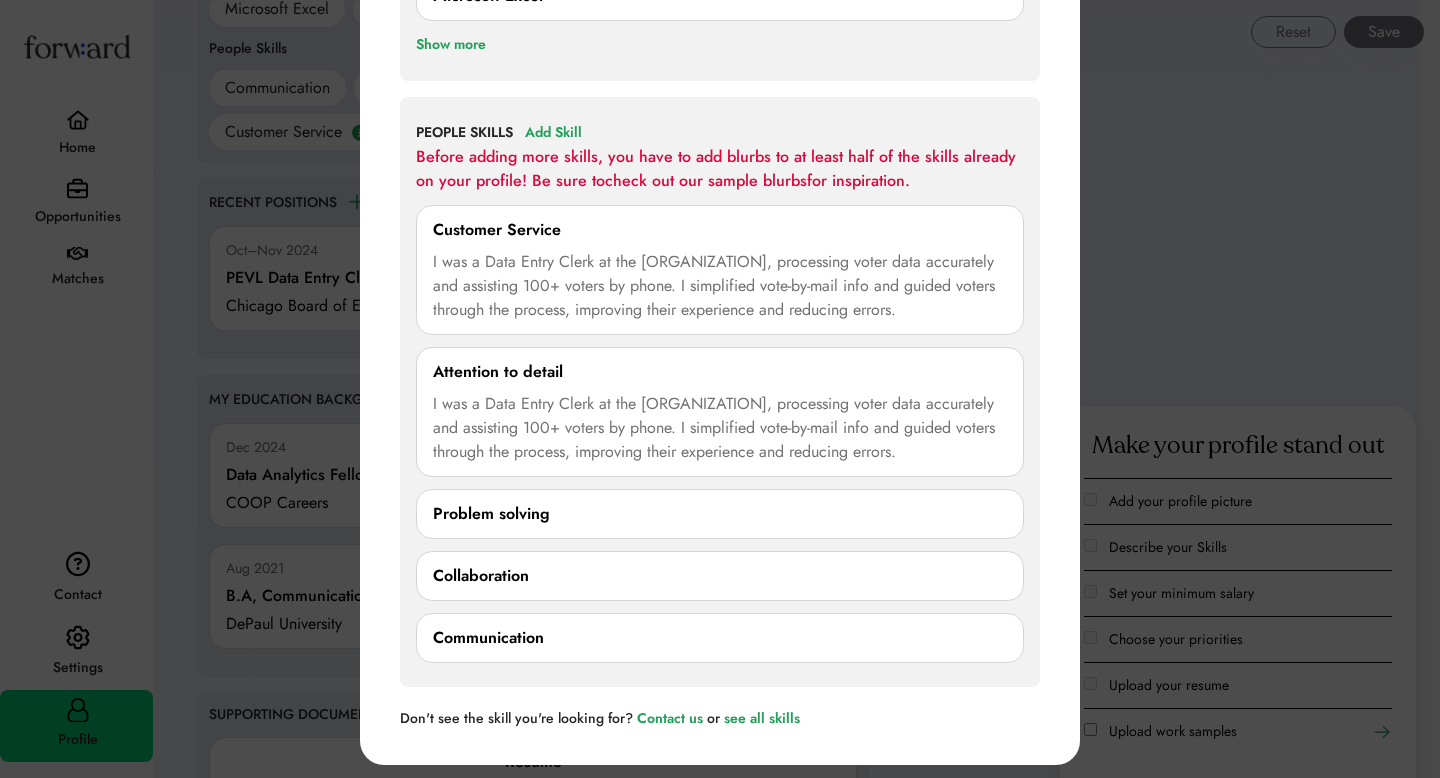 scroll, scrollTop: 1908, scrollLeft: 0, axis: vertical 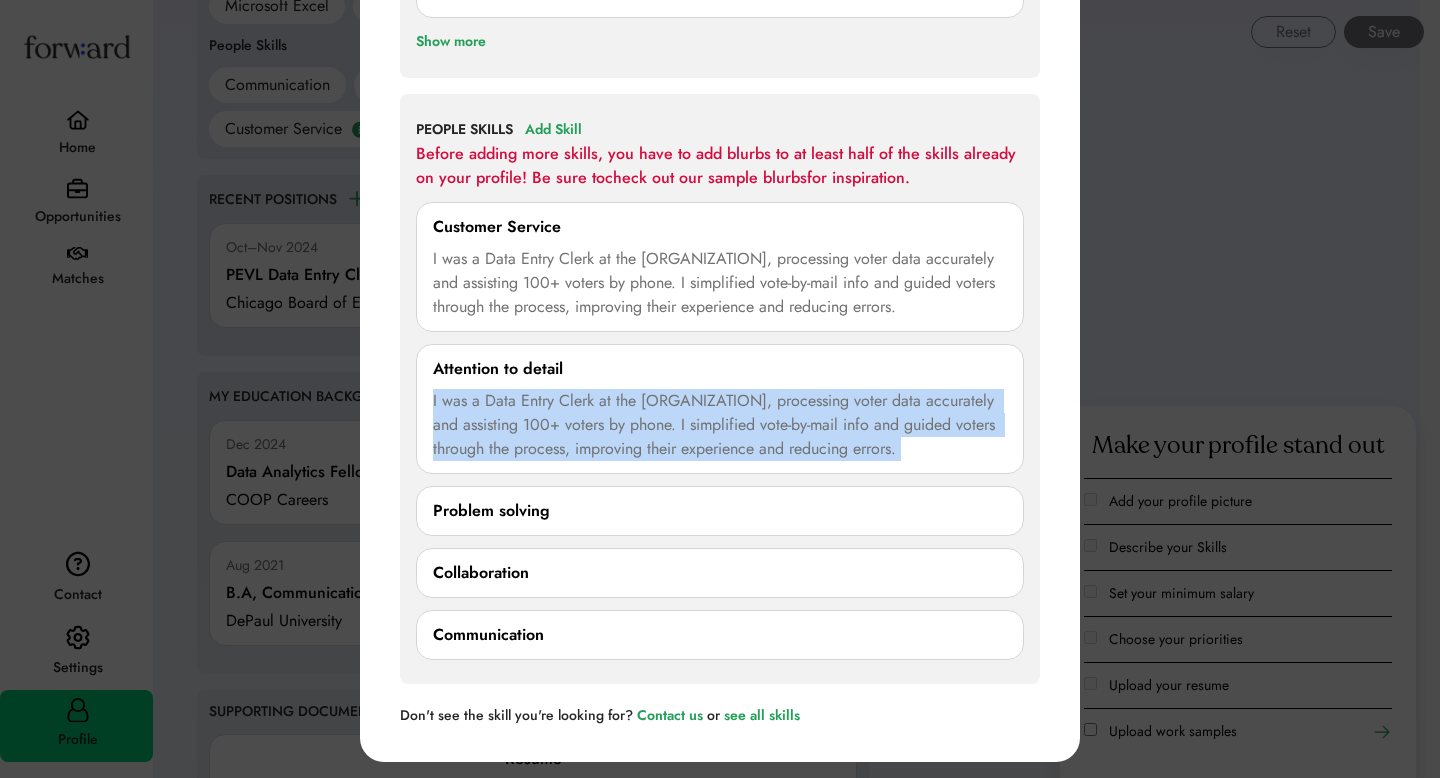 drag, startPoint x: 434, startPoint y: 394, endPoint x: 879, endPoint y: 475, distance: 452.31183 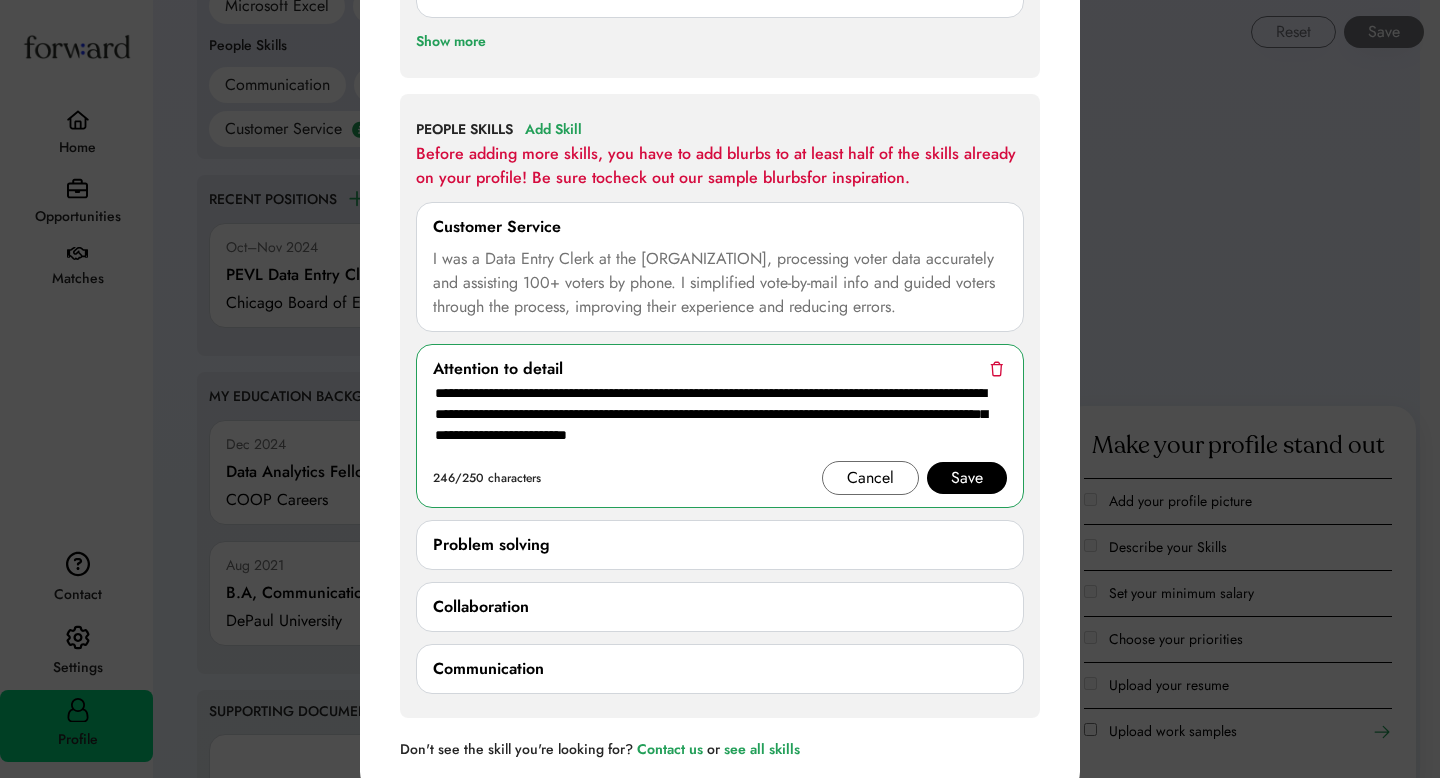 drag, startPoint x: 781, startPoint y: 429, endPoint x: 397, endPoint y: 389, distance: 386.0777 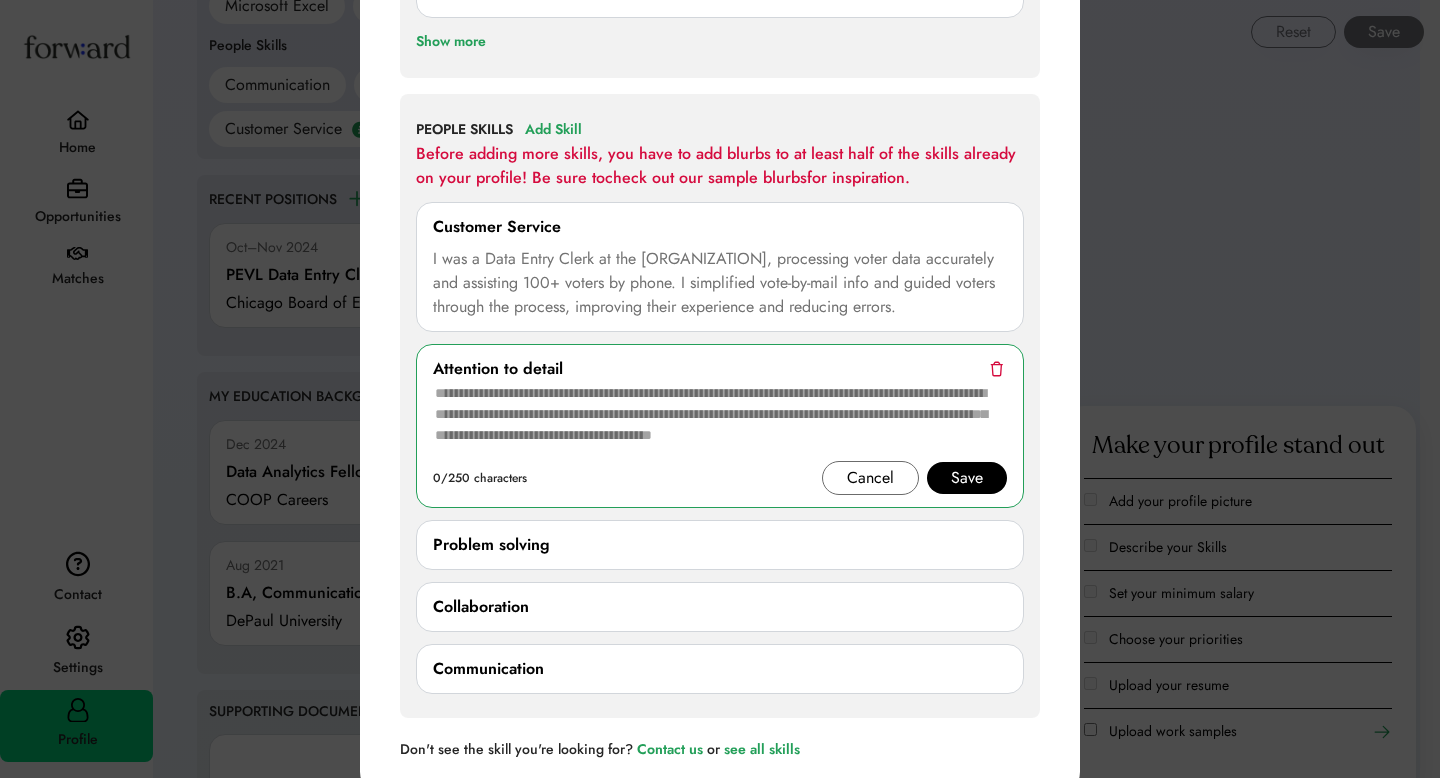 click at bounding box center (720, 421) 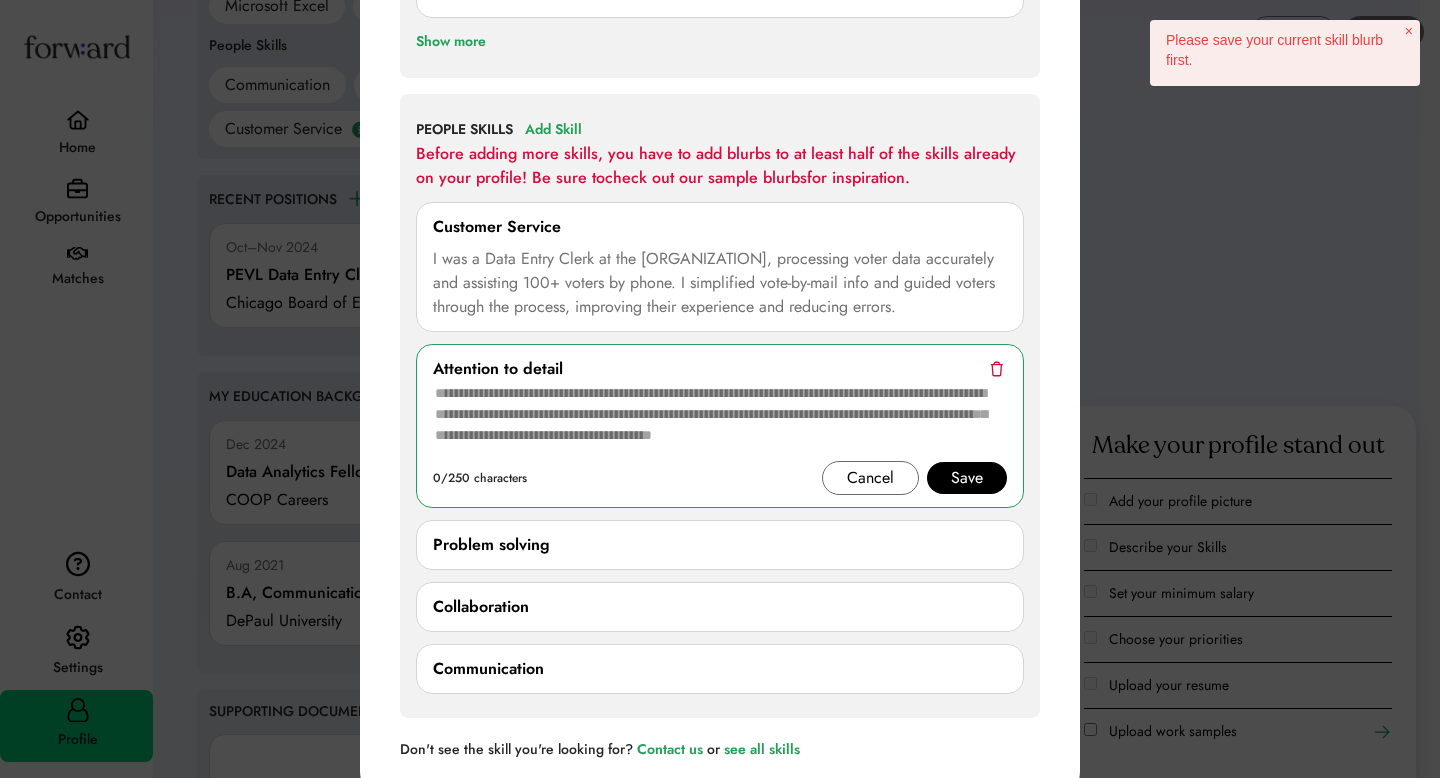 drag, startPoint x: 833, startPoint y: 434, endPoint x: 432, endPoint y: 417, distance: 401.3602 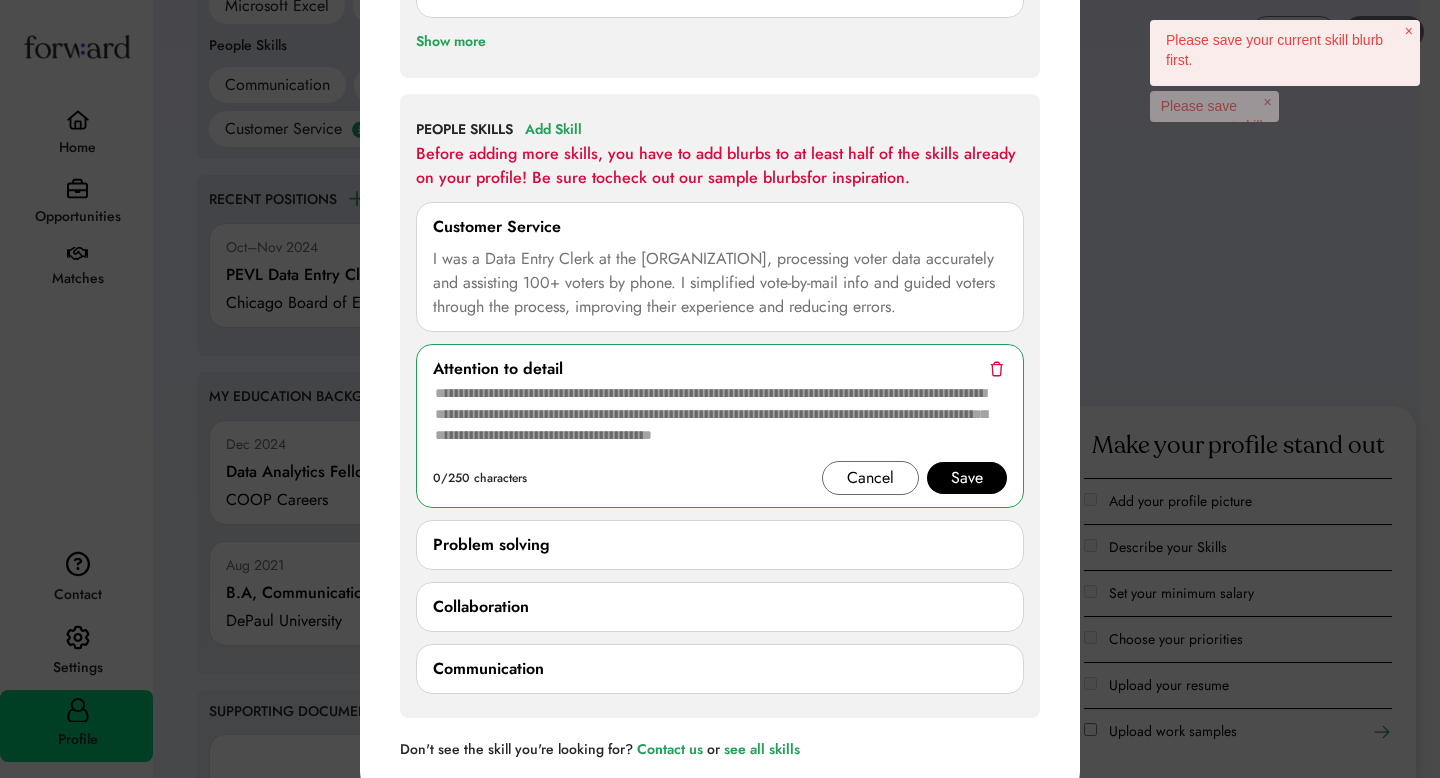 click at bounding box center [720, 421] 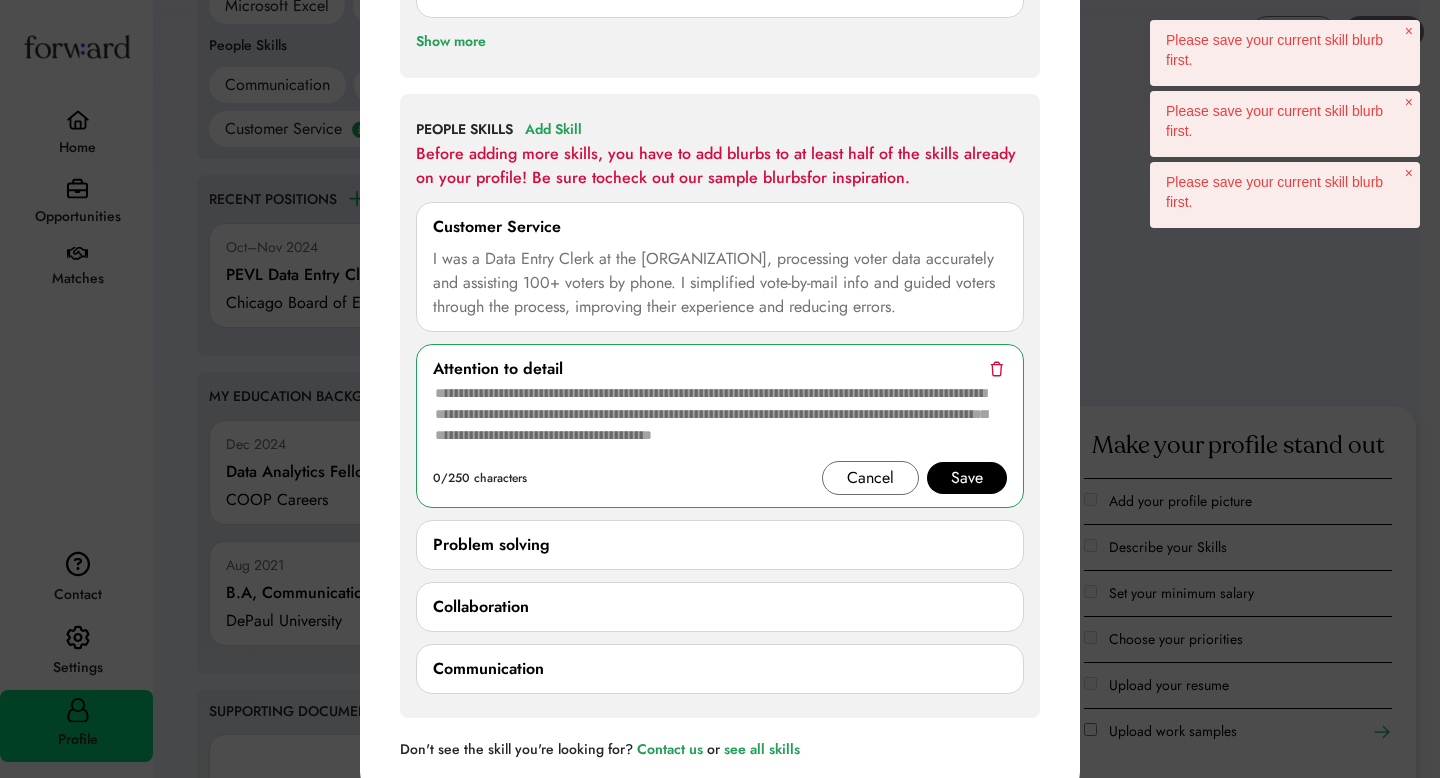click at bounding box center [720, 421] 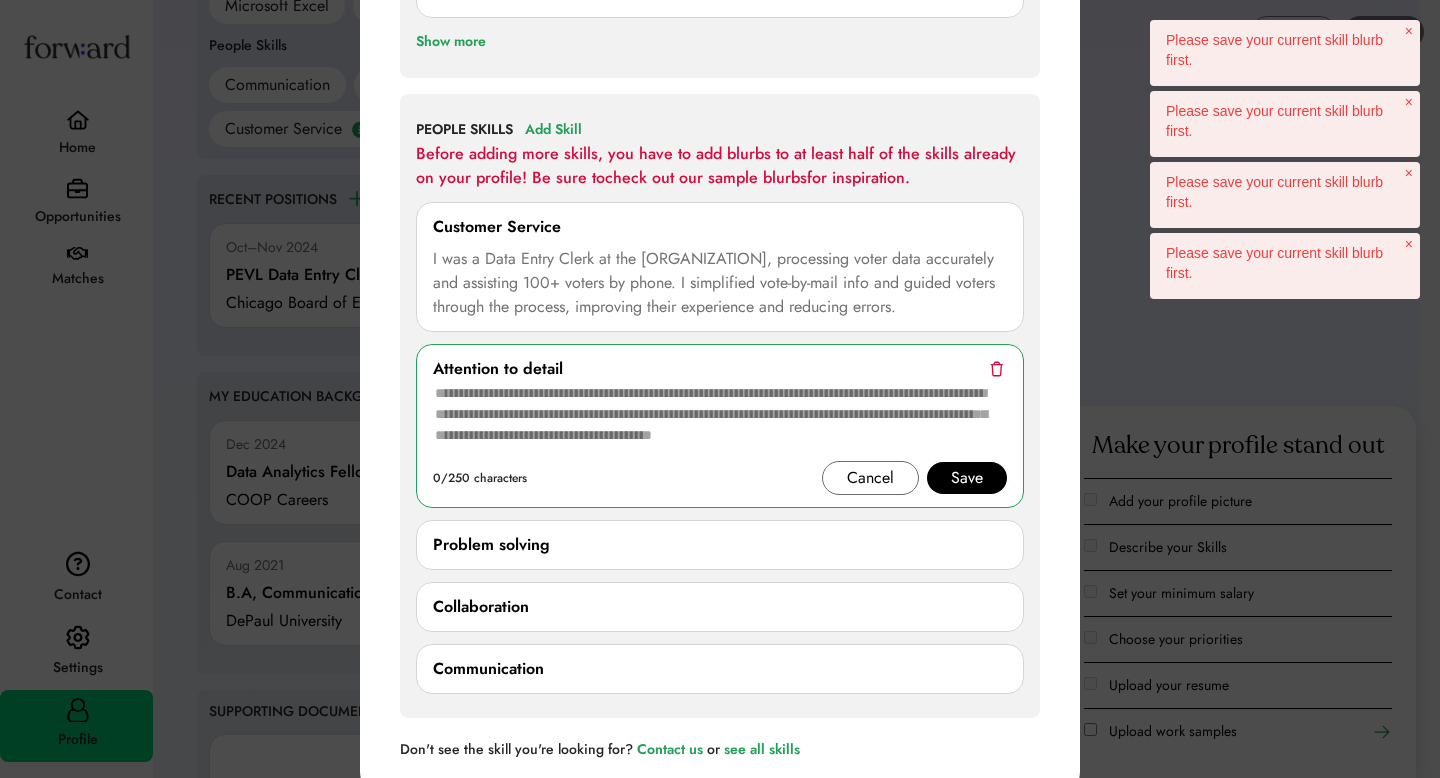 paste on "**********" 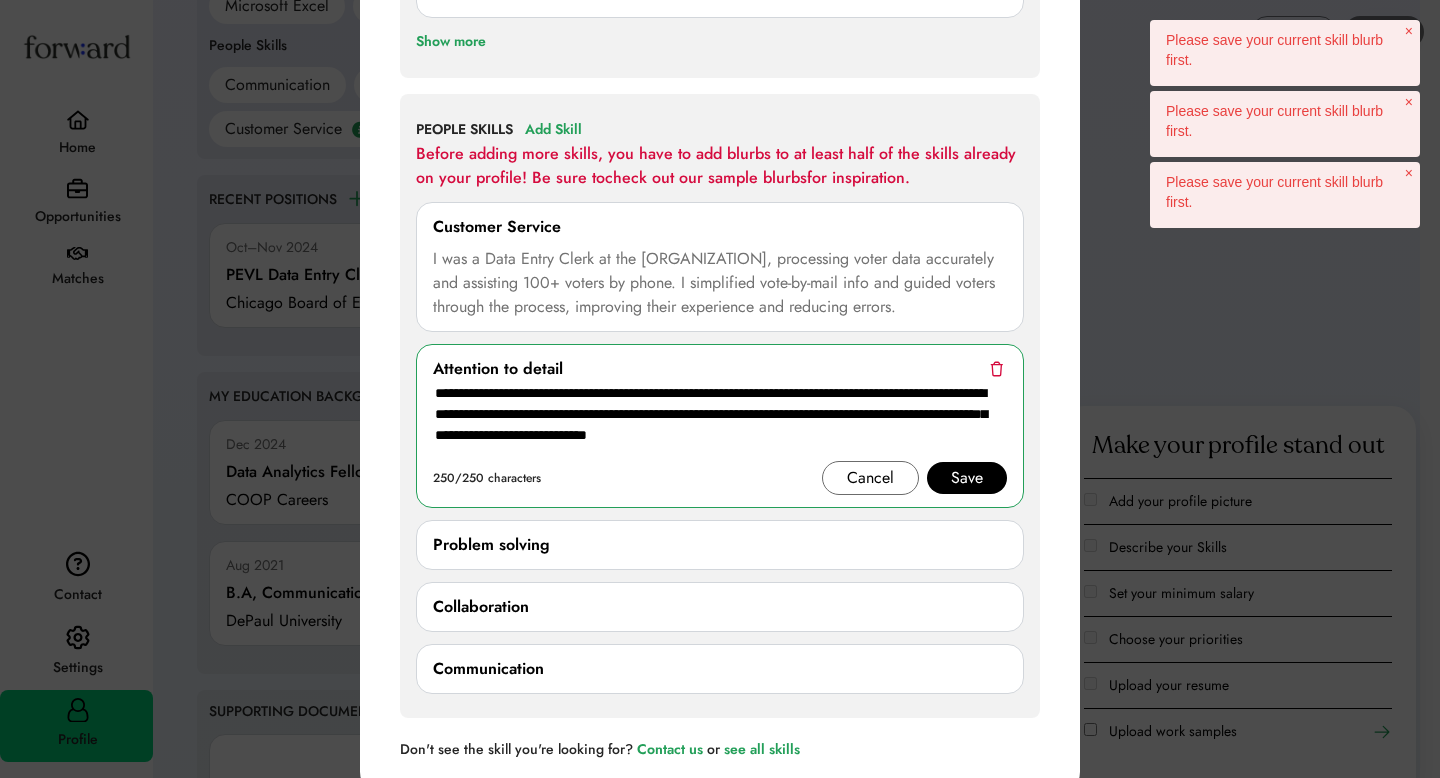 click on "**********" at bounding box center (720, 421) 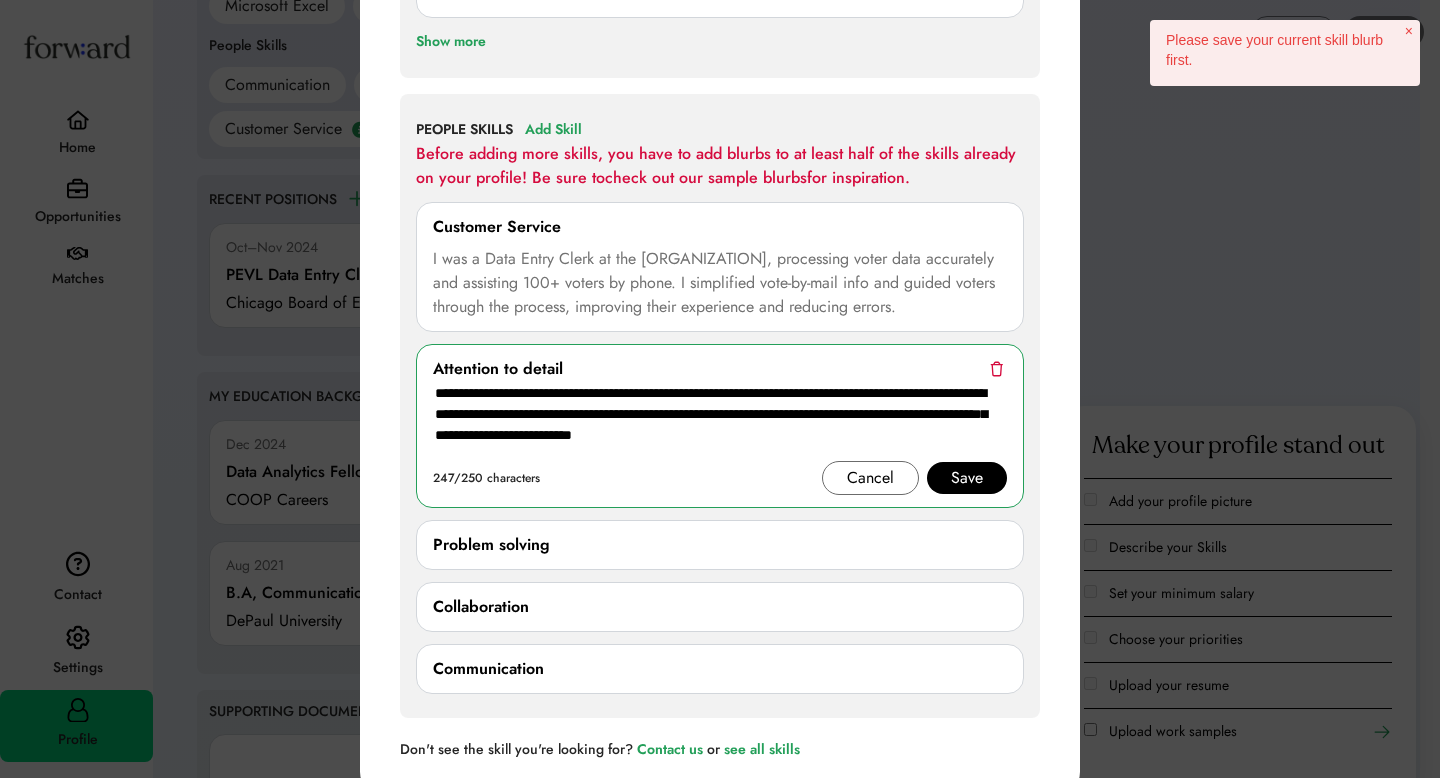 click on "**********" at bounding box center (720, 421) 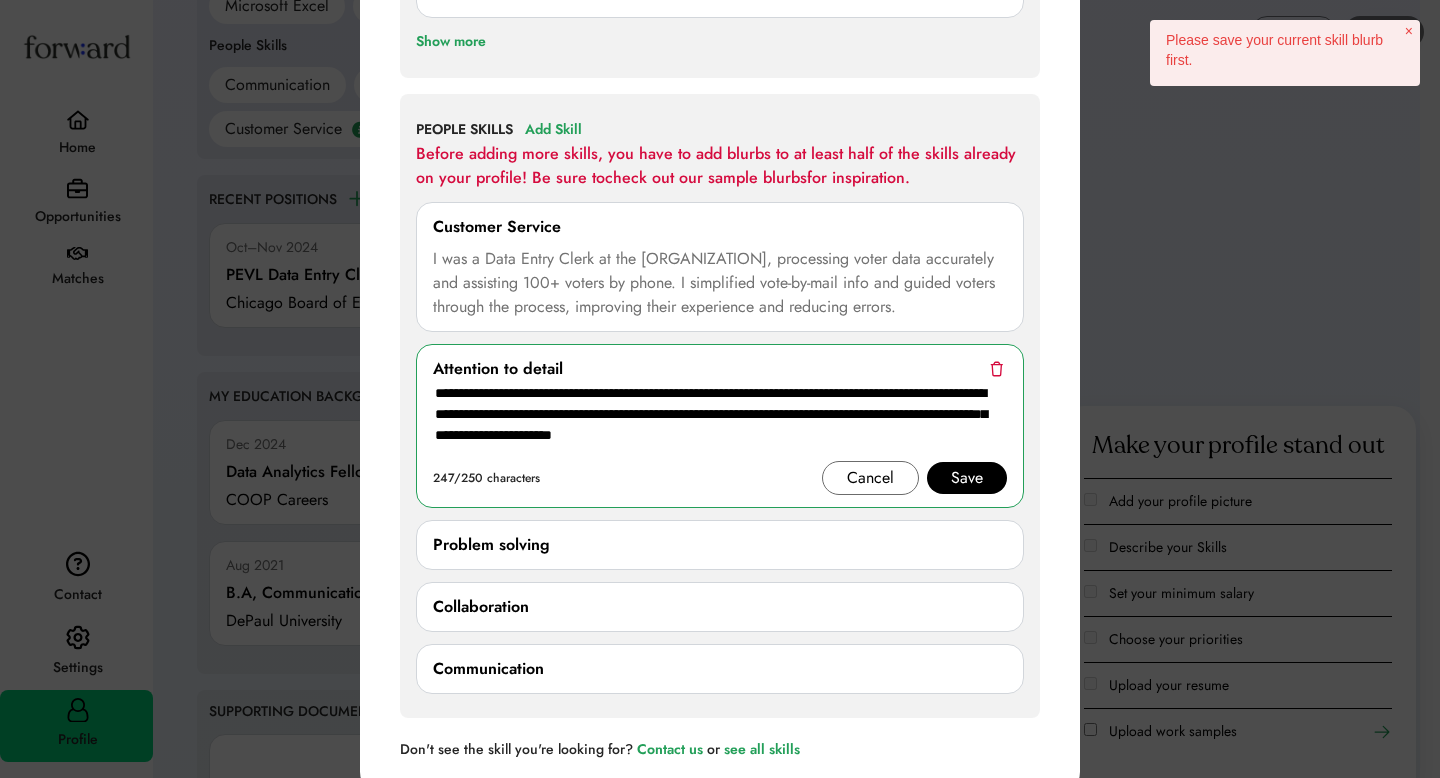 click on "**********" at bounding box center [720, 421] 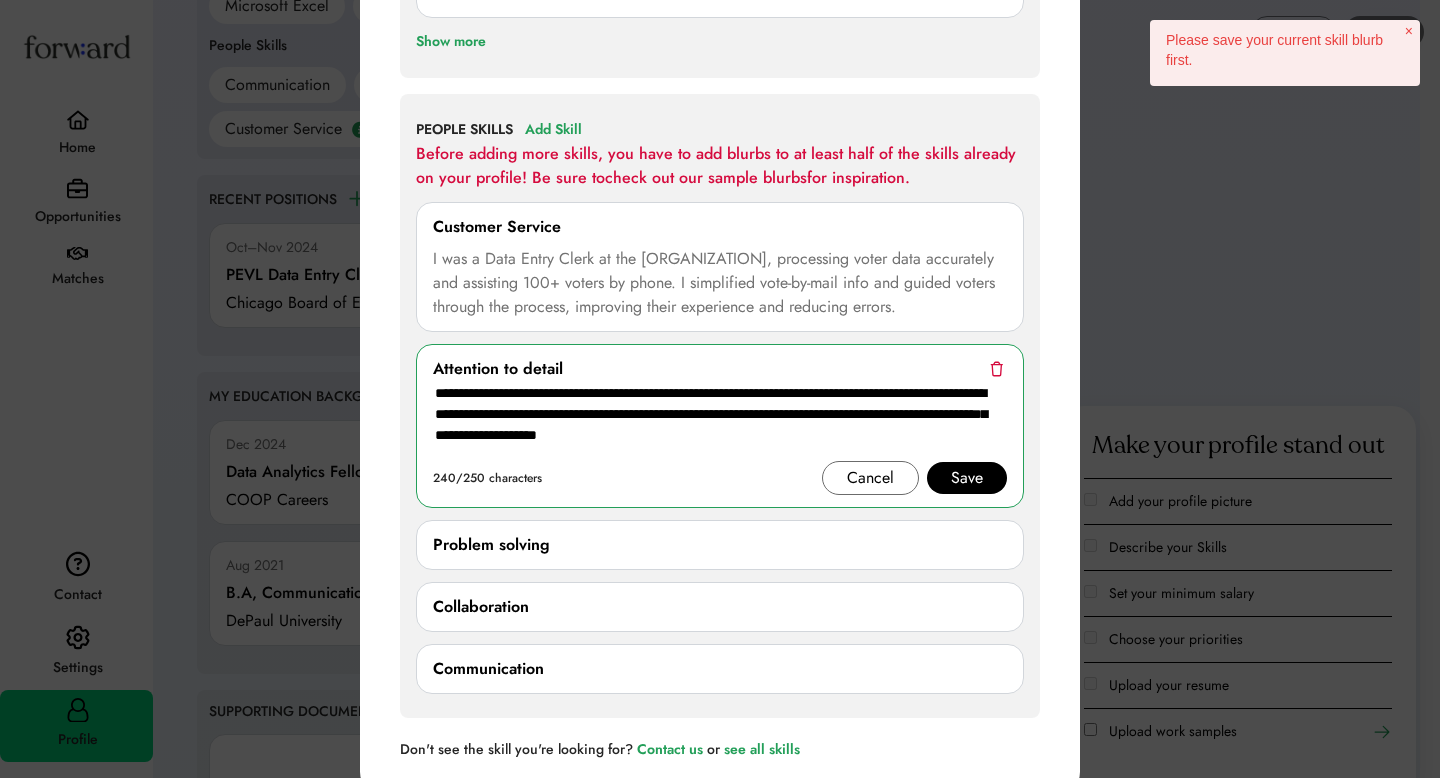 click on "**********" at bounding box center (720, 421) 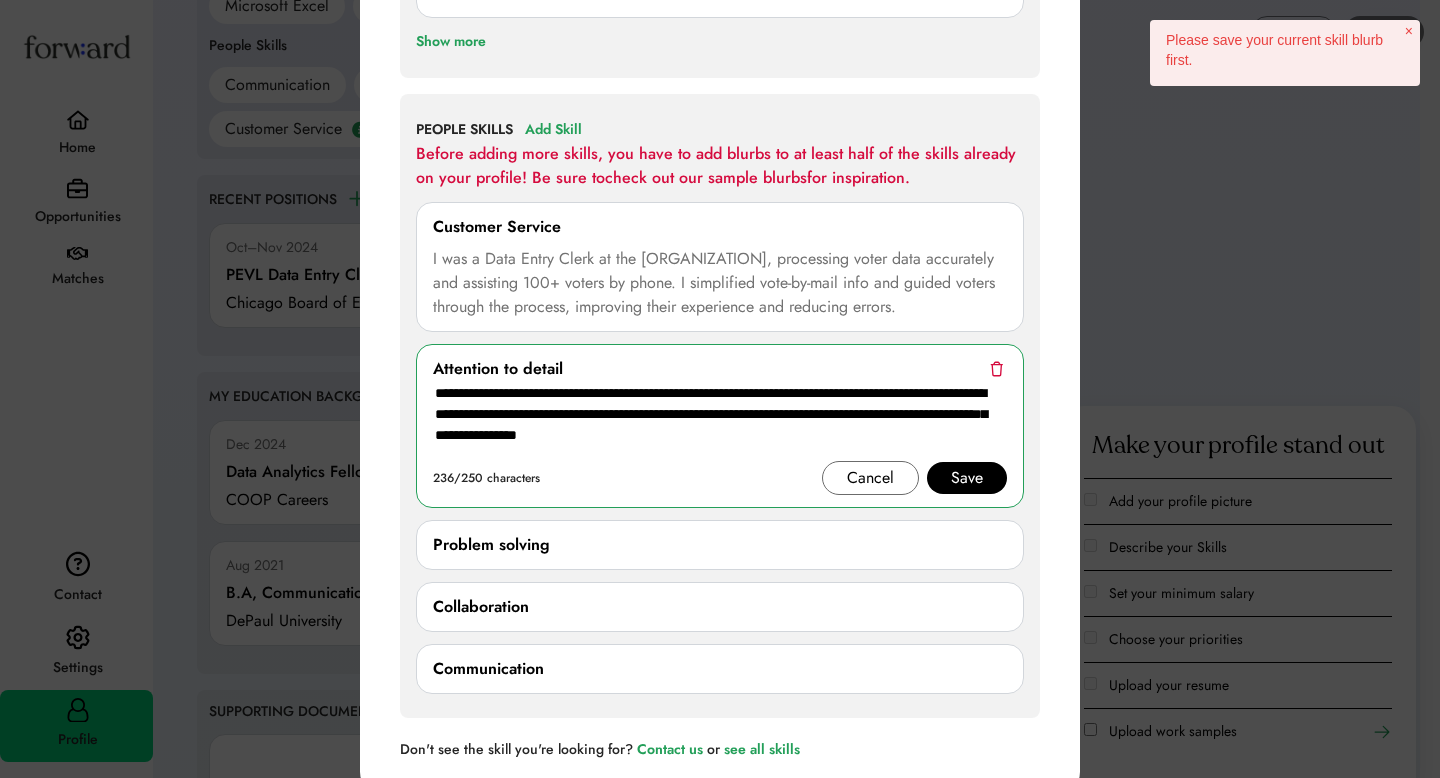 type on "**********" 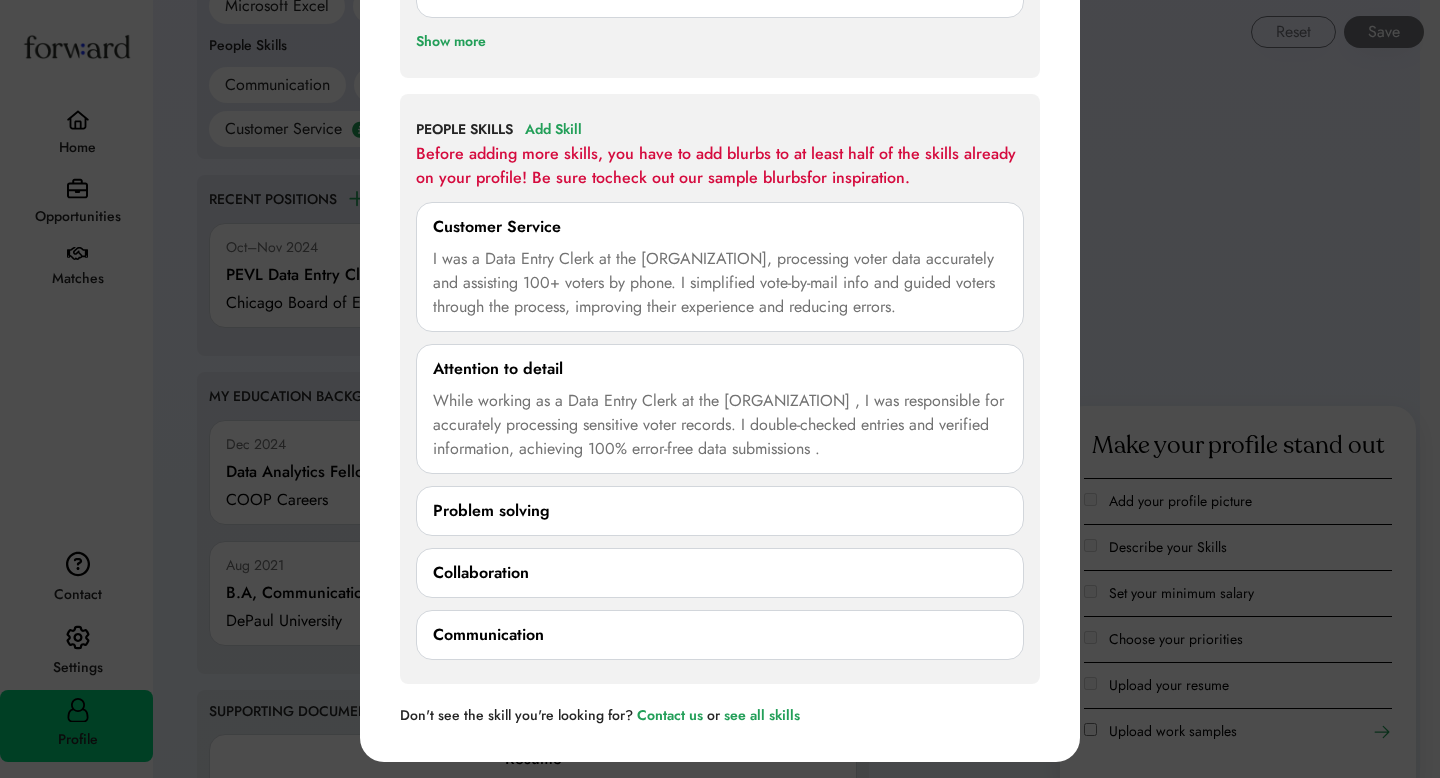 click on "**********" at bounding box center [720, 167] 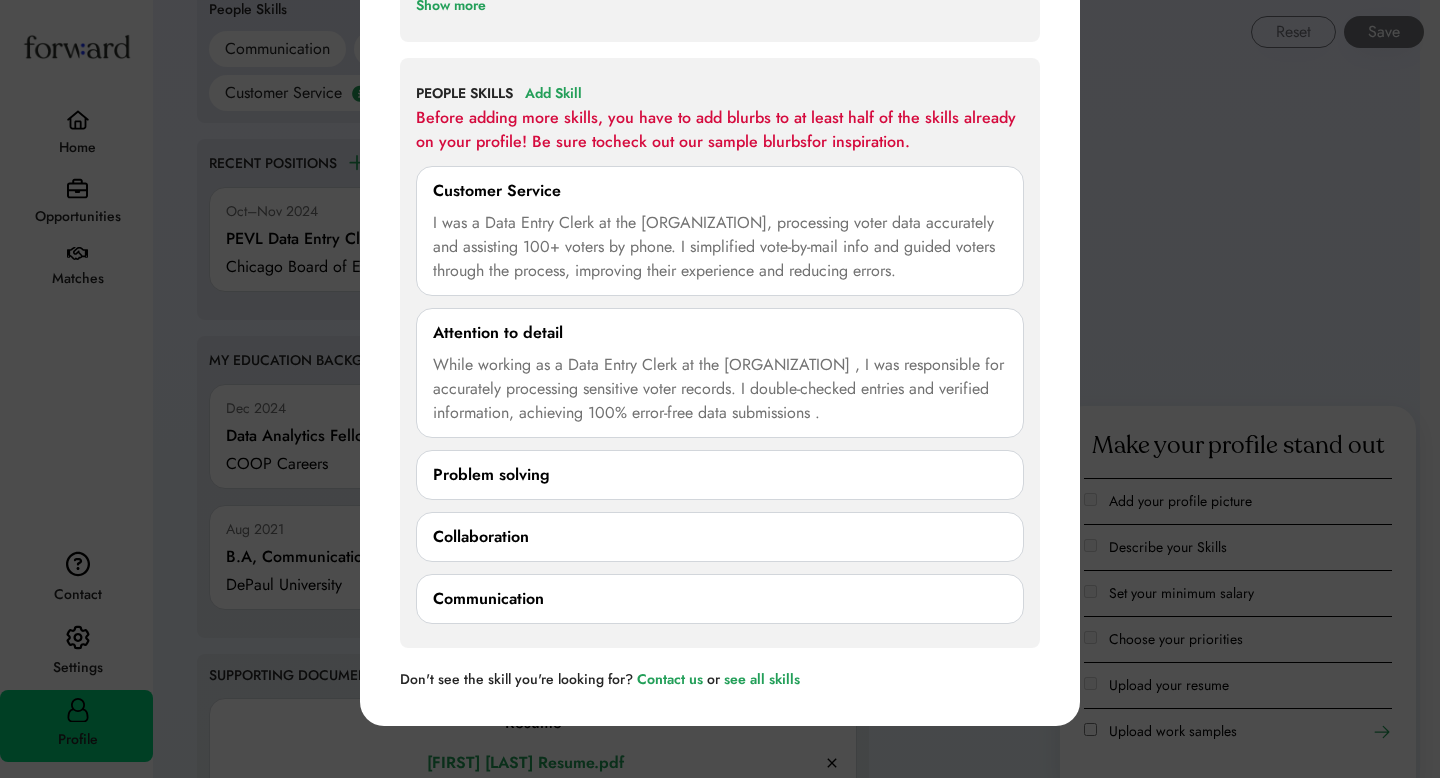 scroll, scrollTop: 1948, scrollLeft: 0, axis: vertical 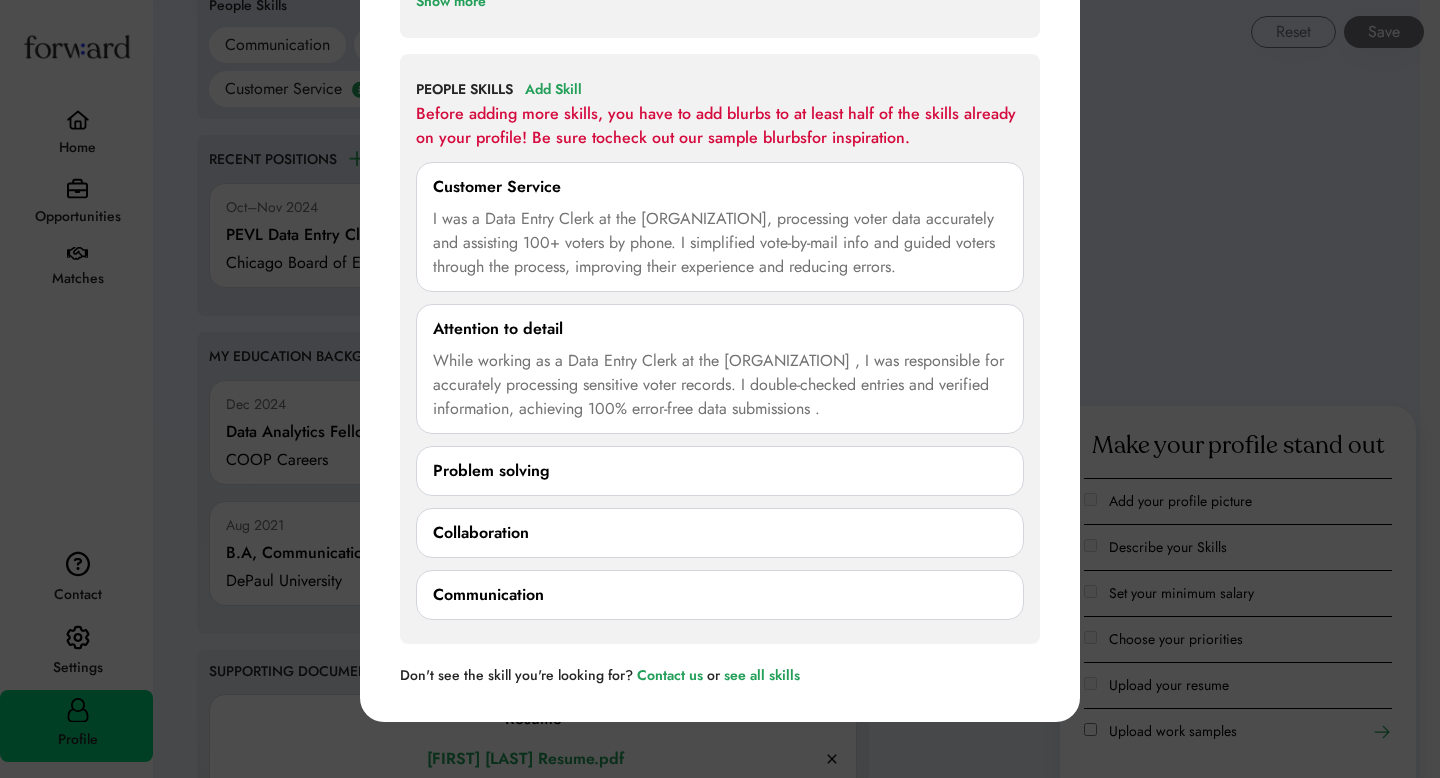 click on "While working as a Data Entry Clerk at the [ORGANIZATION] , I was responsible for accurately processing sensitive voter records. I double-checked entries and verified information, achieving 100% error-free data submissions ." at bounding box center [720, 385] 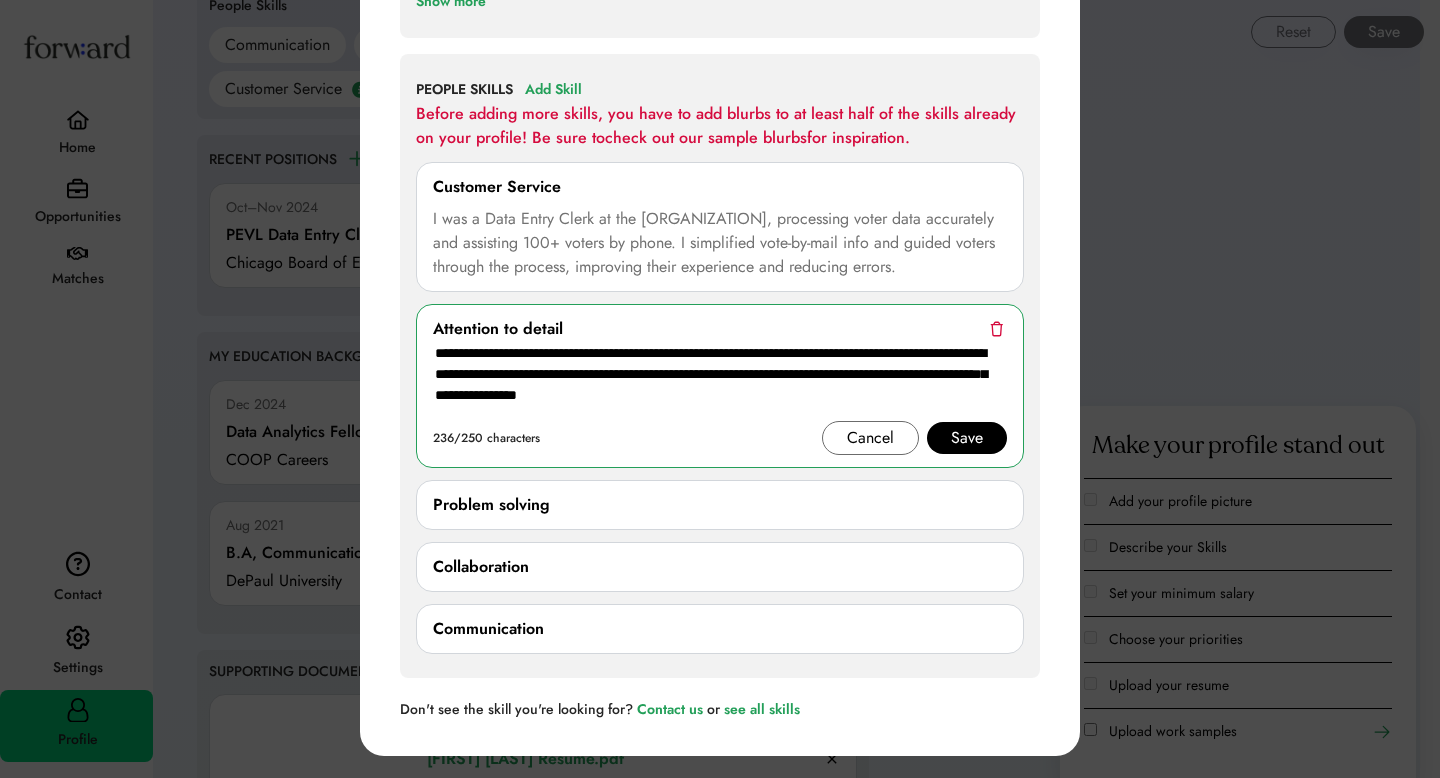 click on "Save" at bounding box center [967, 438] 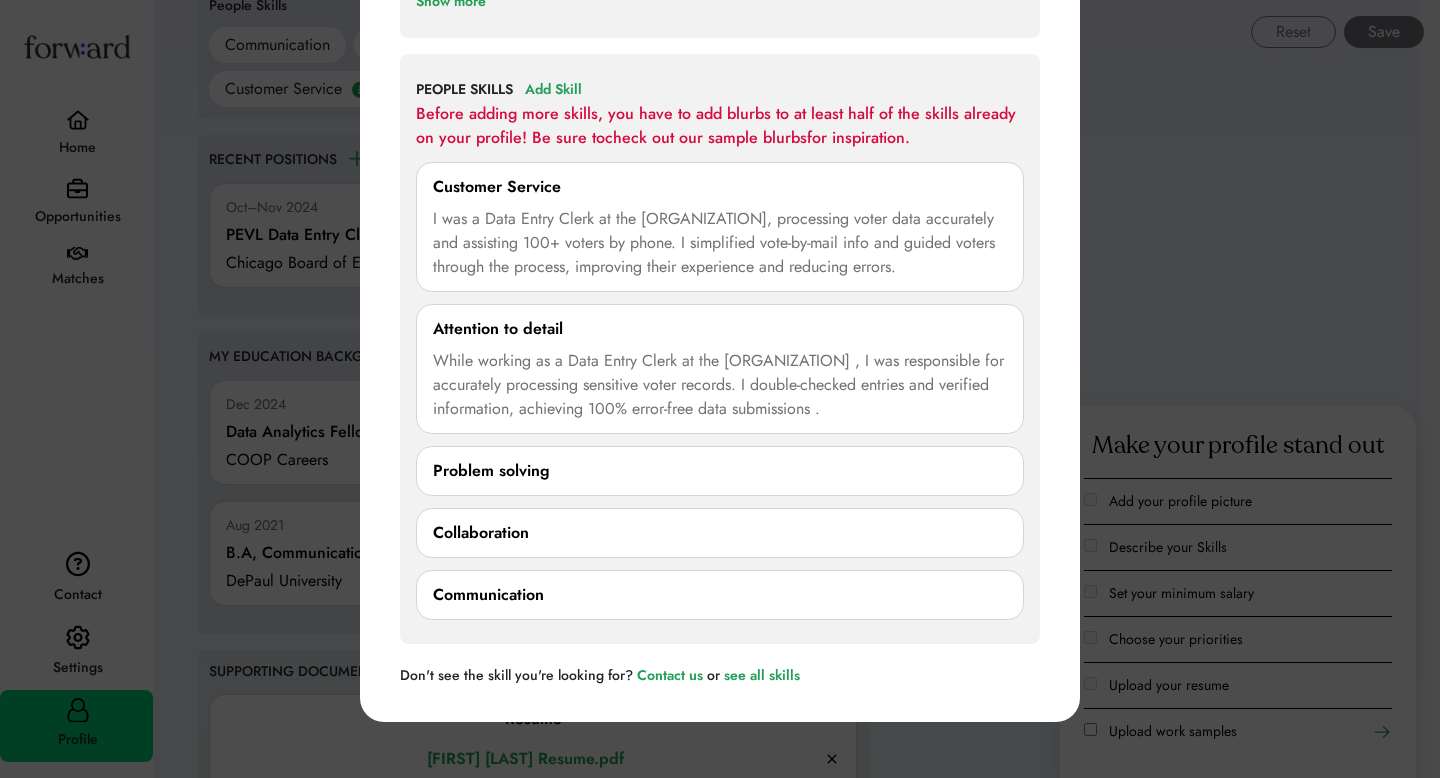 click on "**********" at bounding box center [720, 127] 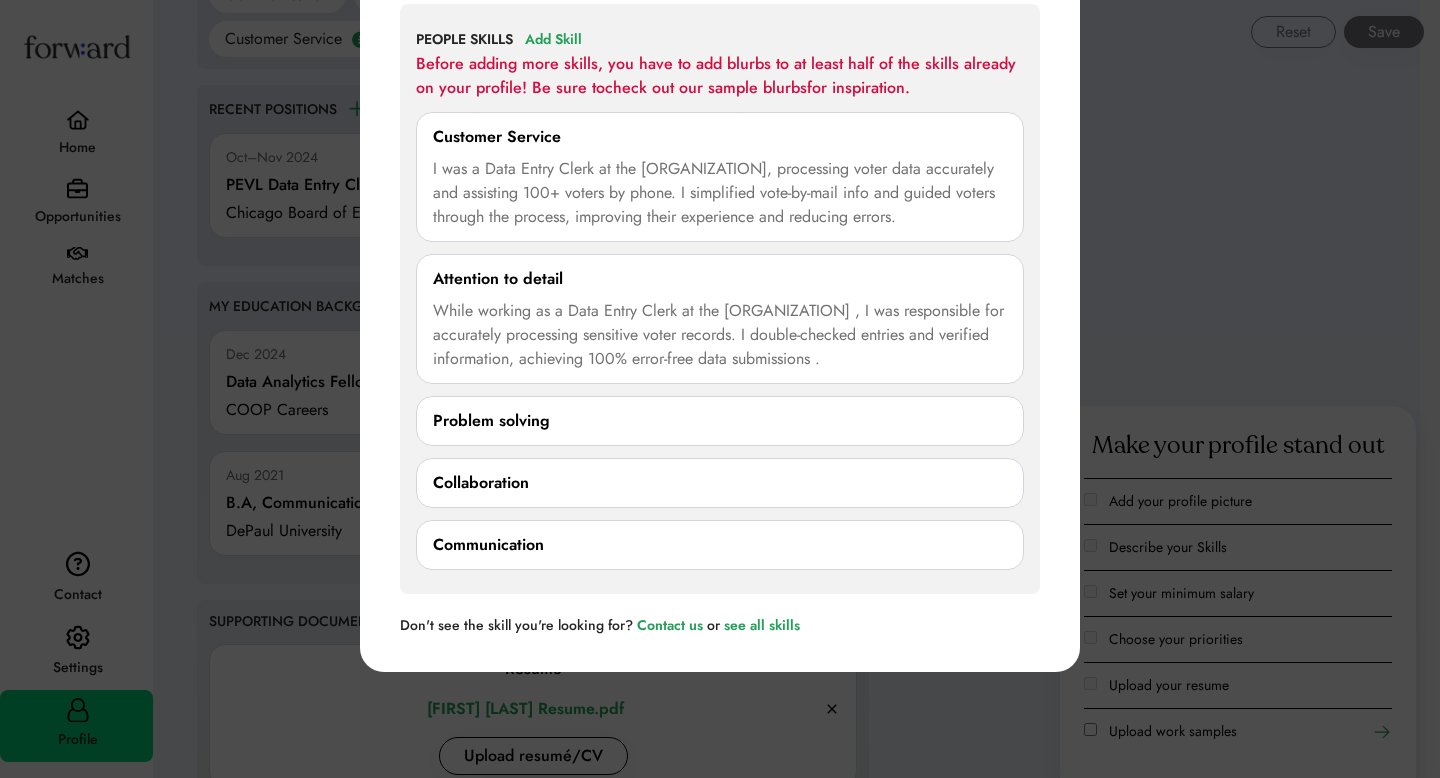 scroll, scrollTop: 2028, scrollLeft: 0, axis: vertical 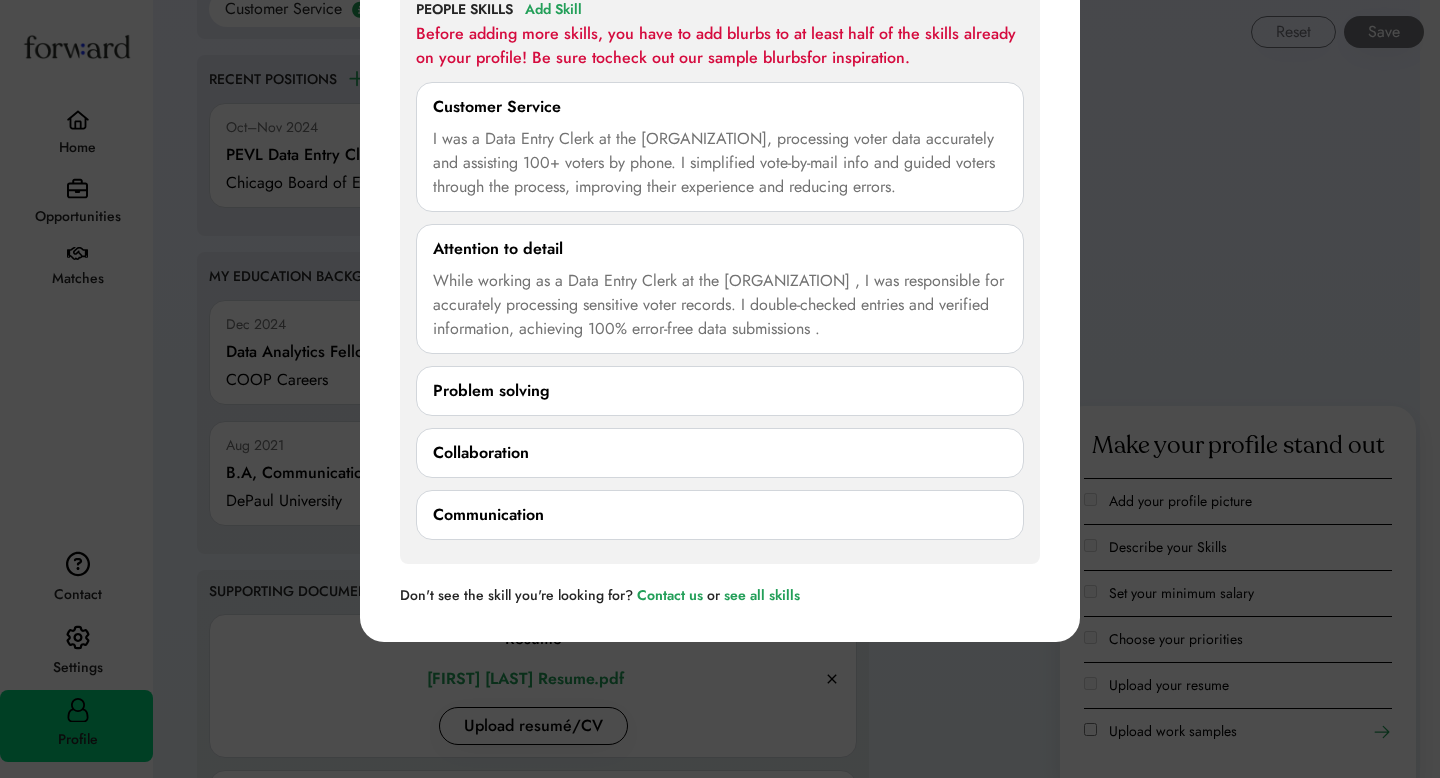 click on "Communication" at bounding box center [720, 515] 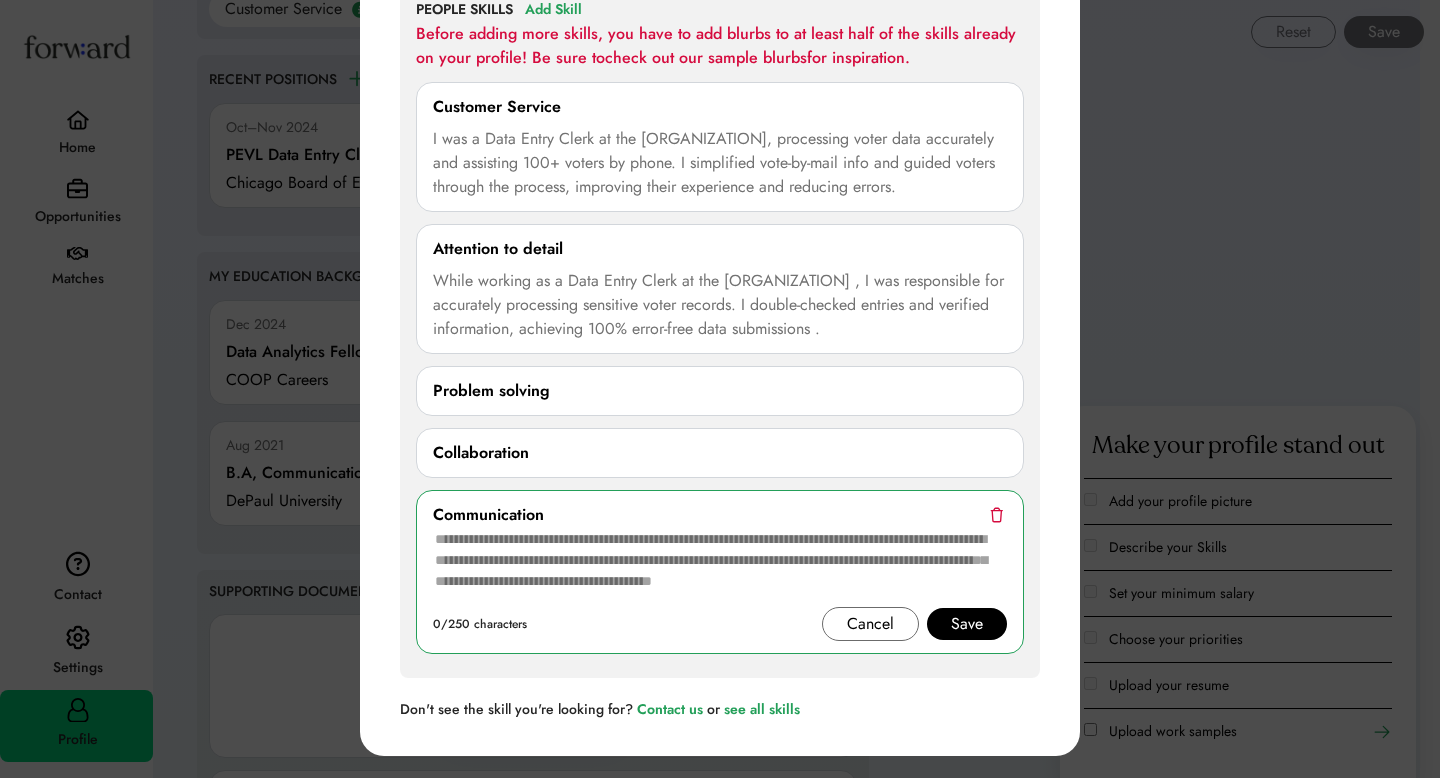 click at bounding box center (720, 567) 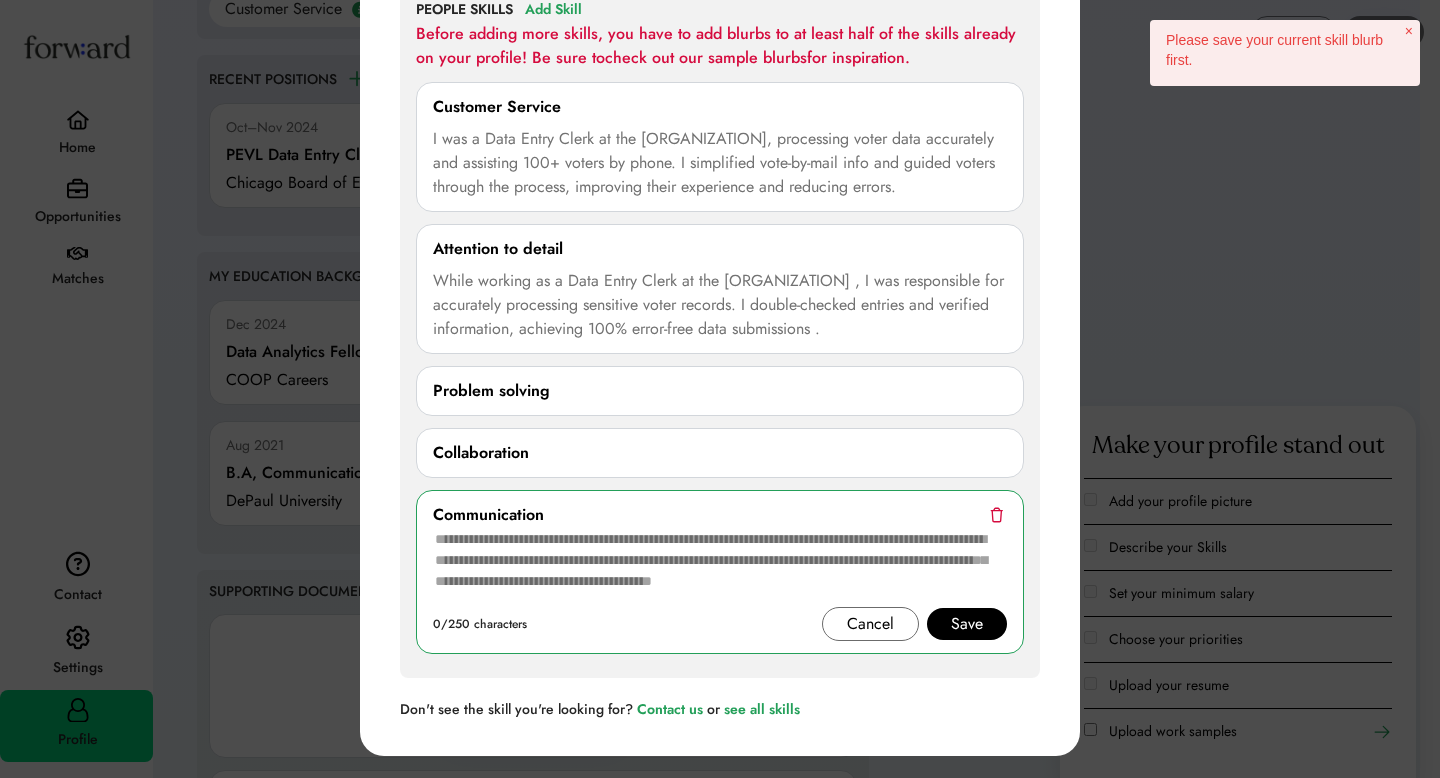 paste on "**********" 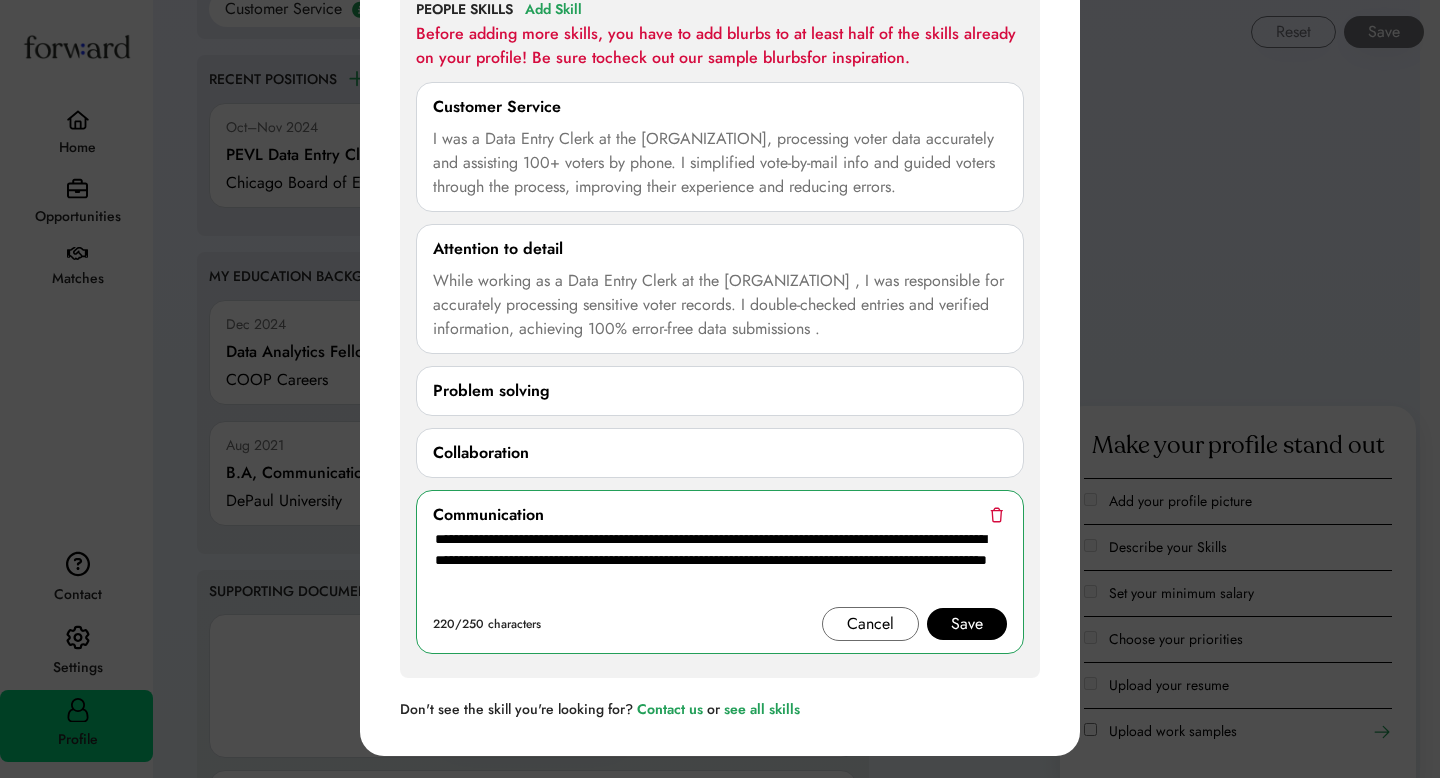 click on "**********" at bounding box center (720, 567) 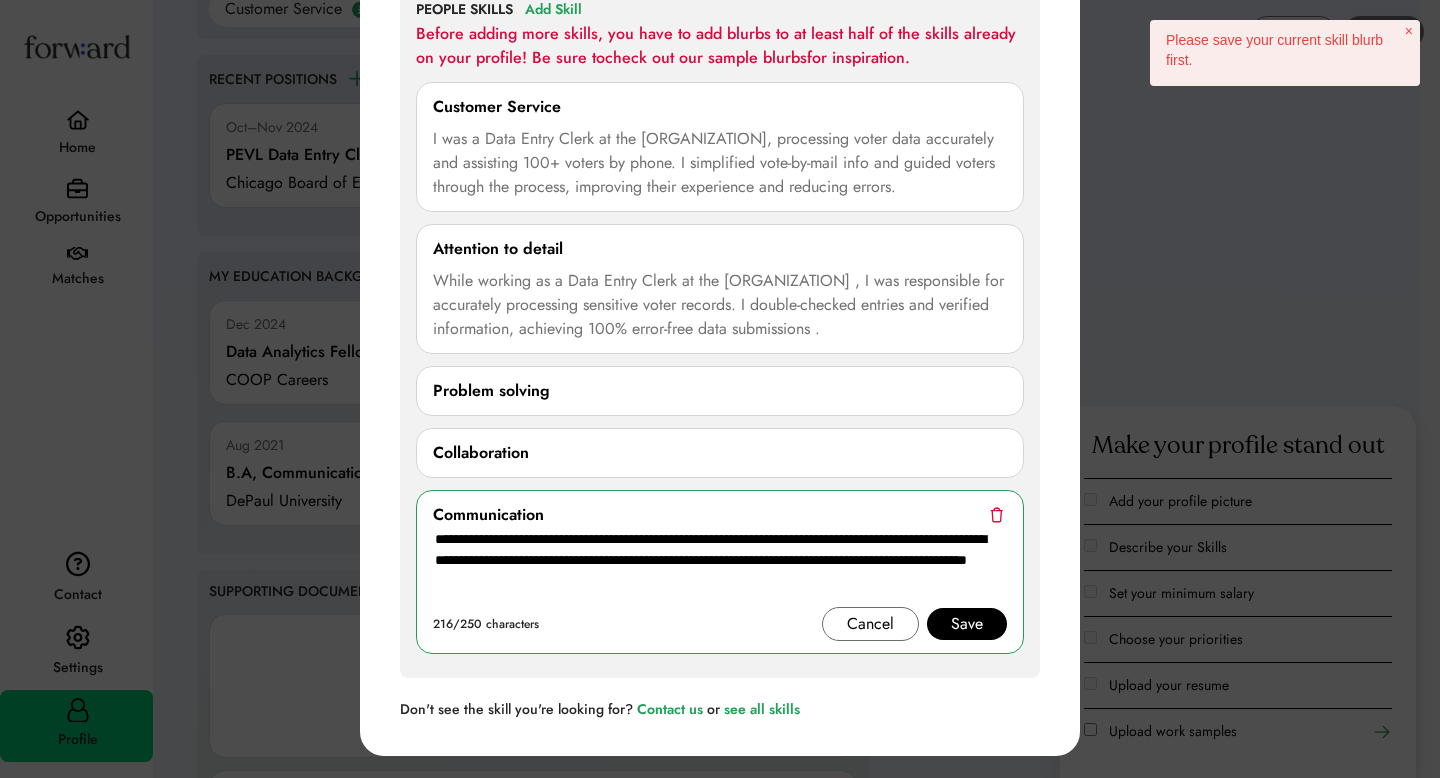 click on "**********" at bounding box center (720, 567) 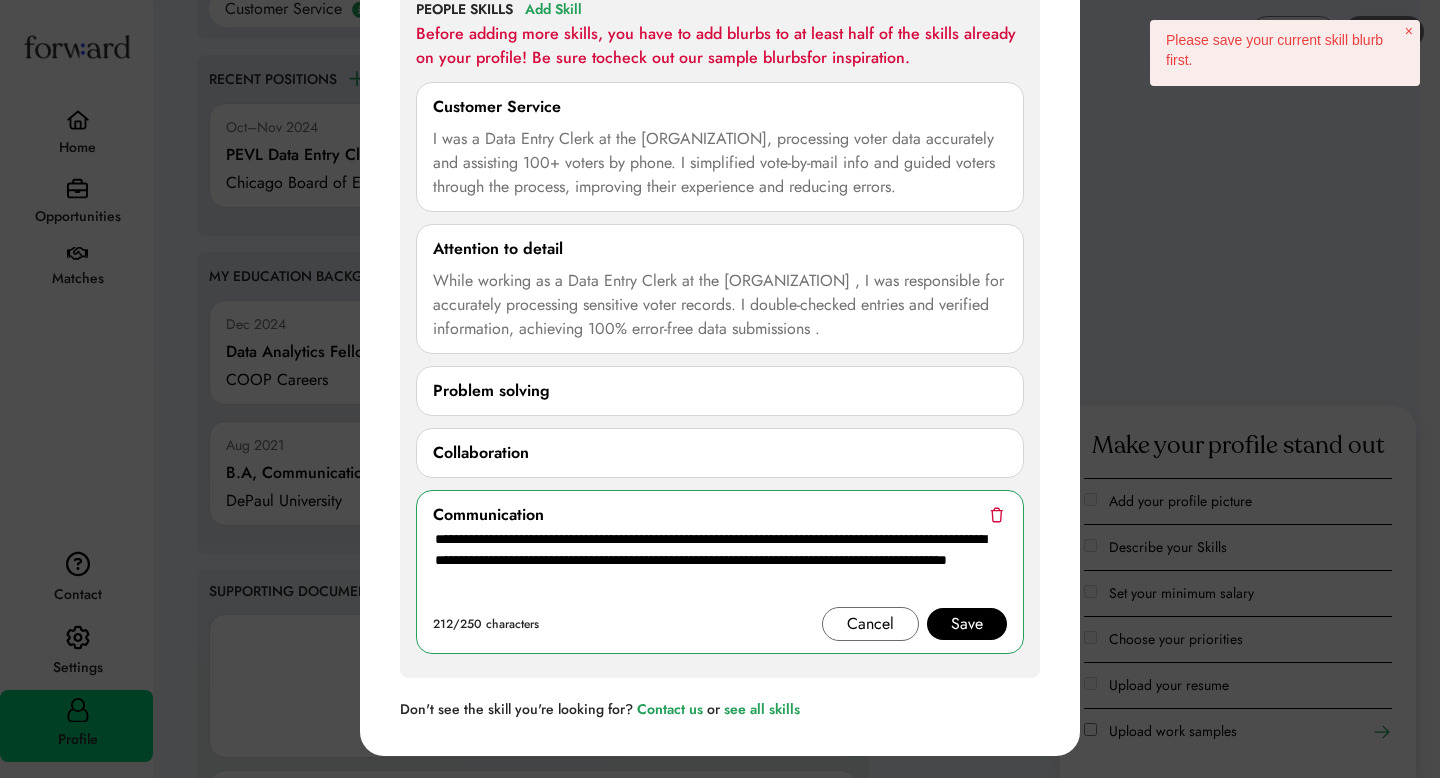 click on "**********" at bounding box center [720, 567] 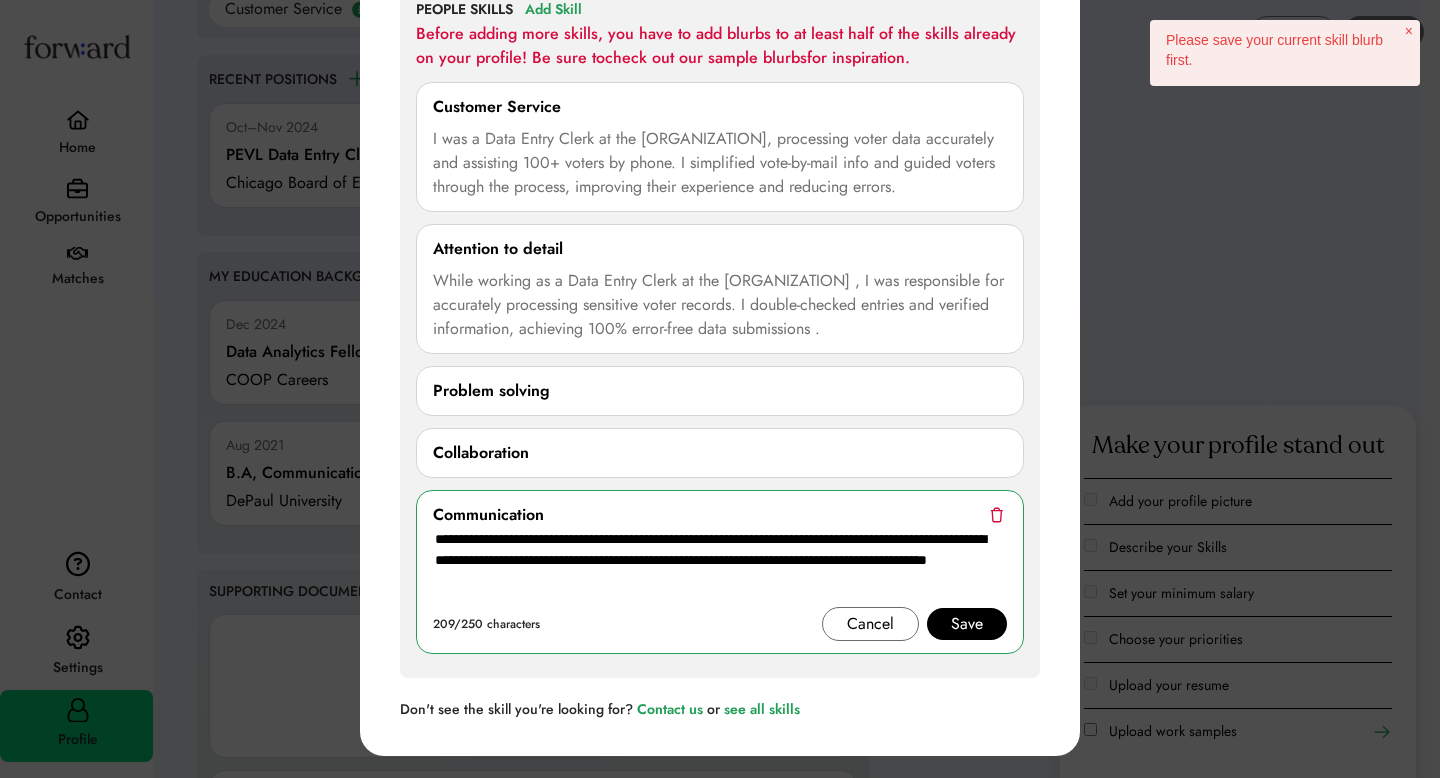 type on "**********" 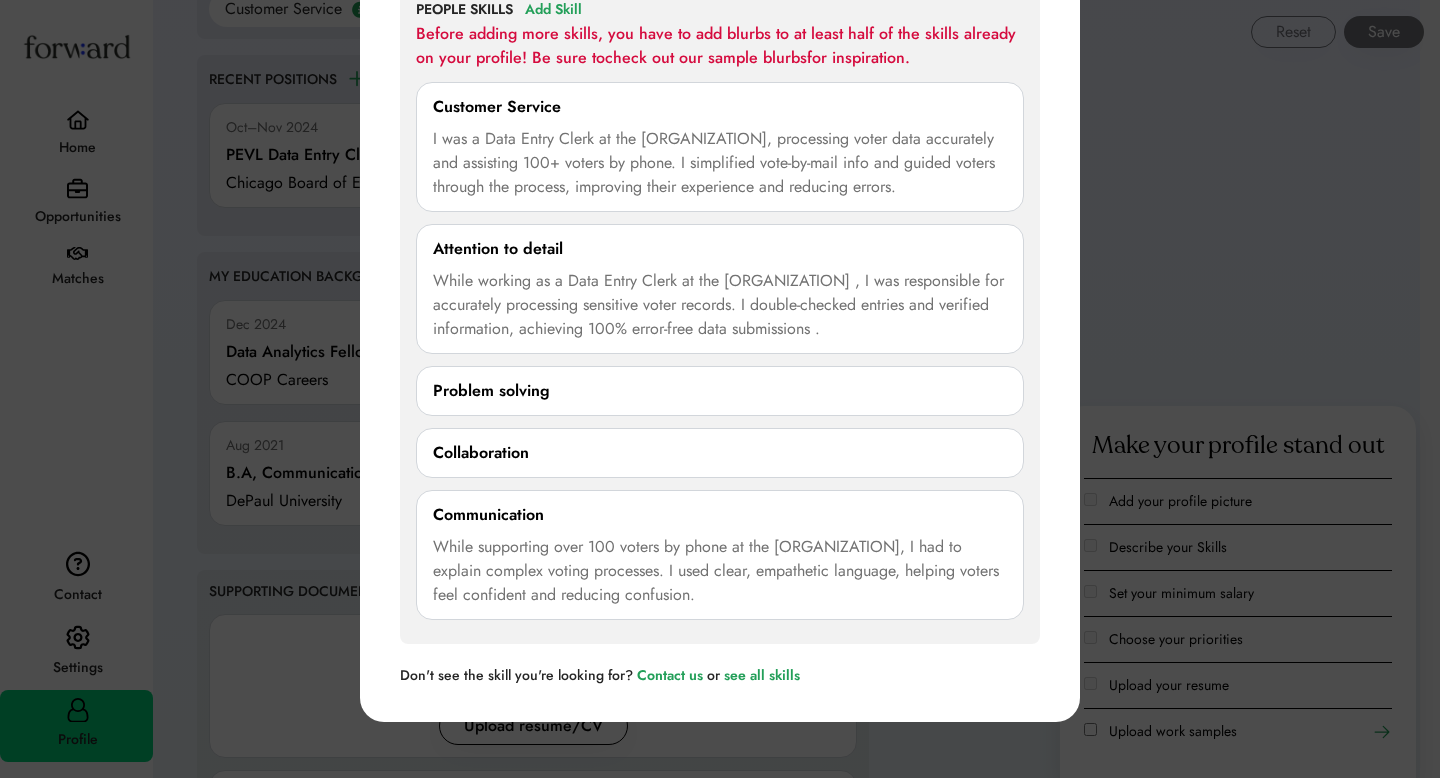 click on "**********" at bounding box center (720, 309) 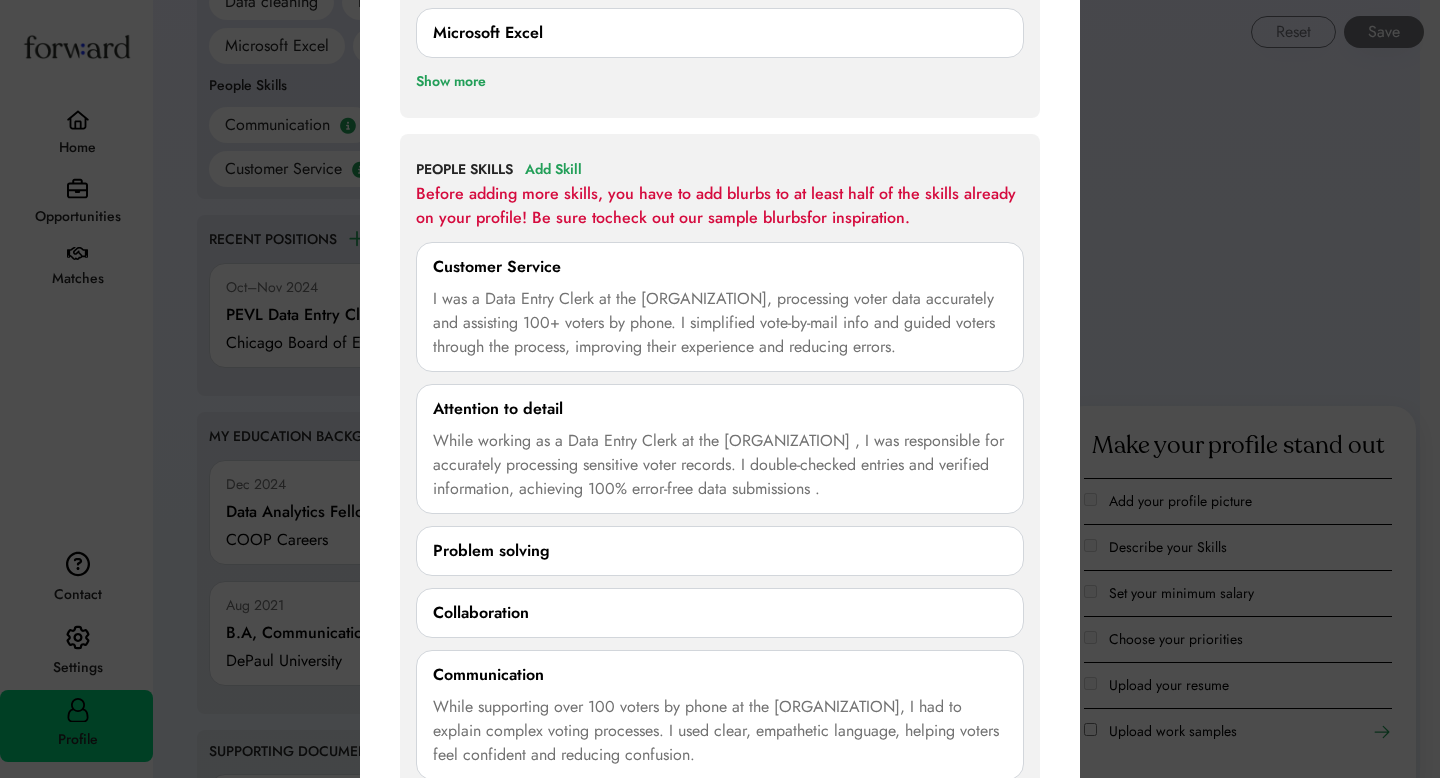 scroll, scrollTop: 1828, scrollLeft: 0, axis: vertical 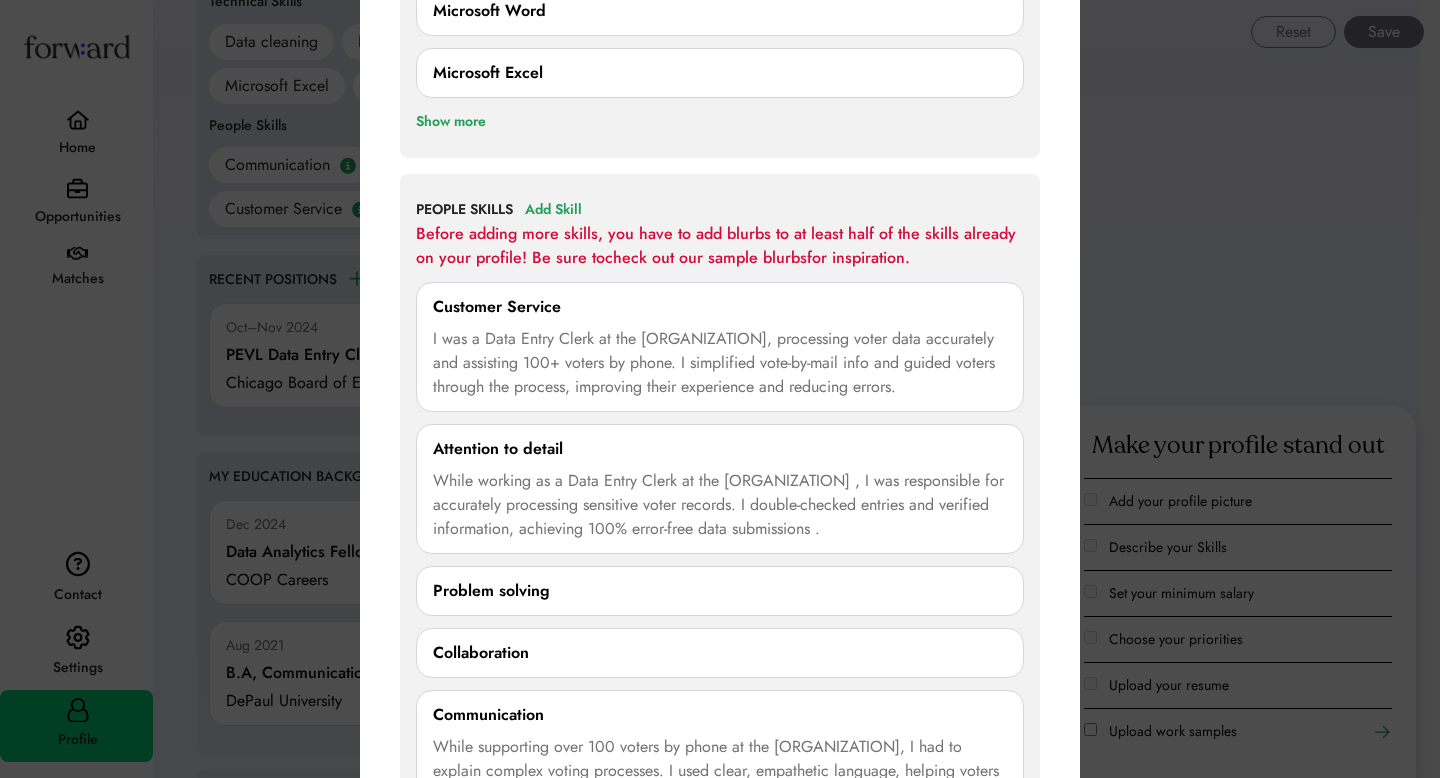 click on "Problem solving" at bounding box center [720, 591] 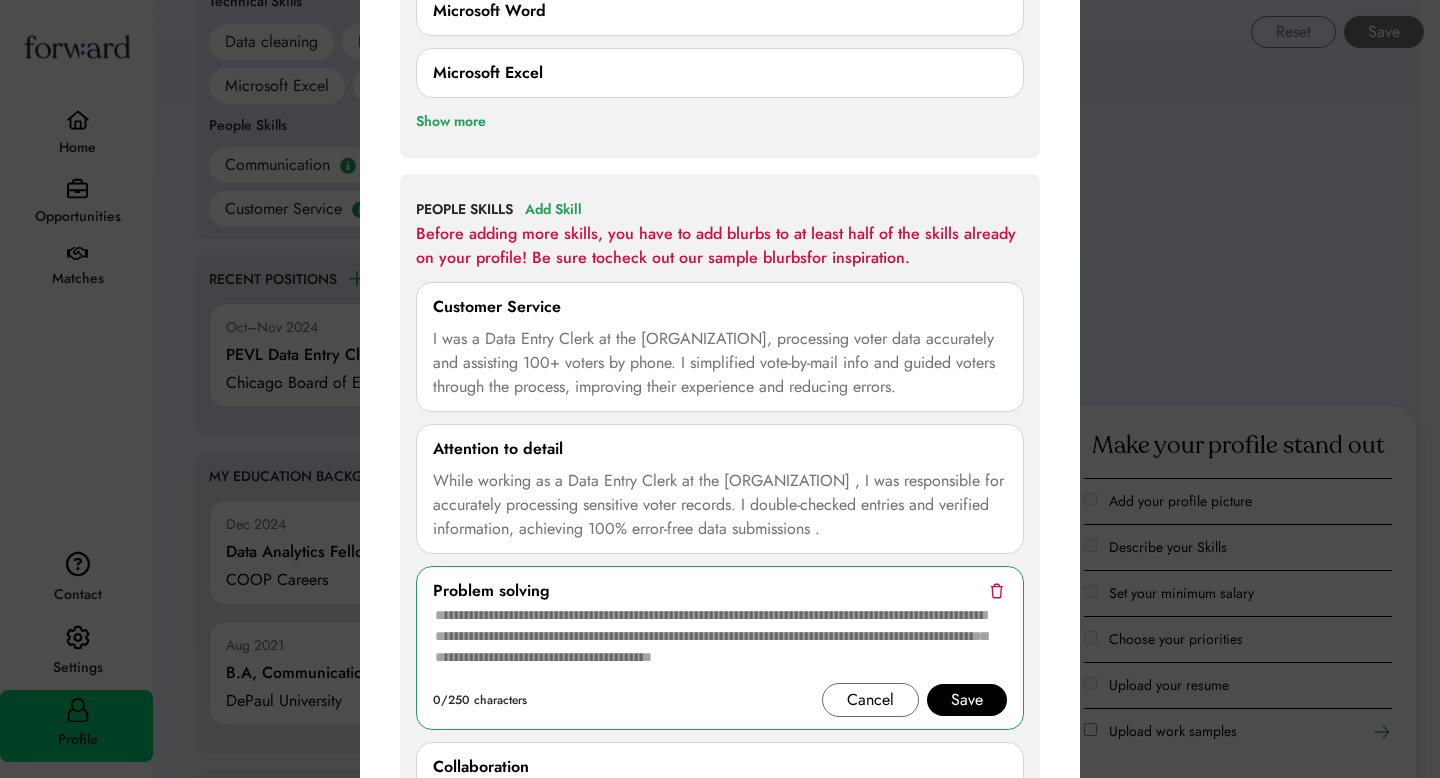 click at bounding box center (720, 643) 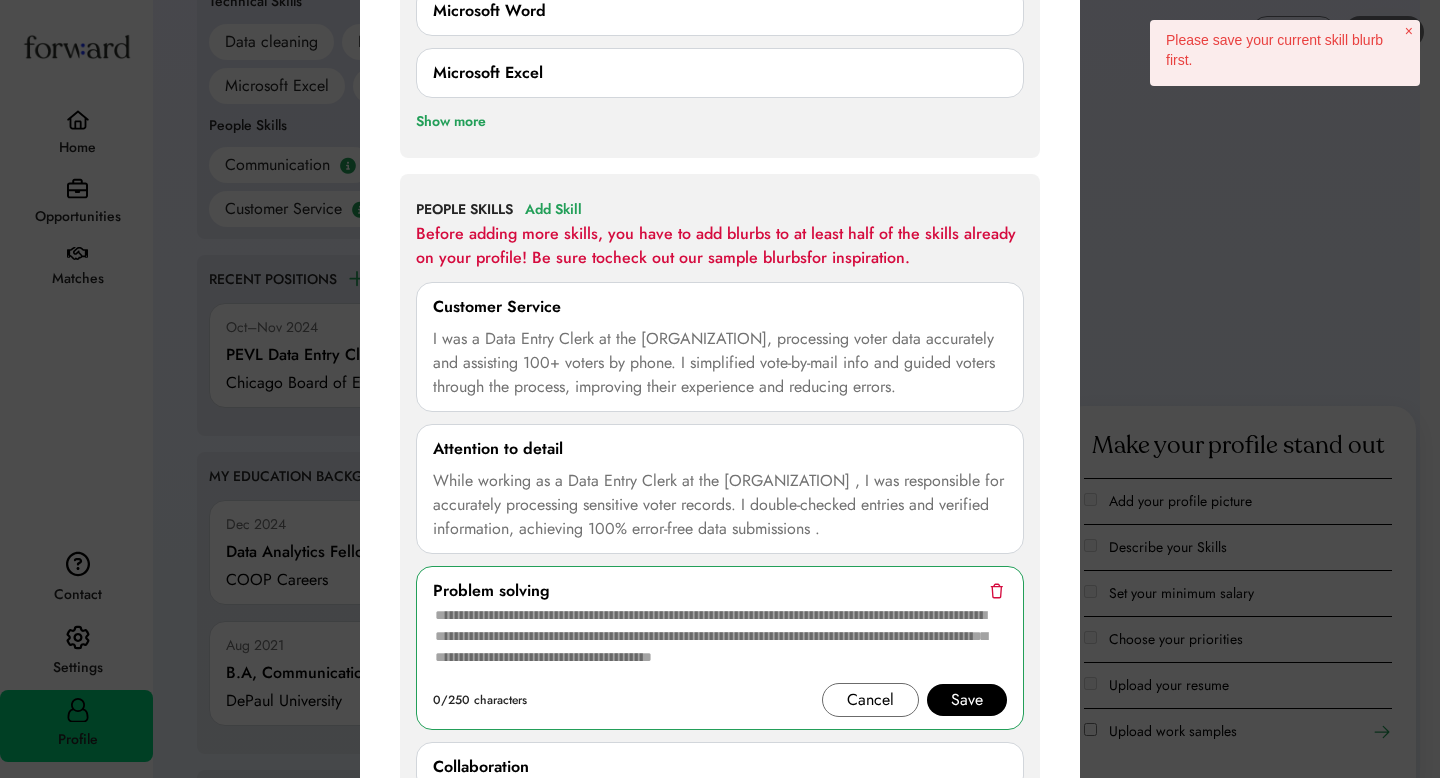 paste on "**********" 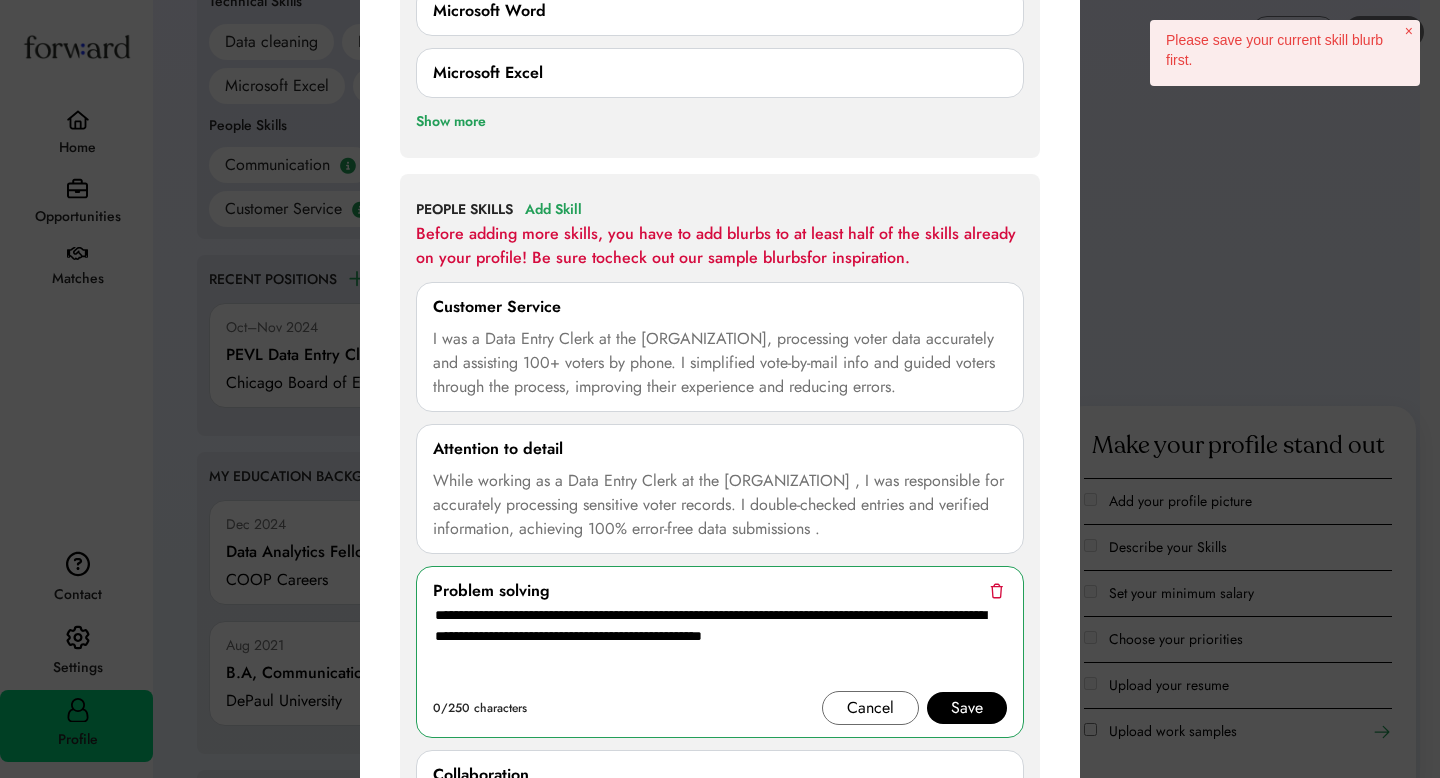 click on "**********" at bounding box center (720, 647) 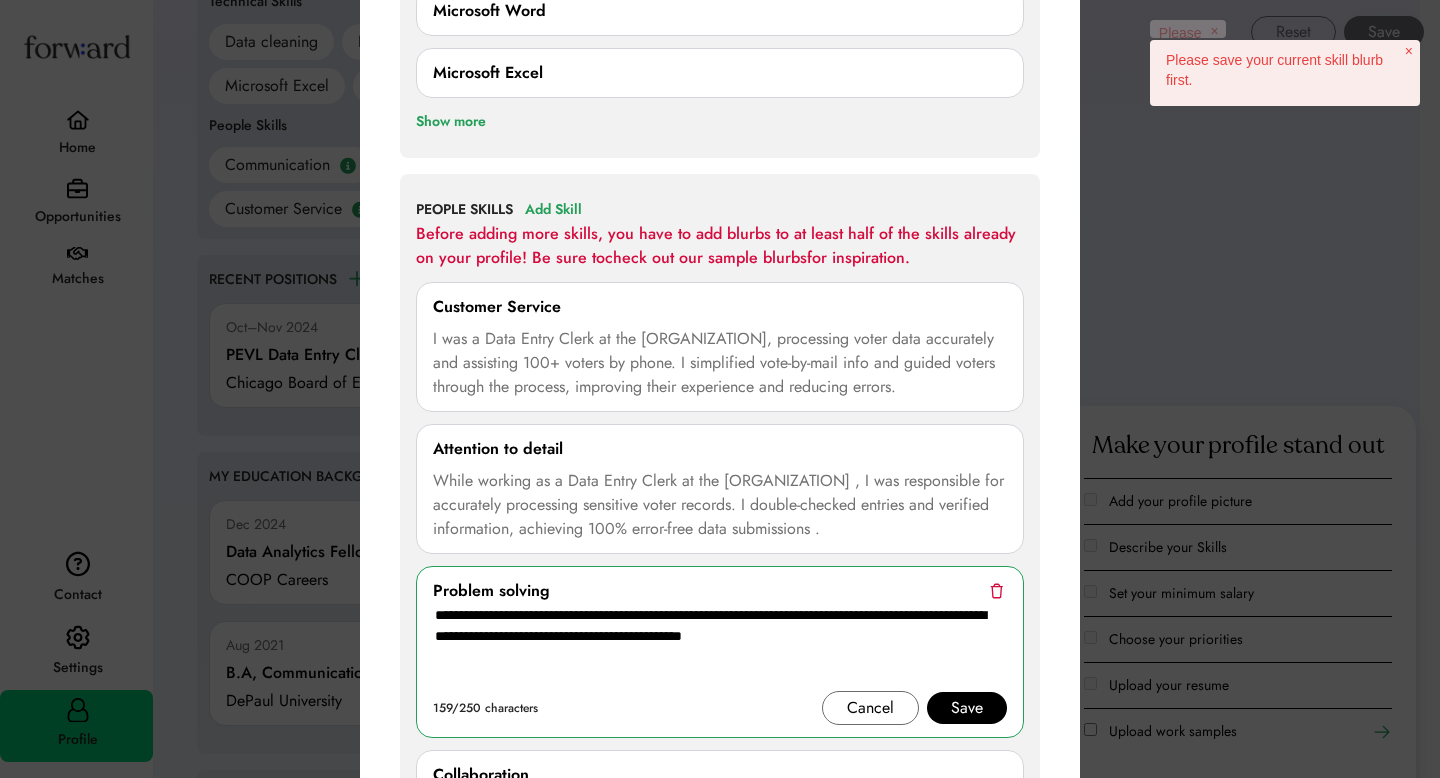 click on "**********" at bounding box center [720, 647] 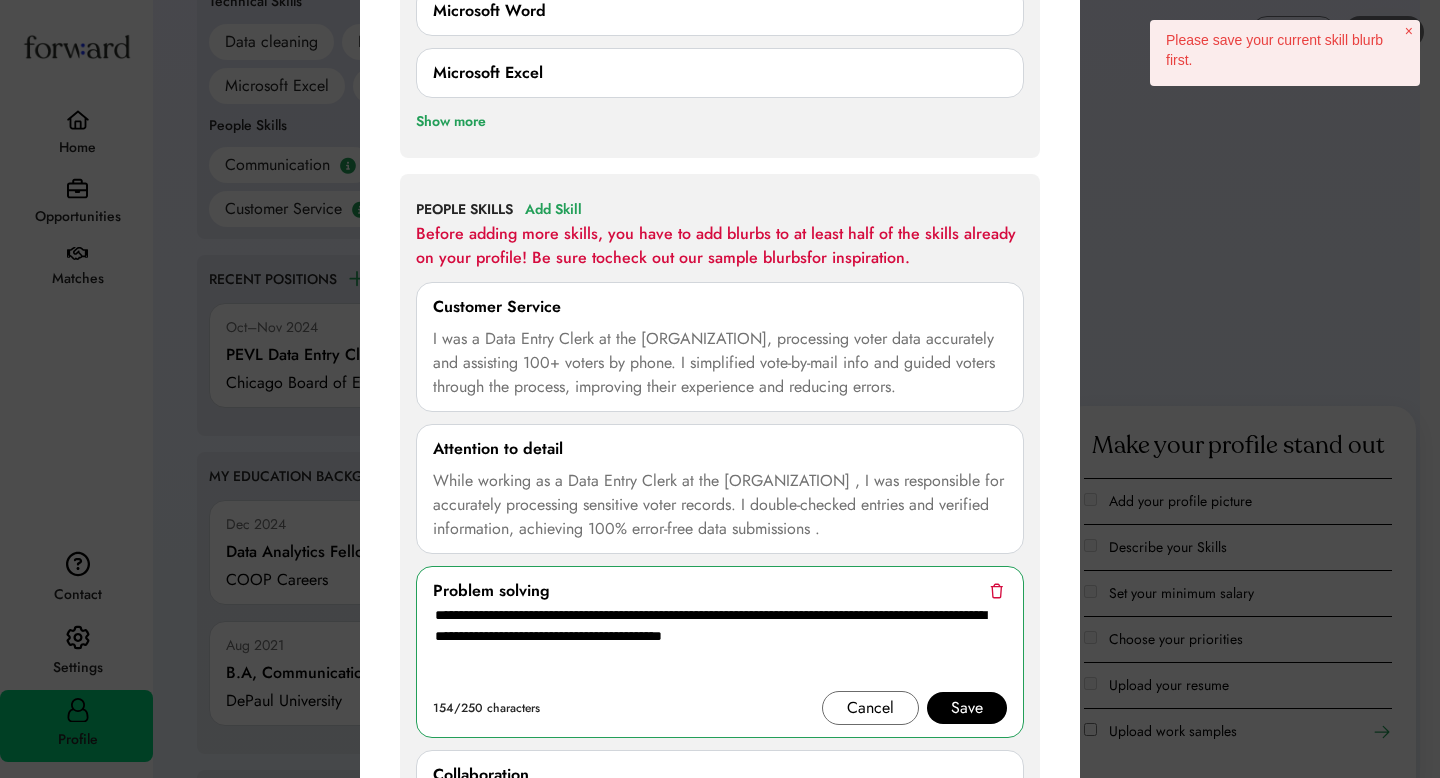 click on "**********" at bounding box center [720, 647] 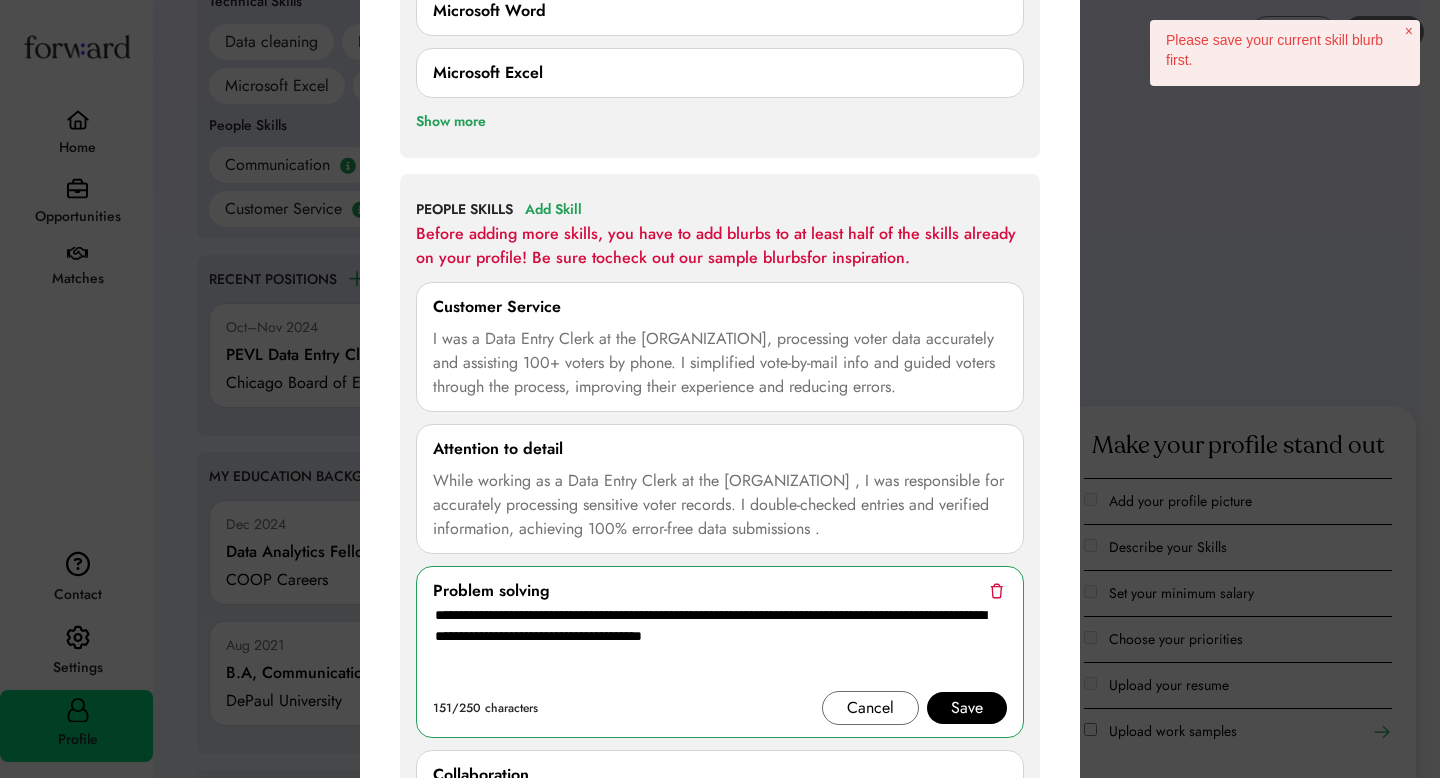 click on "**********" at bounding box center (720, 647) 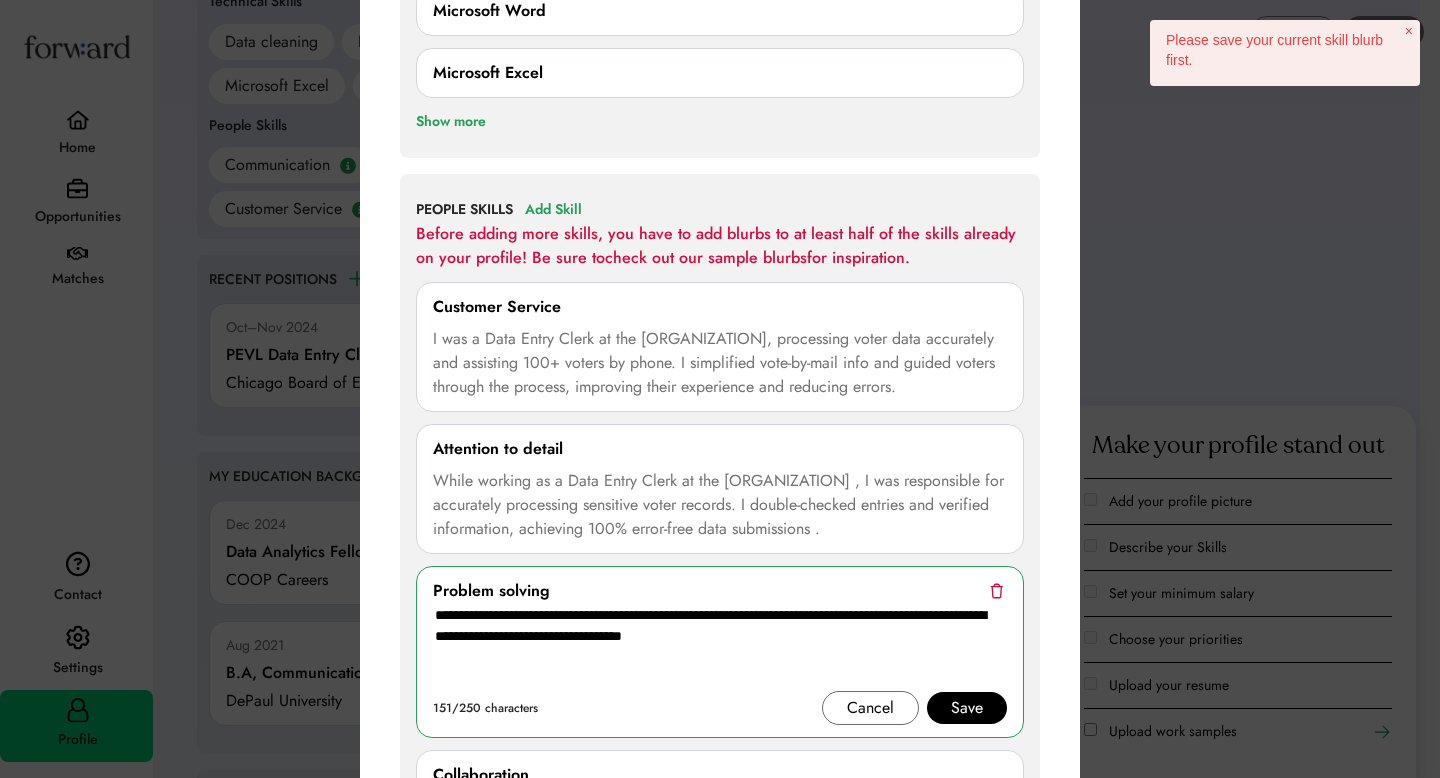 type on "**********" 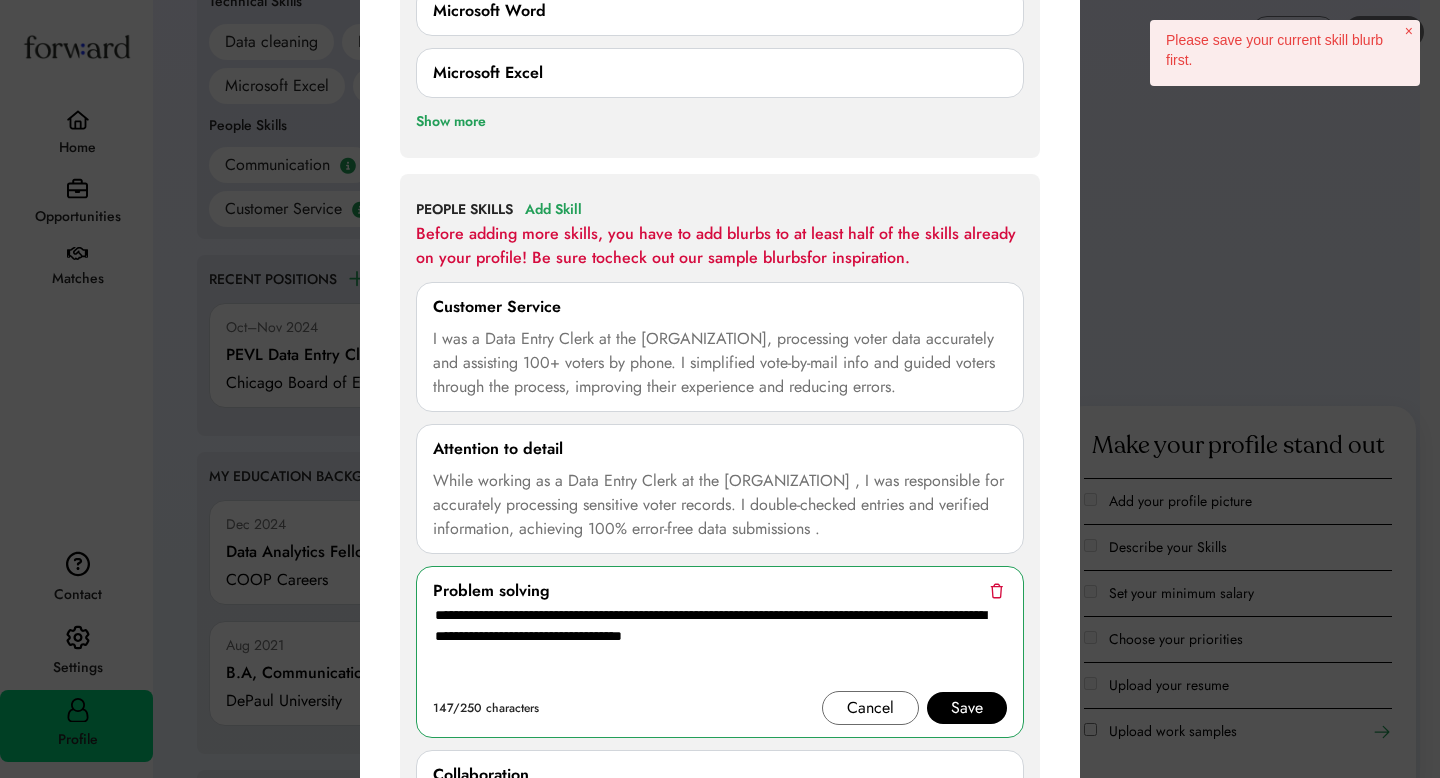 click on "Save" at bounding box center (967, 708) 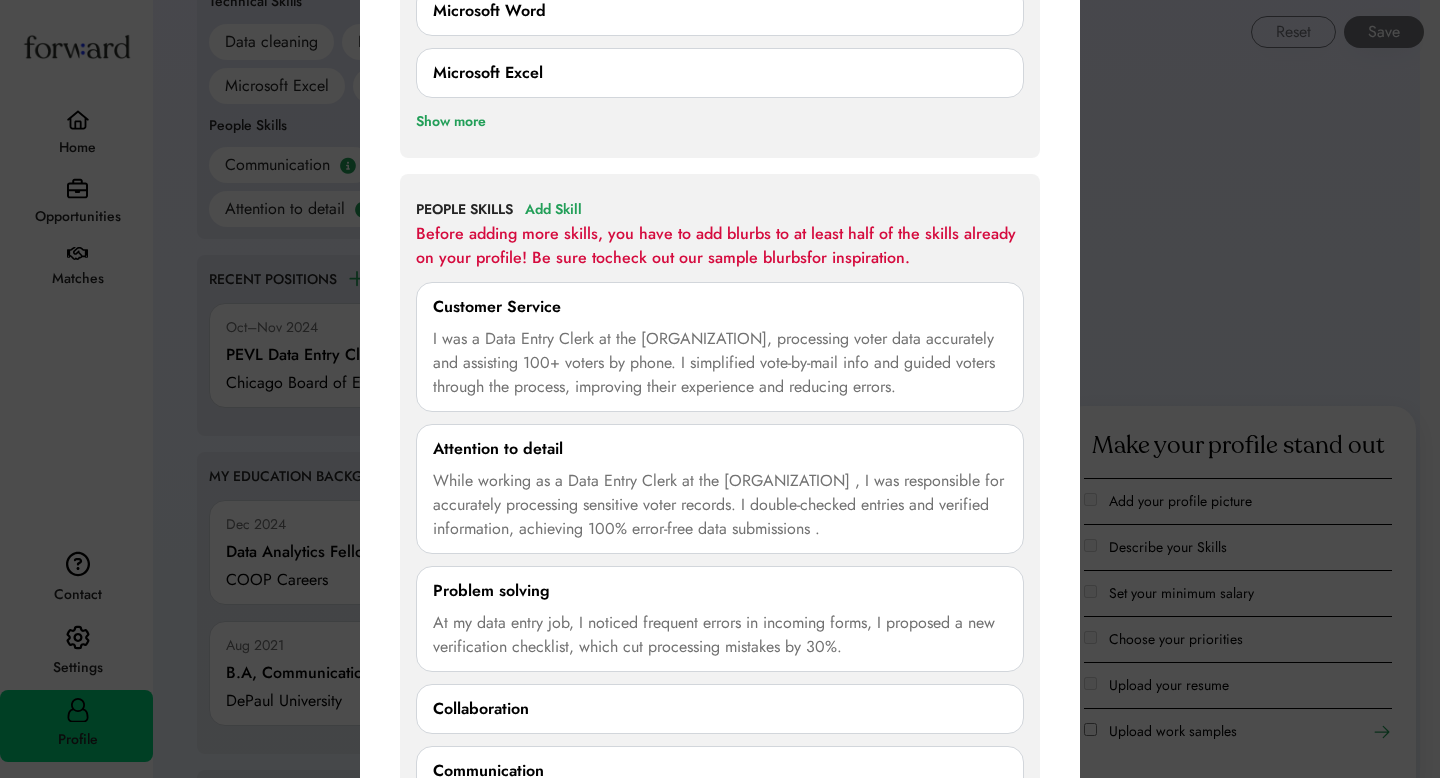 click on "**********" at bounding box center [720, 315] 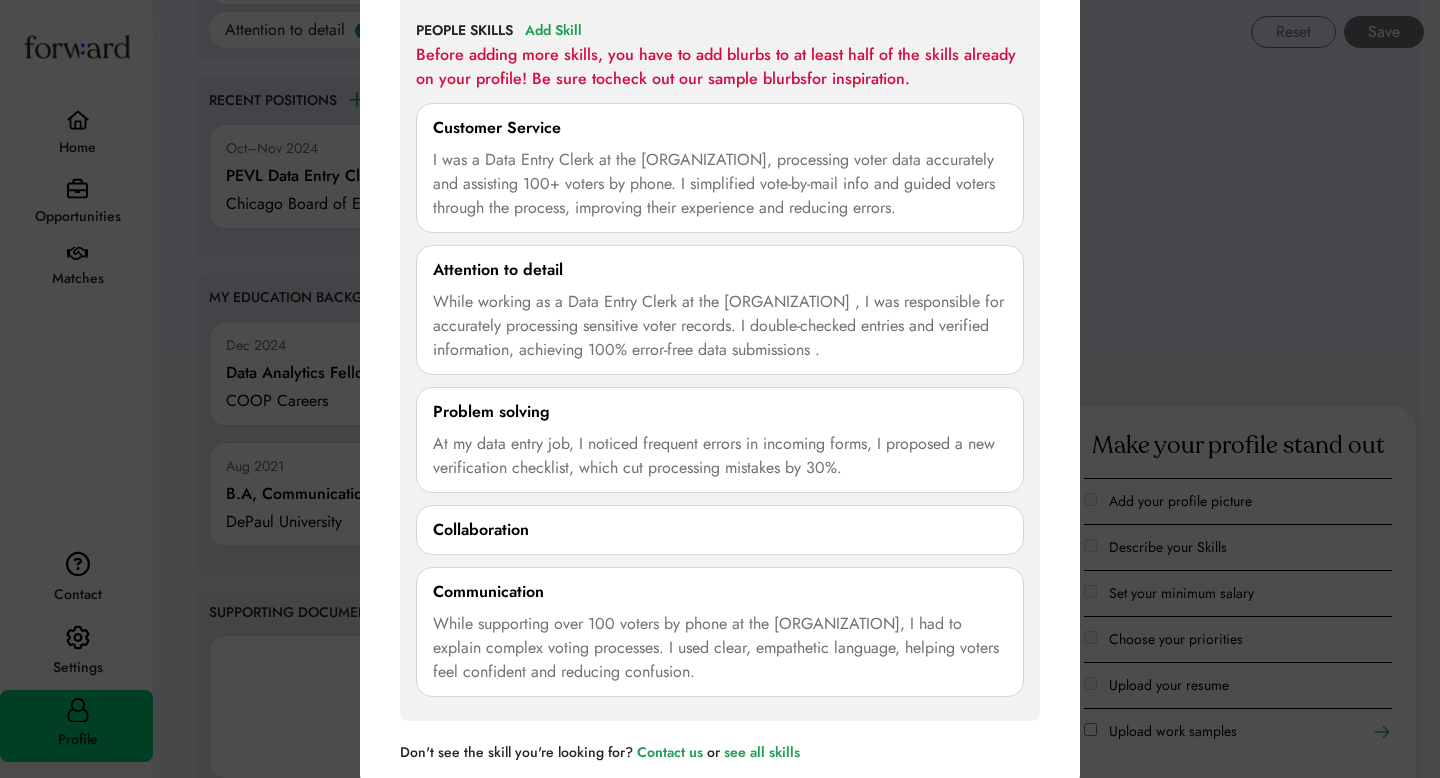 scroll, scrollTop: 2028, scrollLeft: 0, axis: vertical 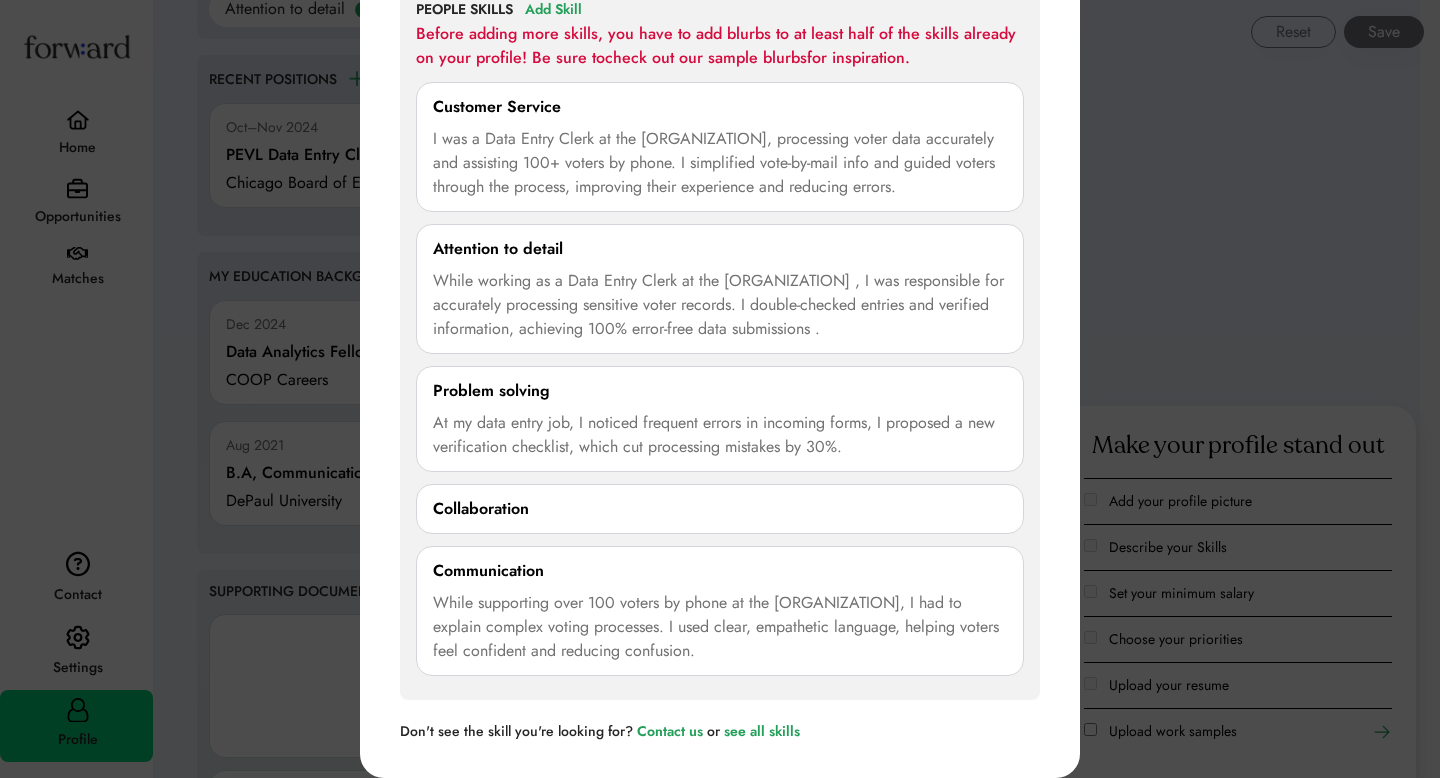click on "At my data entry job, I noticed frequent errors in incoming forms, I proposed a new verification checklist, which cut processing mistakes by 30%." at bounding box center [720, 435] 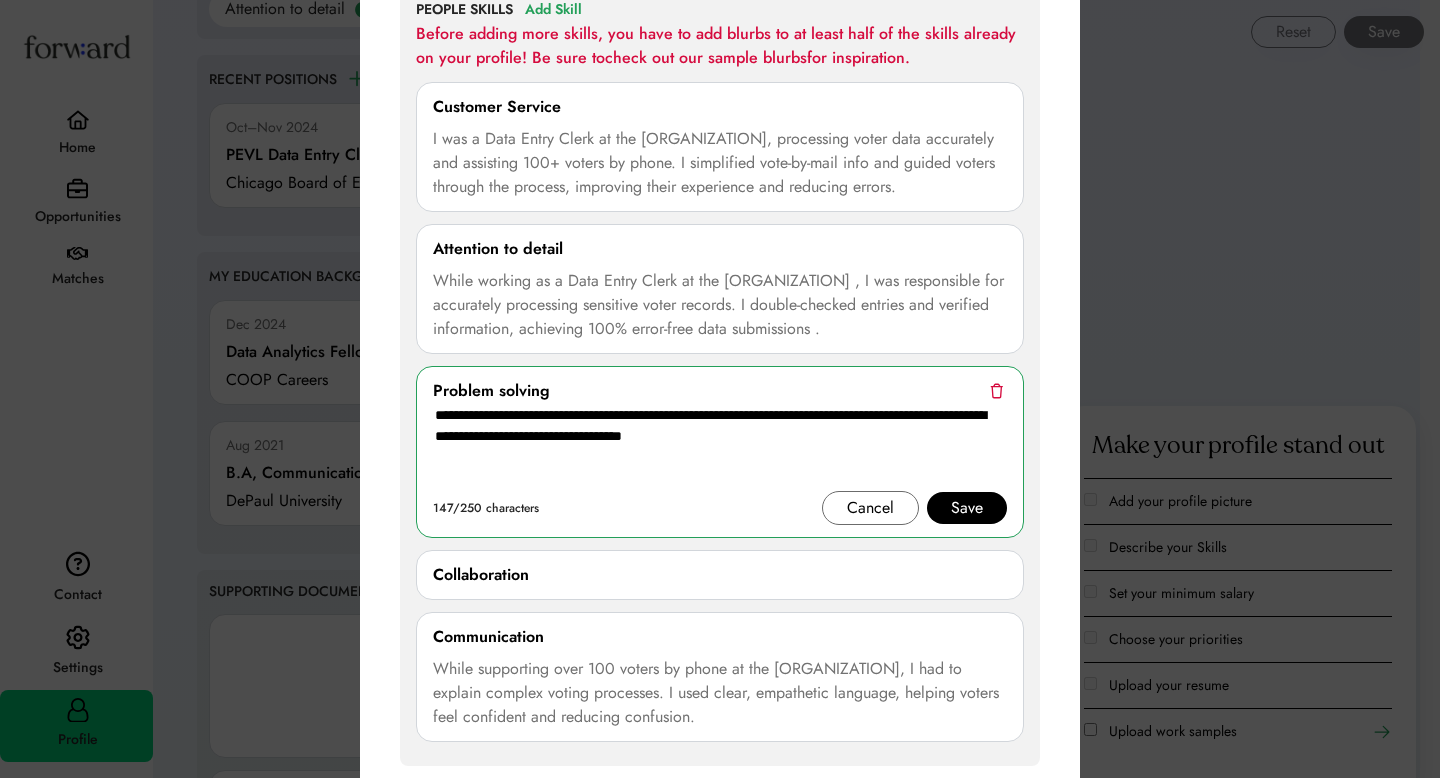 click on "Cancel Save" at bounding box center [914, 508] 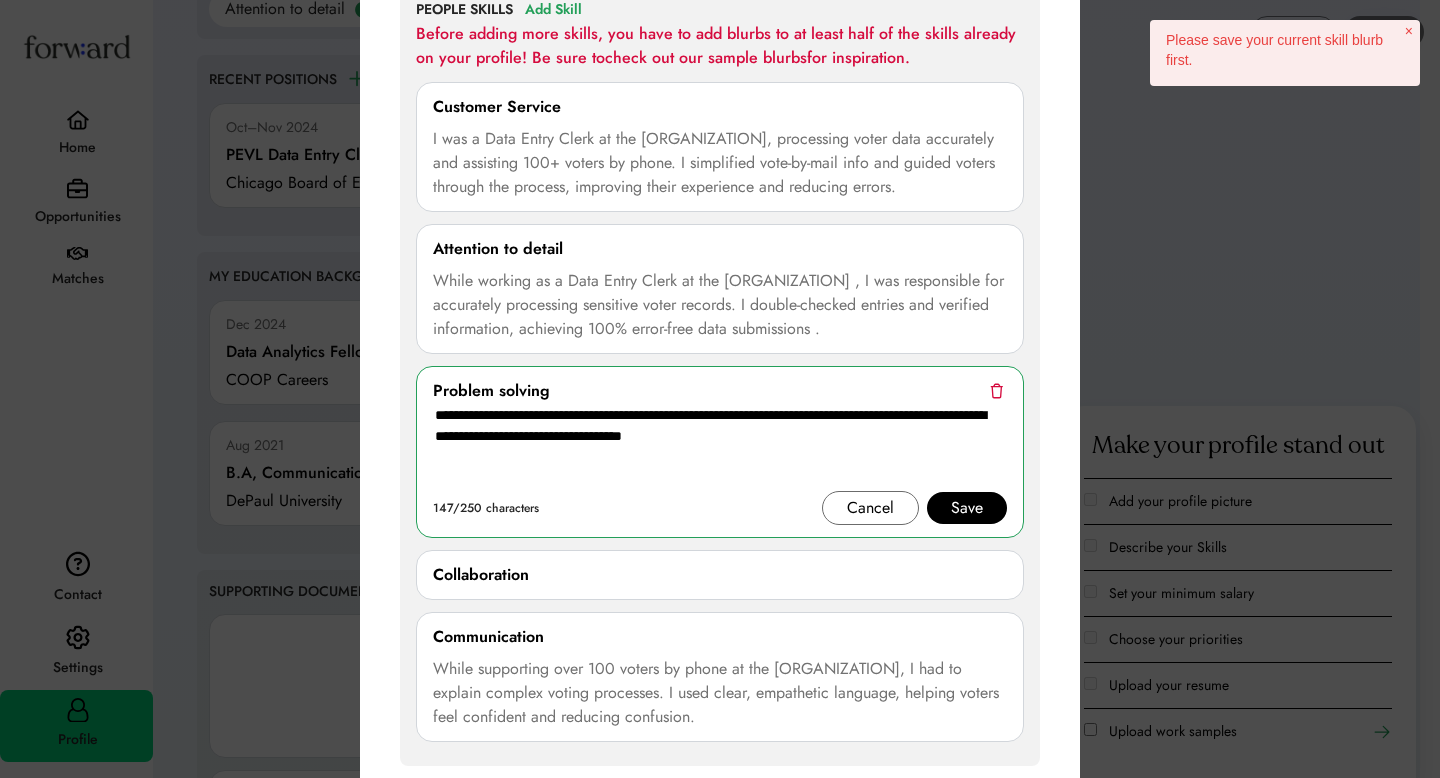 click on "Save" at bounding box center [967, 508] 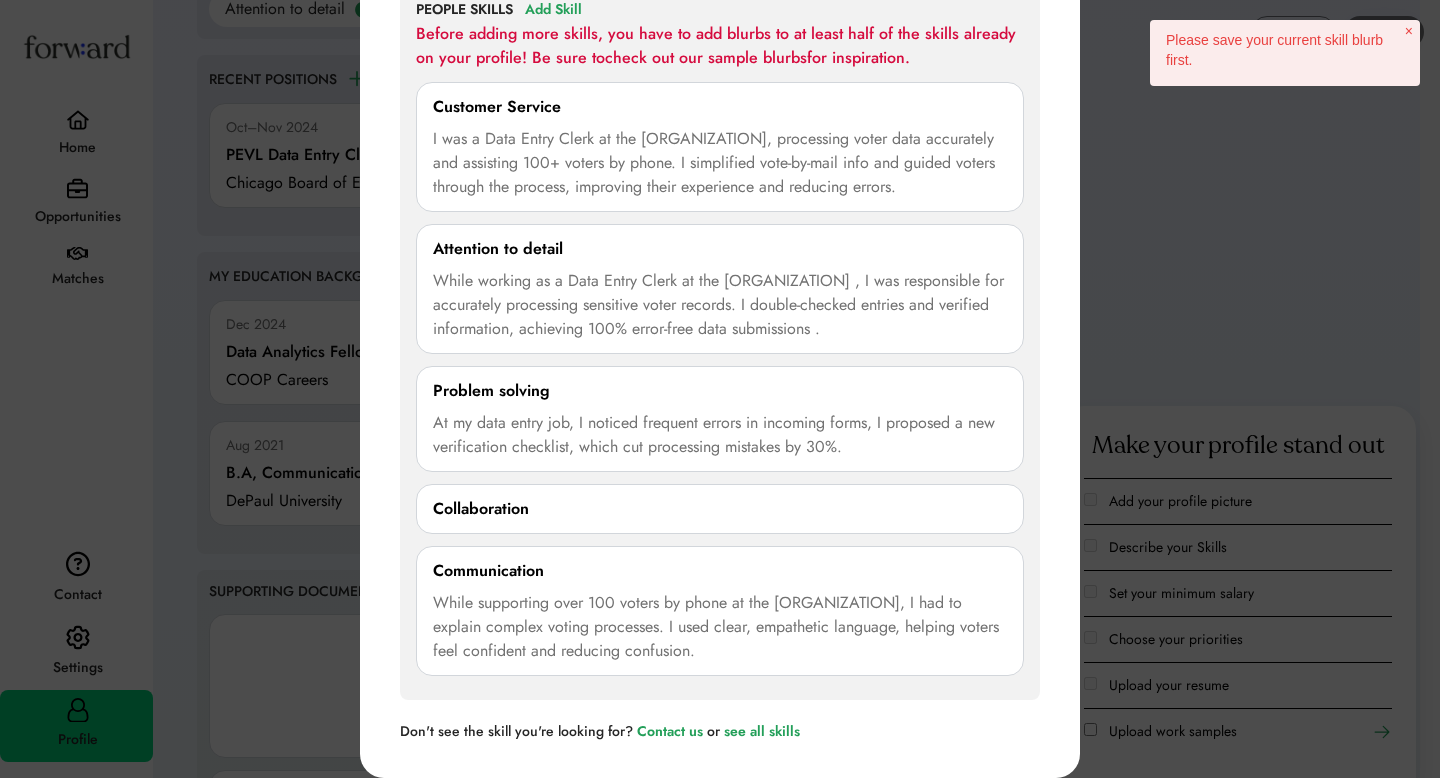 click on "**********" at bounding box center (720, 337) 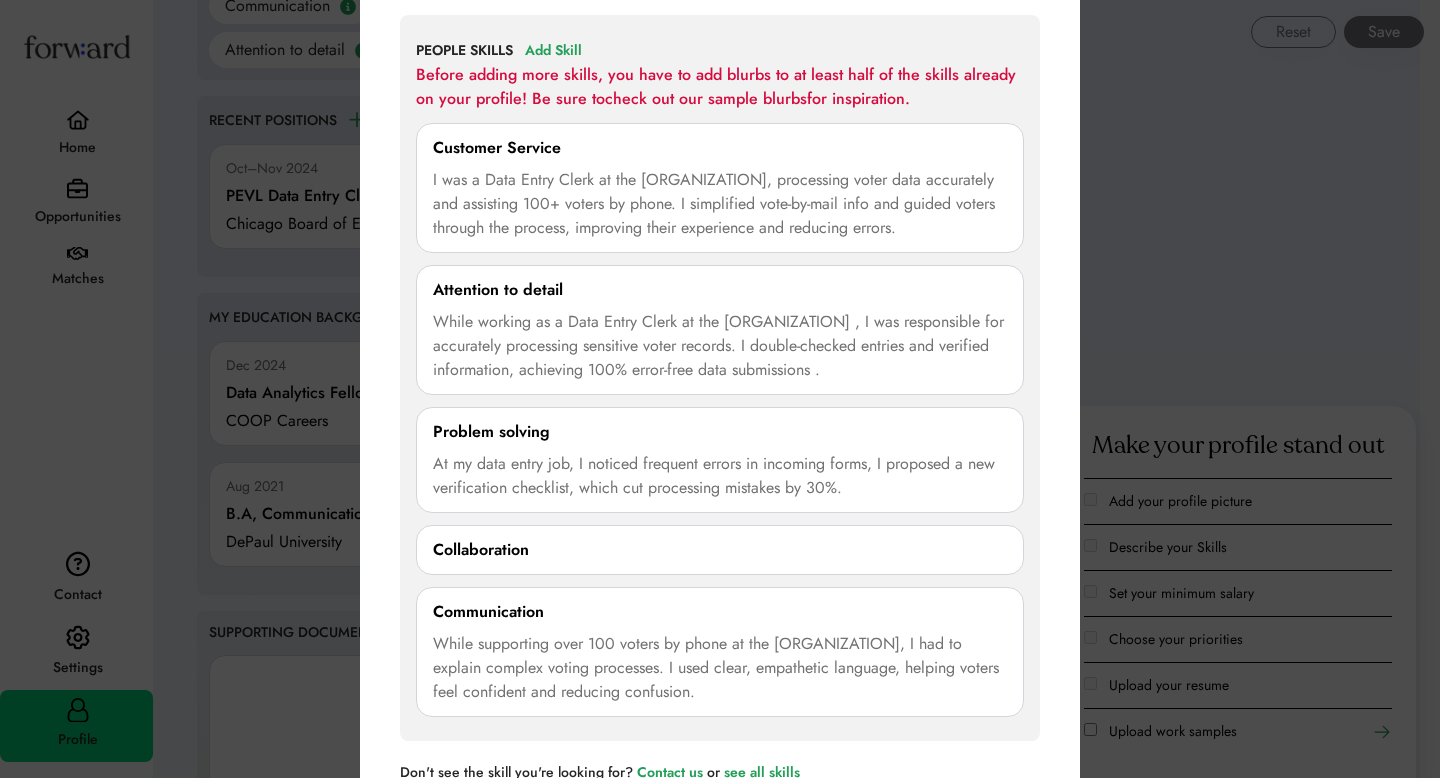 scroll, scrollTop: 1988, scrollLeft: 0, axis: vertical 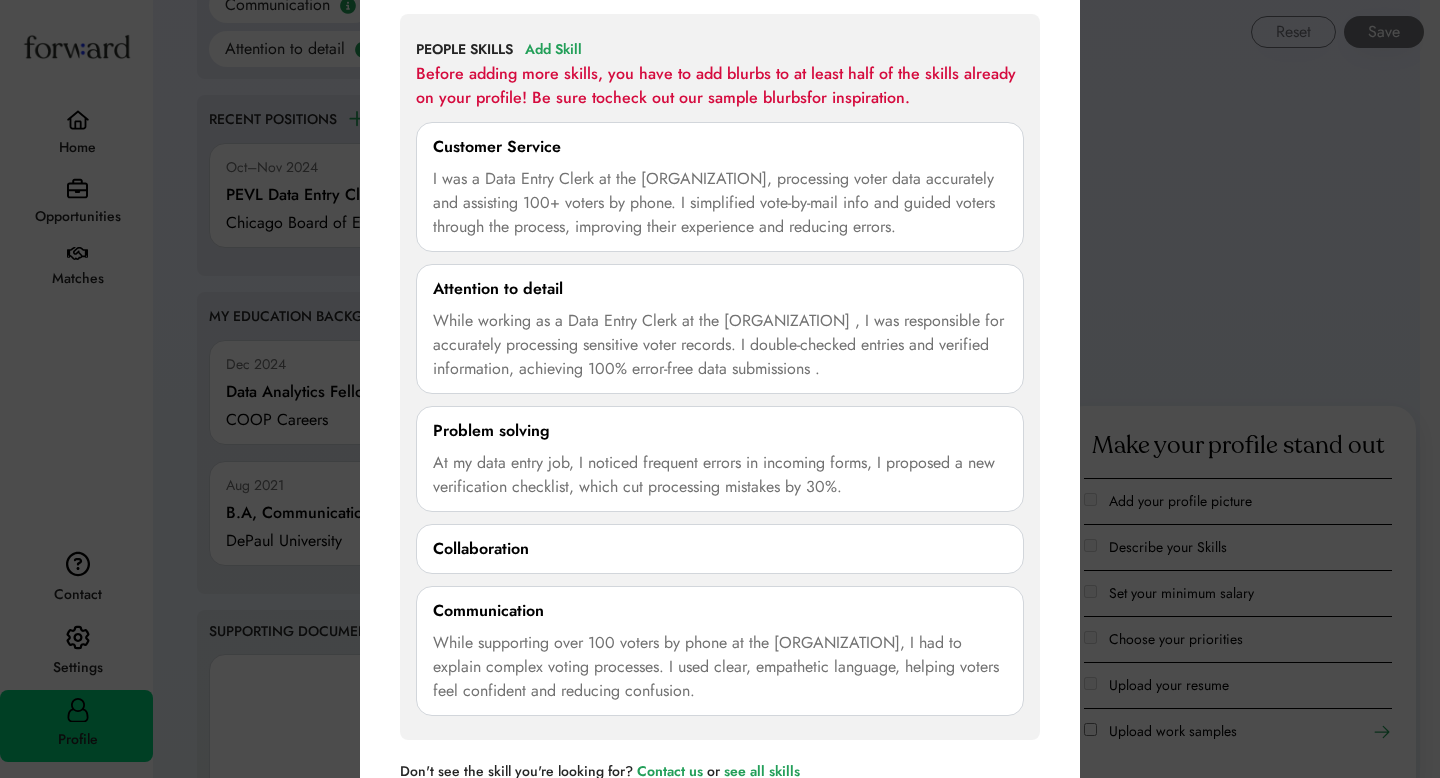 click on "Collaboration" at bounding box center (720, 549) 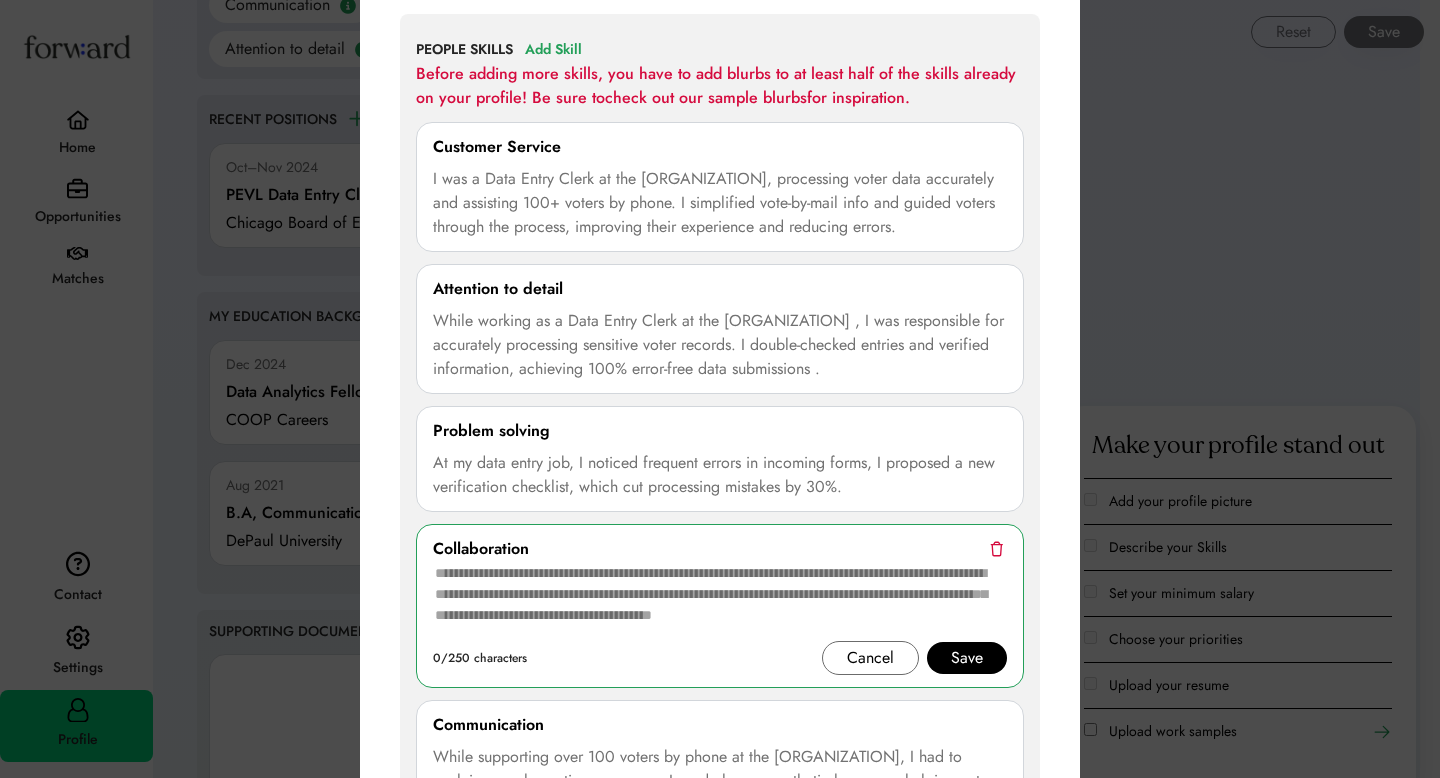 click at bounding box center (720, 601) 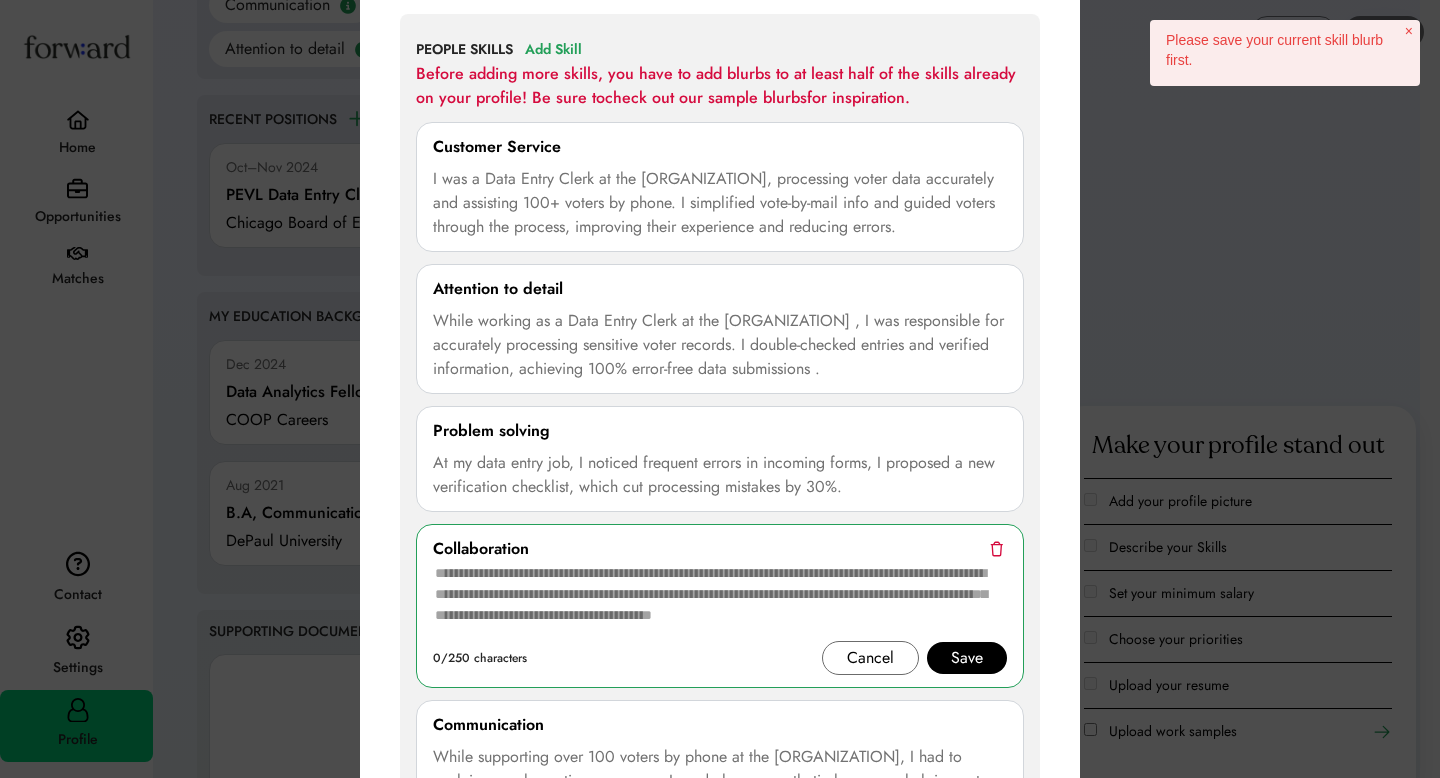 paste on "**********" 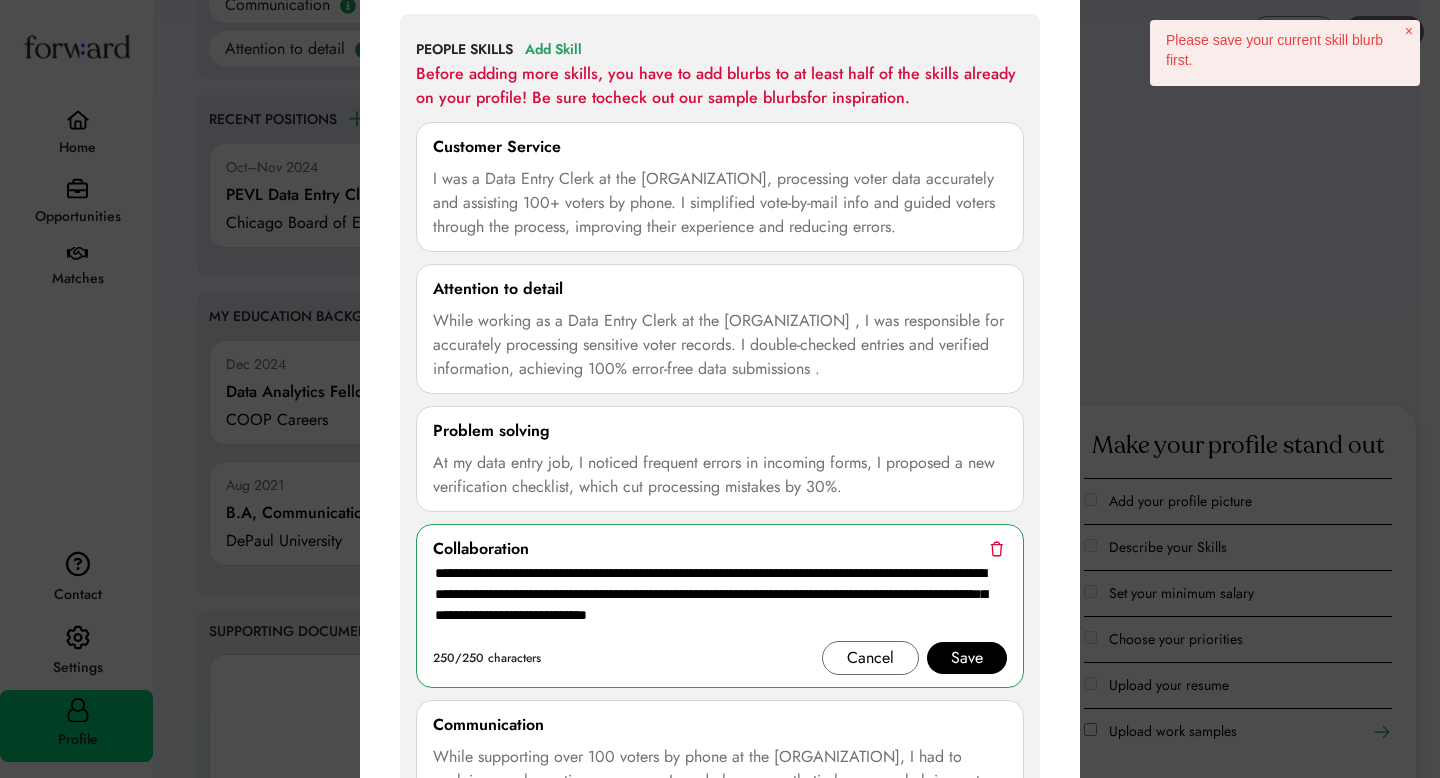 click on "**********" at bounding box center (720, 601) 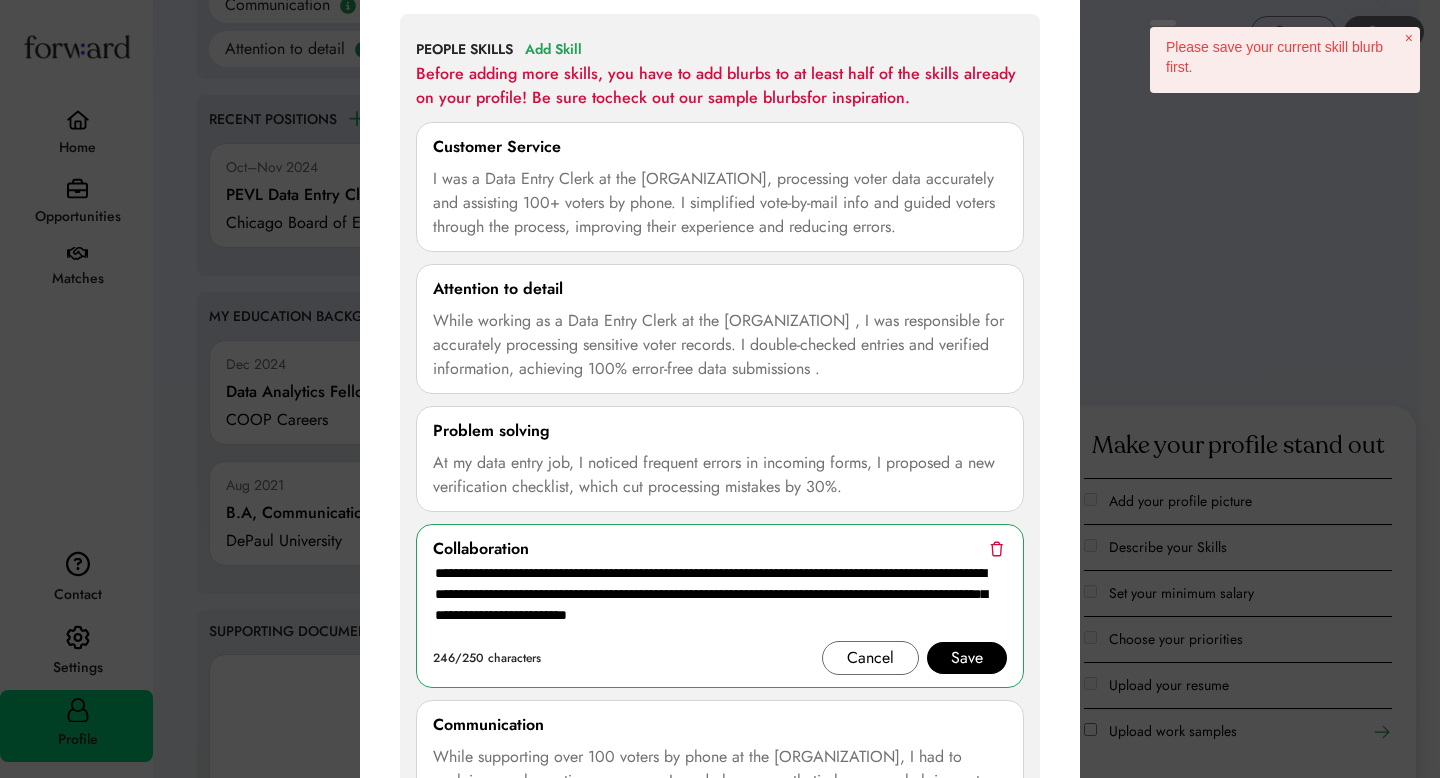 click on "**********" at bounding box center (720, 601) 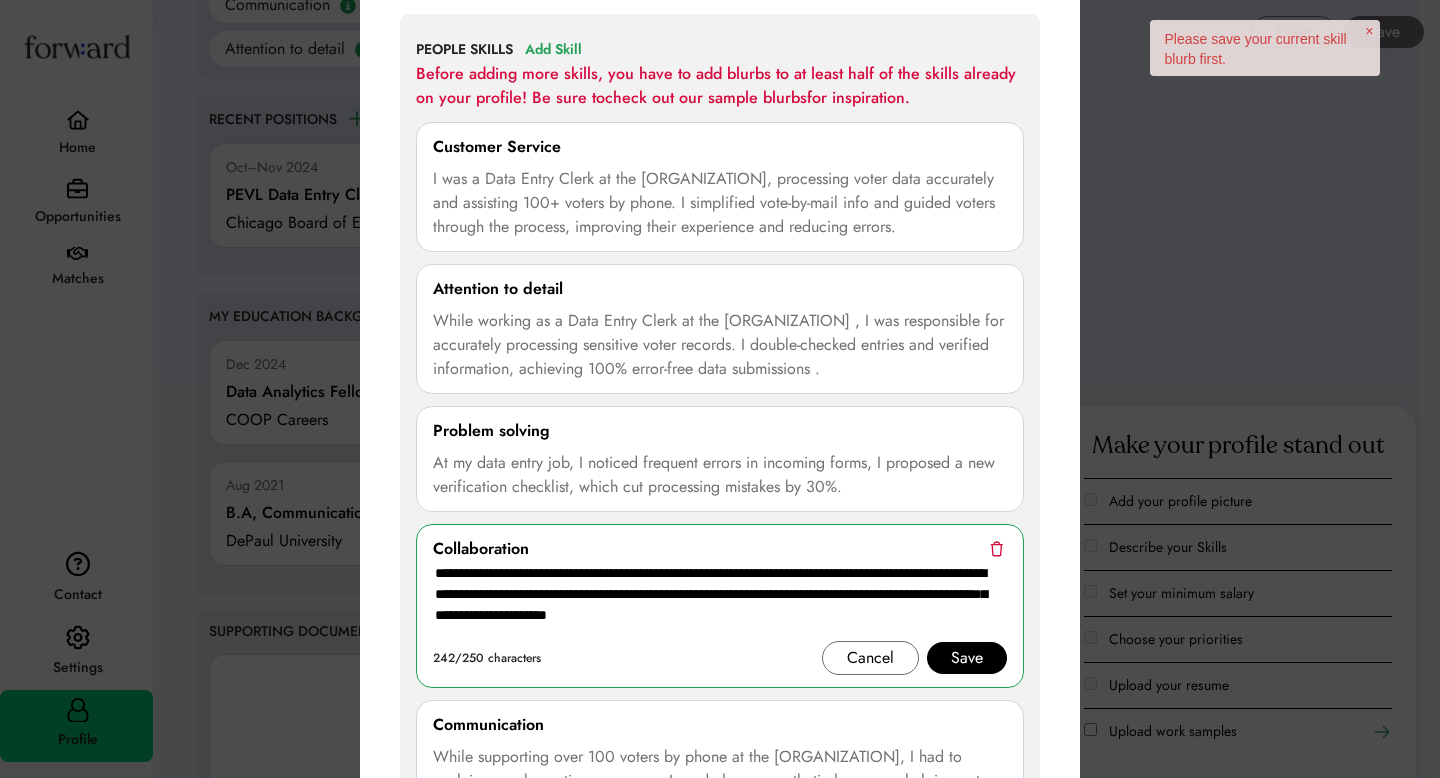 type on "**********" 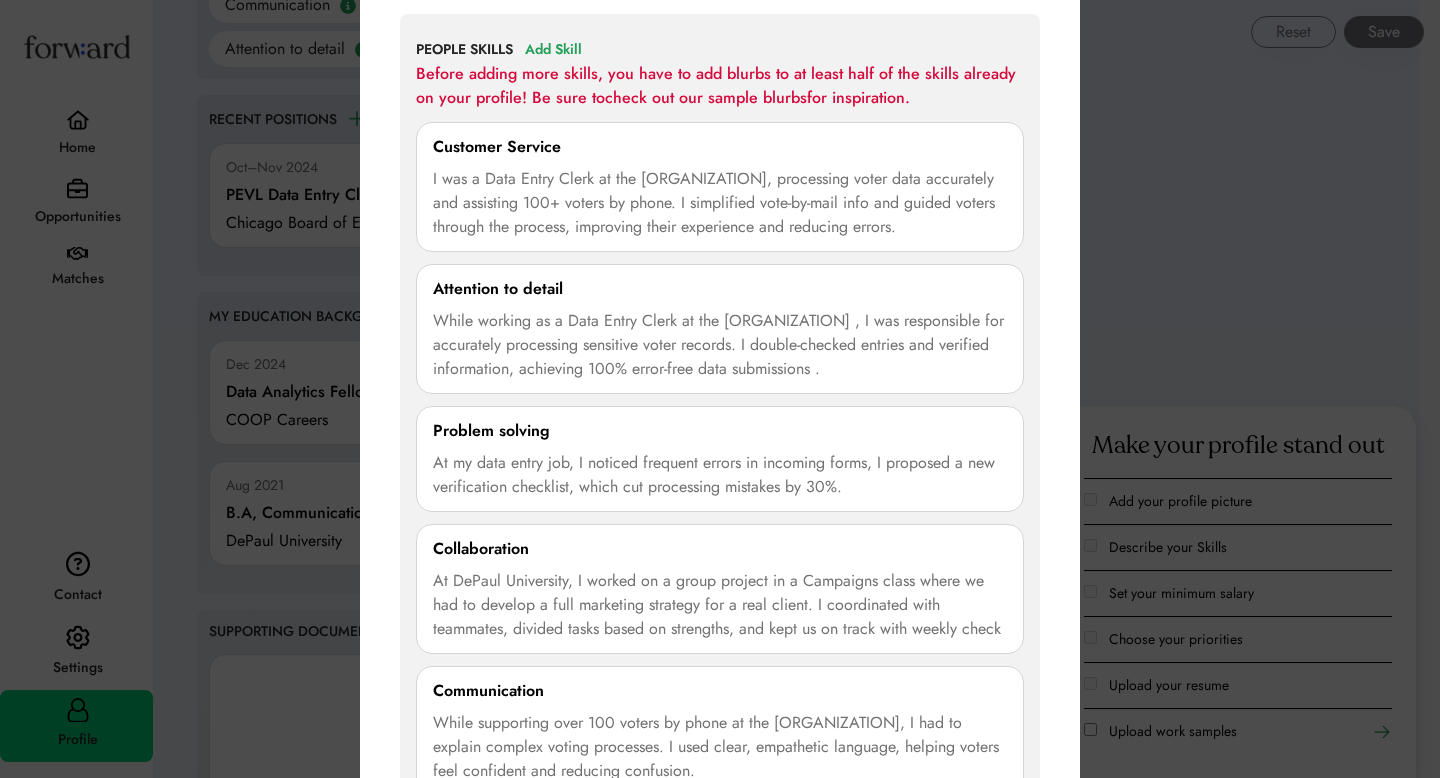 click on "**********" at bounding box center [720, 195] 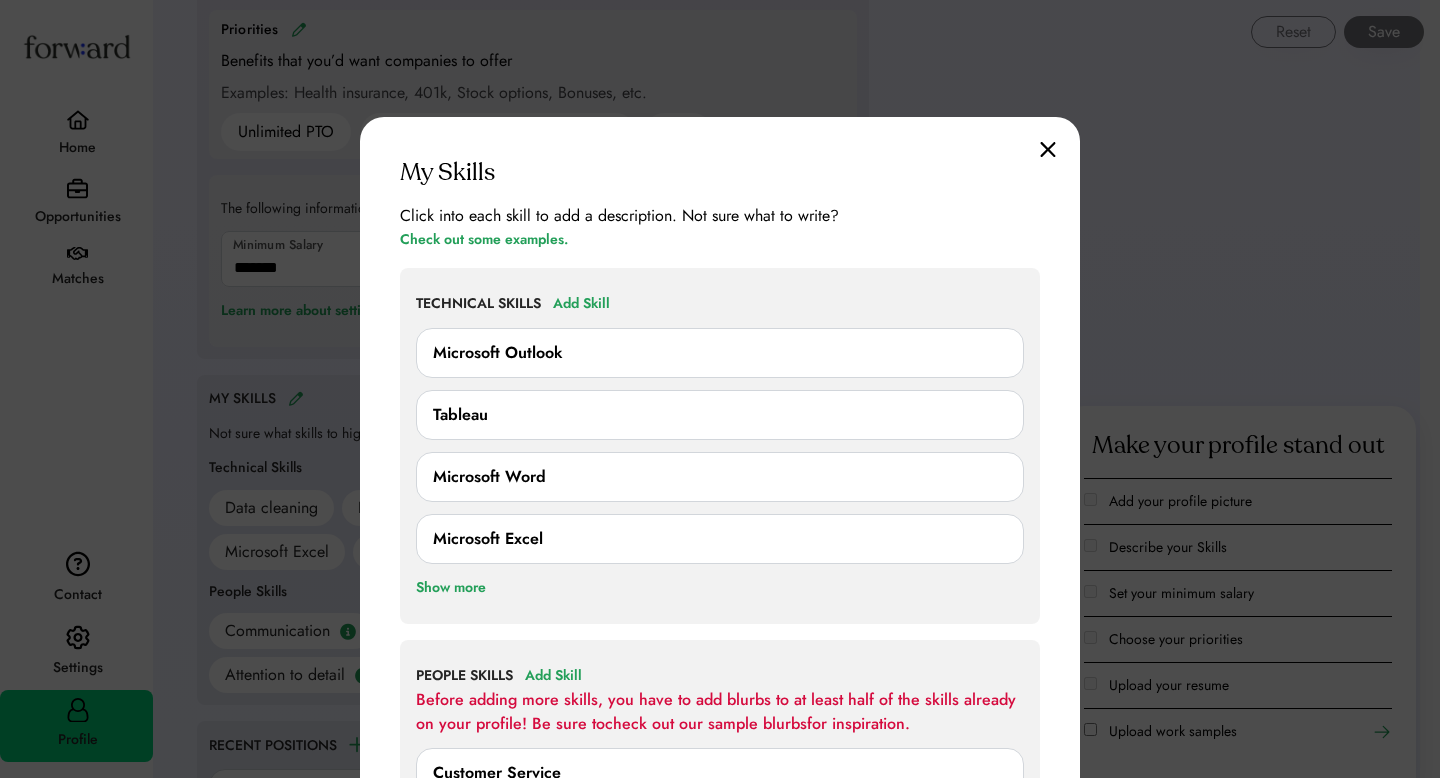 scroll, scrollTop: 1348, scrollLeft: 0, axis: vertical 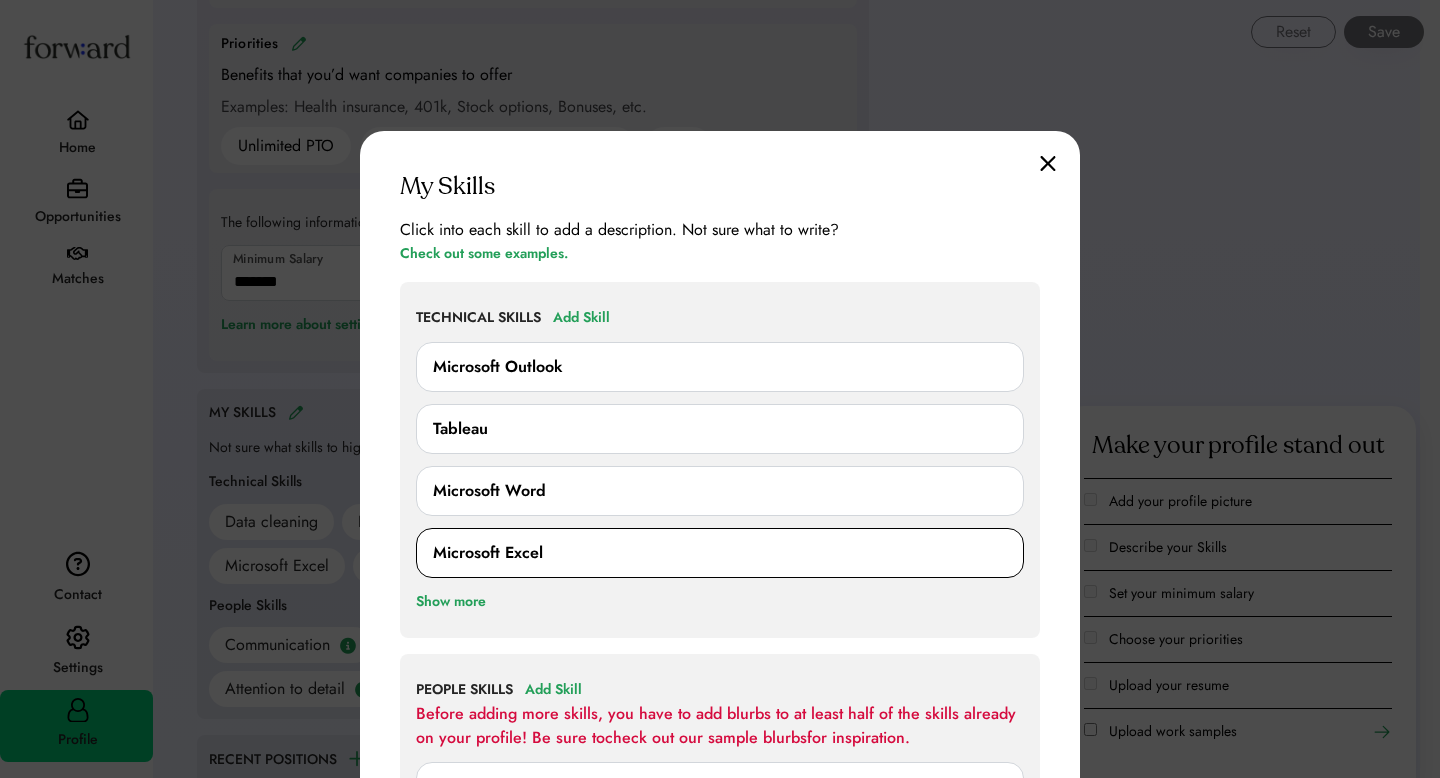 click on "Microsoft Excel" at bounding box center [720, 553] 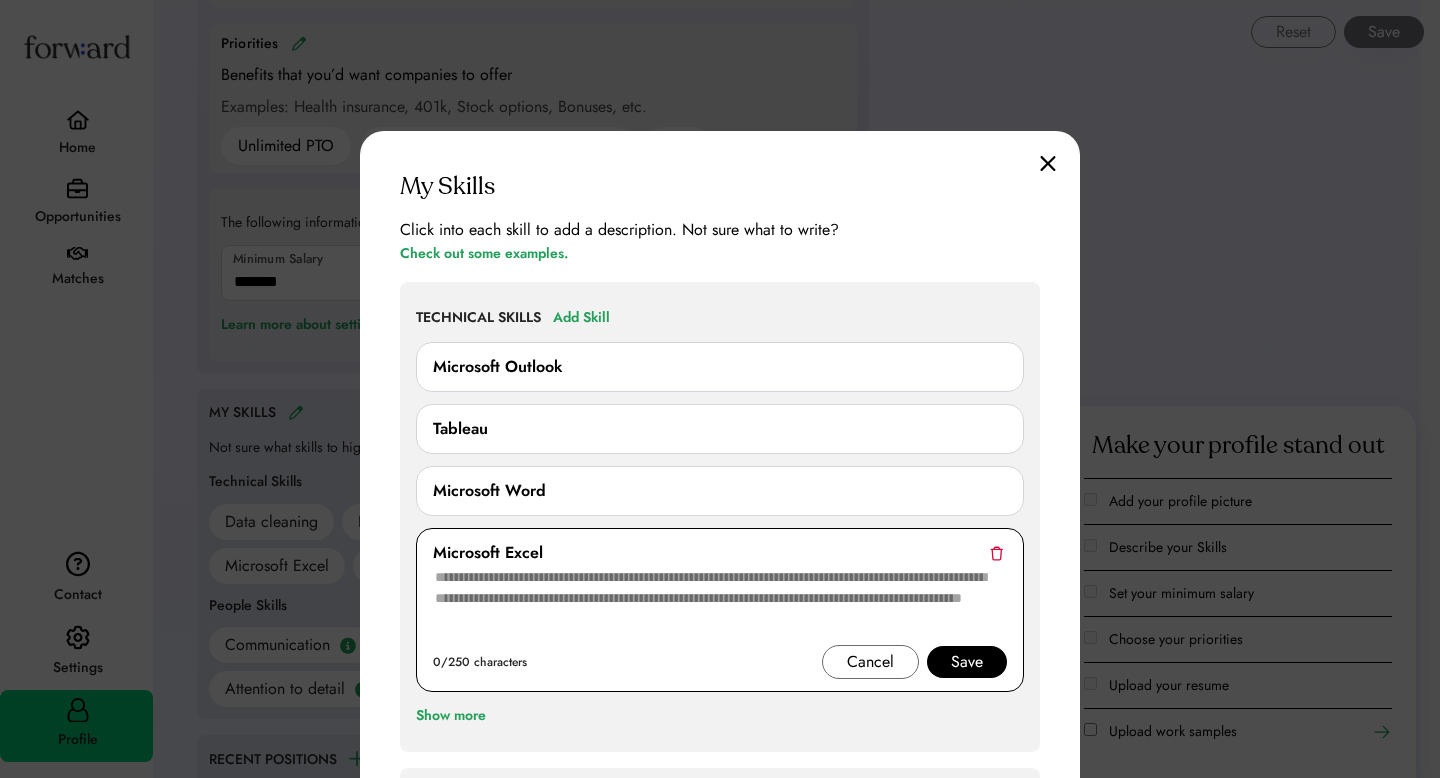 click at bounding box center (720, 605) 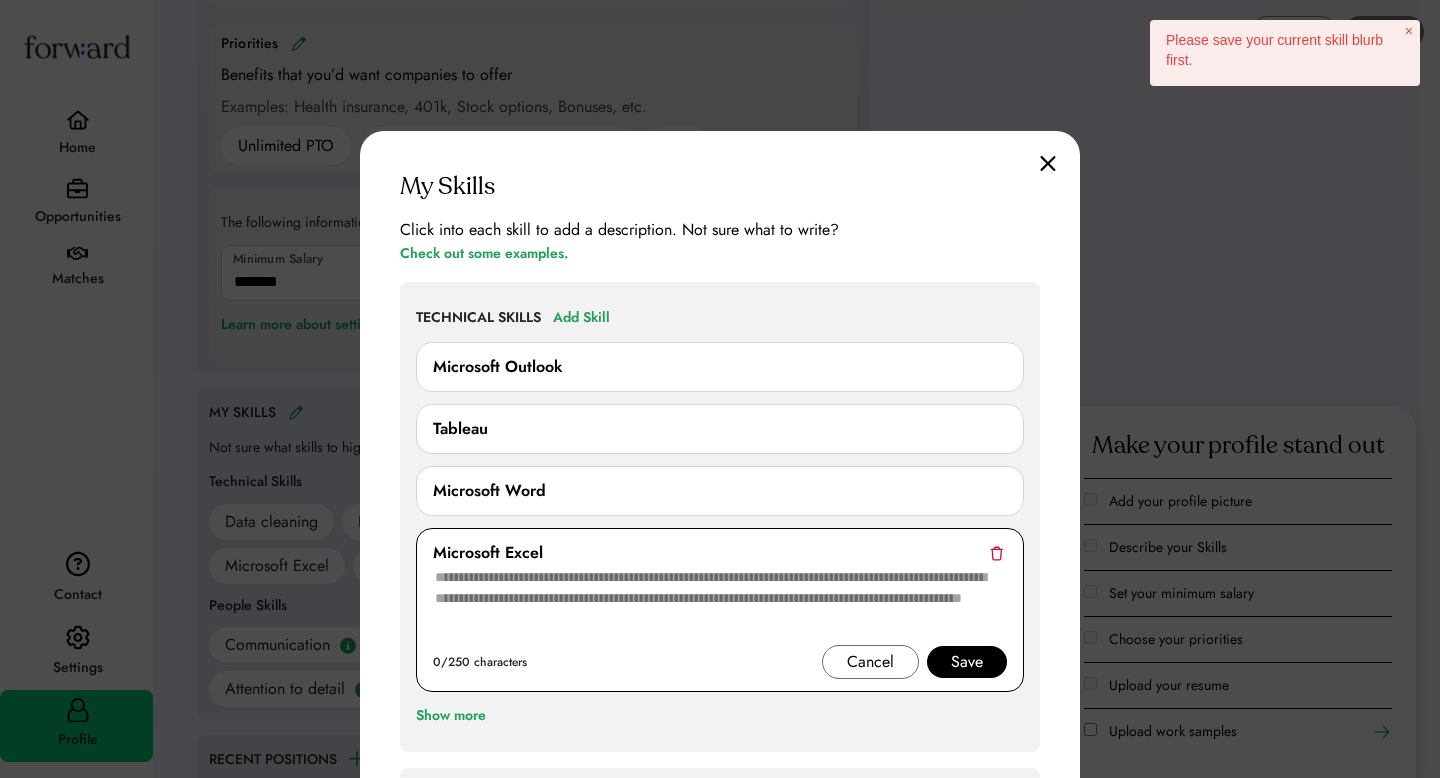 paste on "**********" 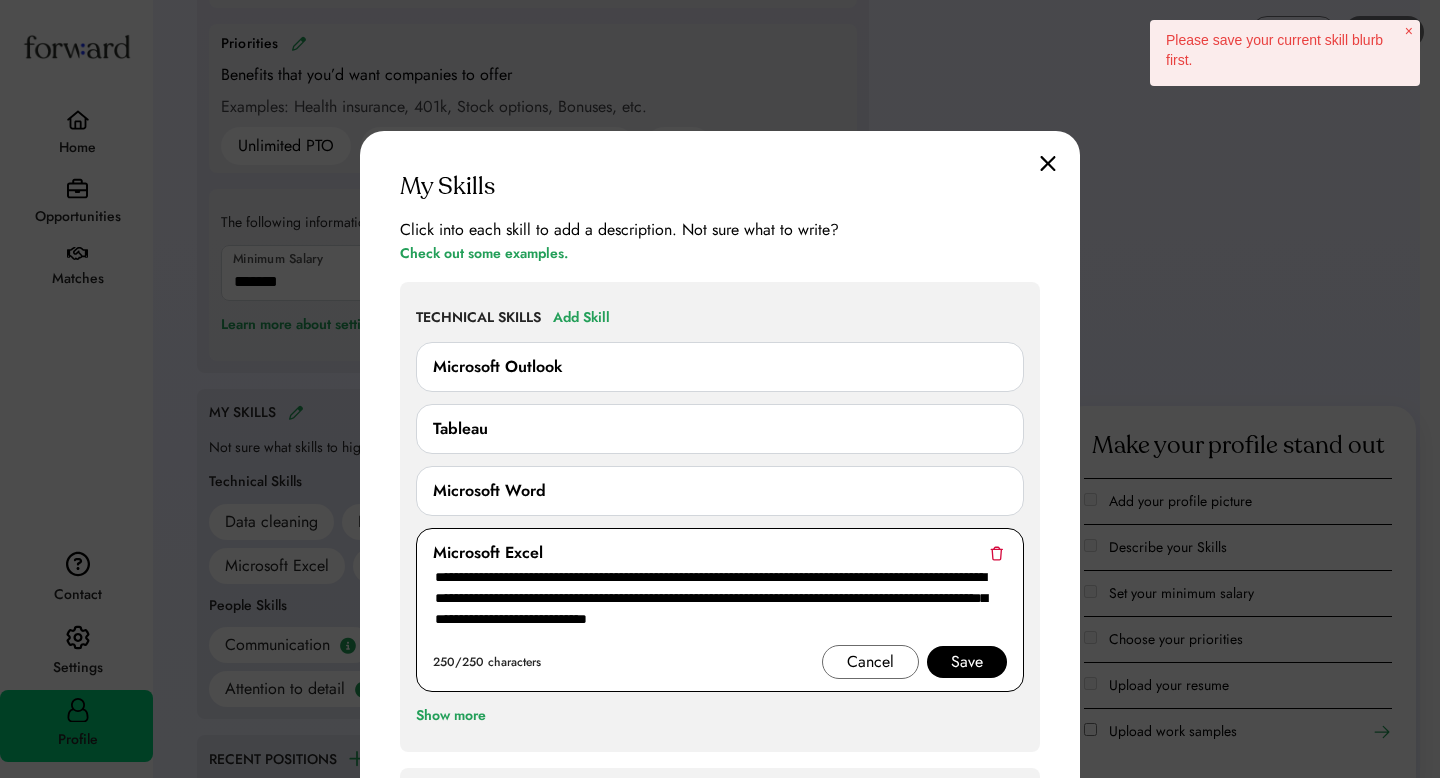 click on "**********" at bounding box center (720, 605) 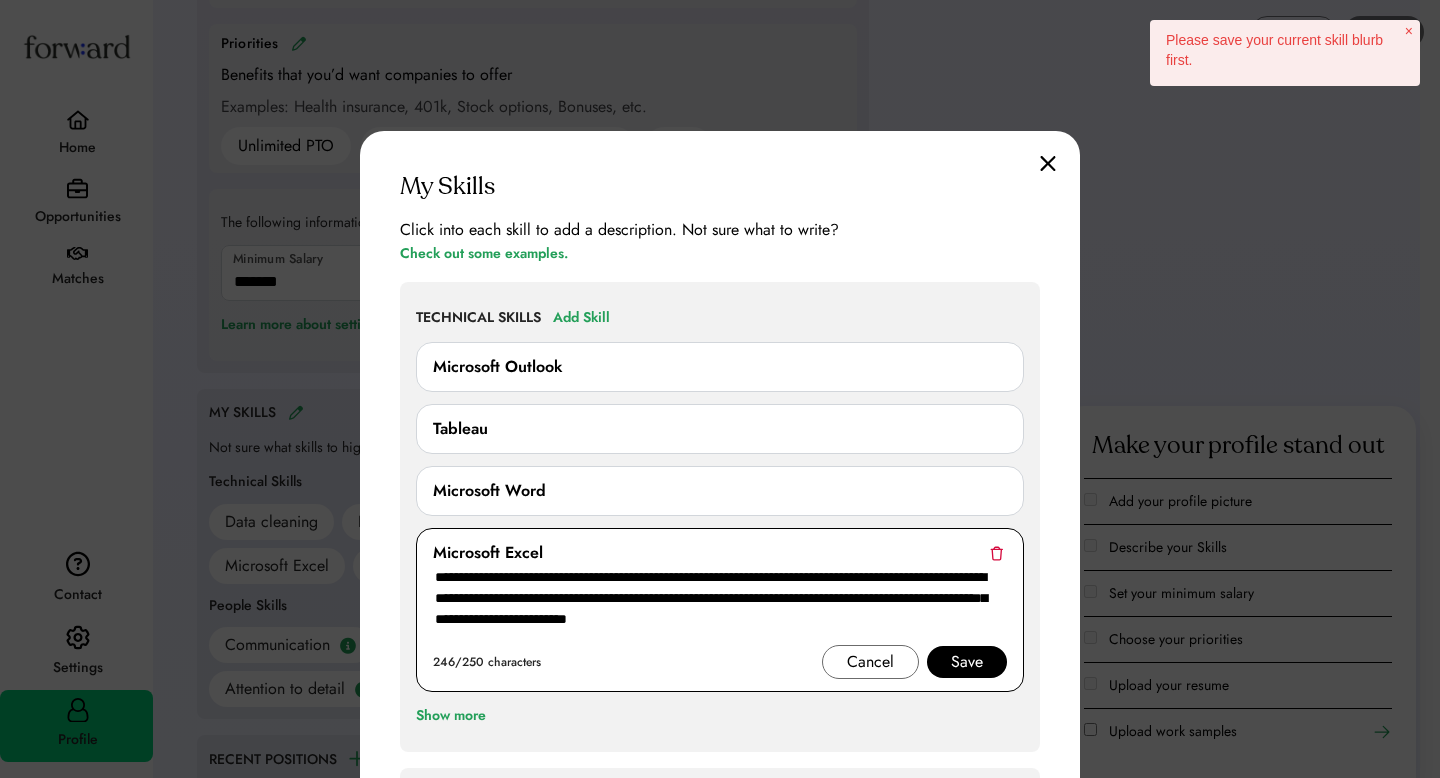 click on "**********" at bounding box center (720, 605) 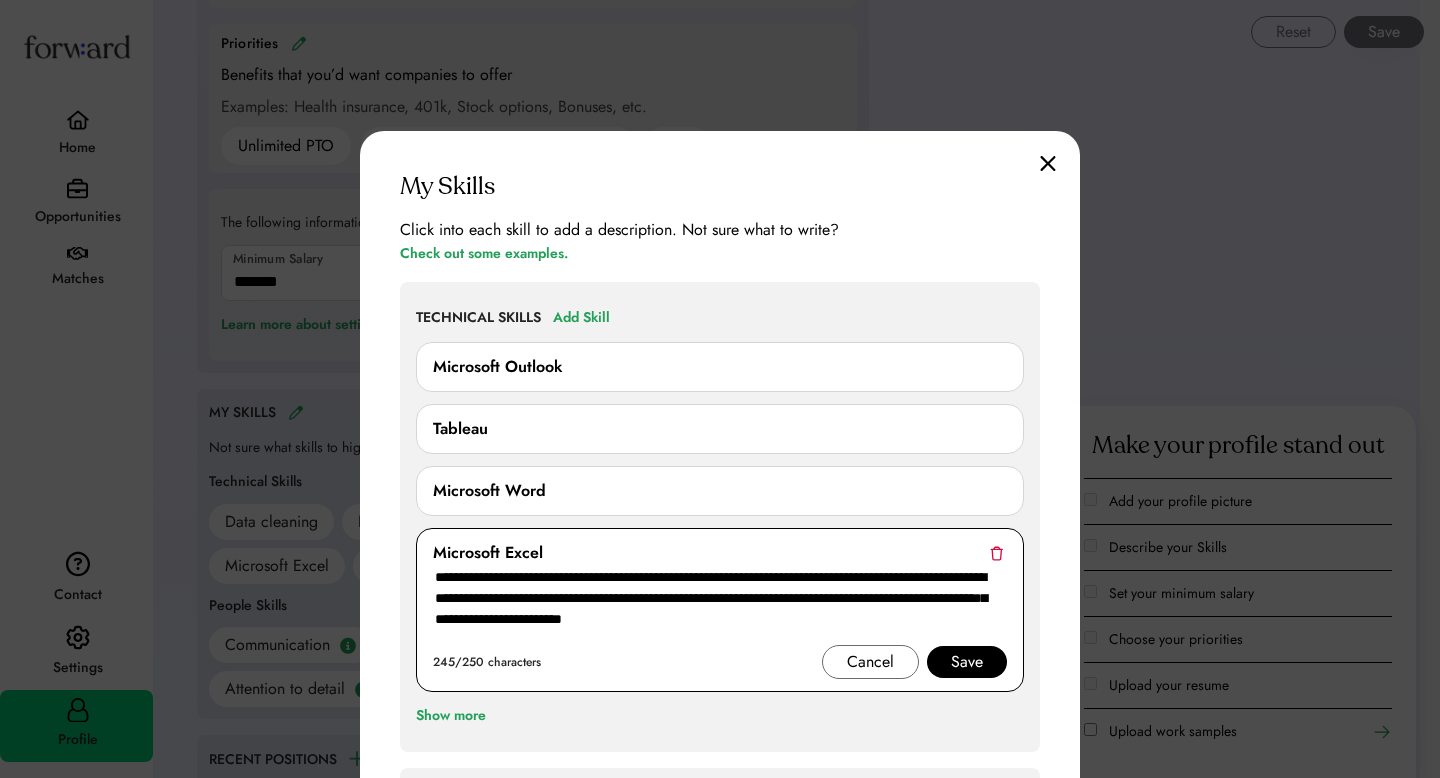 click on "**********" at bounding box center (720, 605) 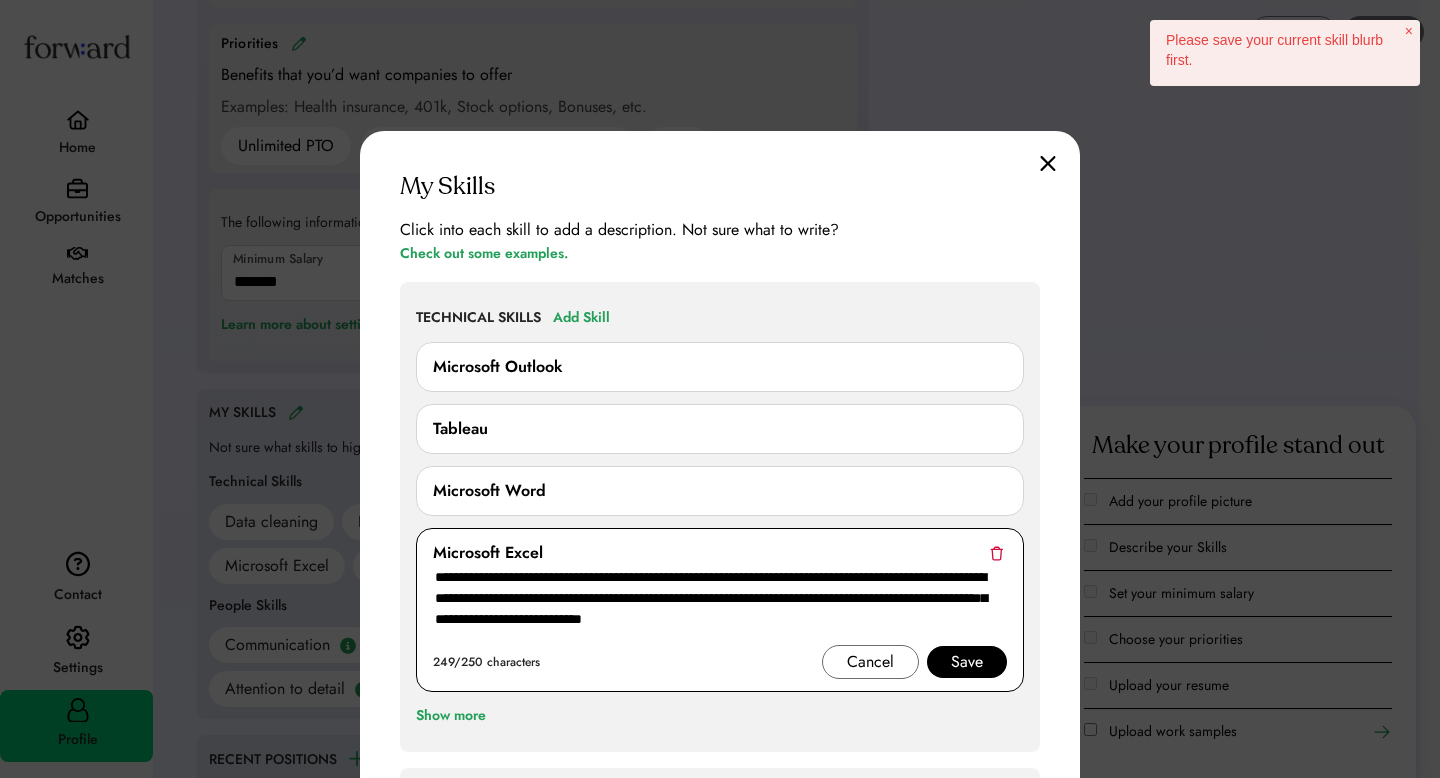 type on "**********" 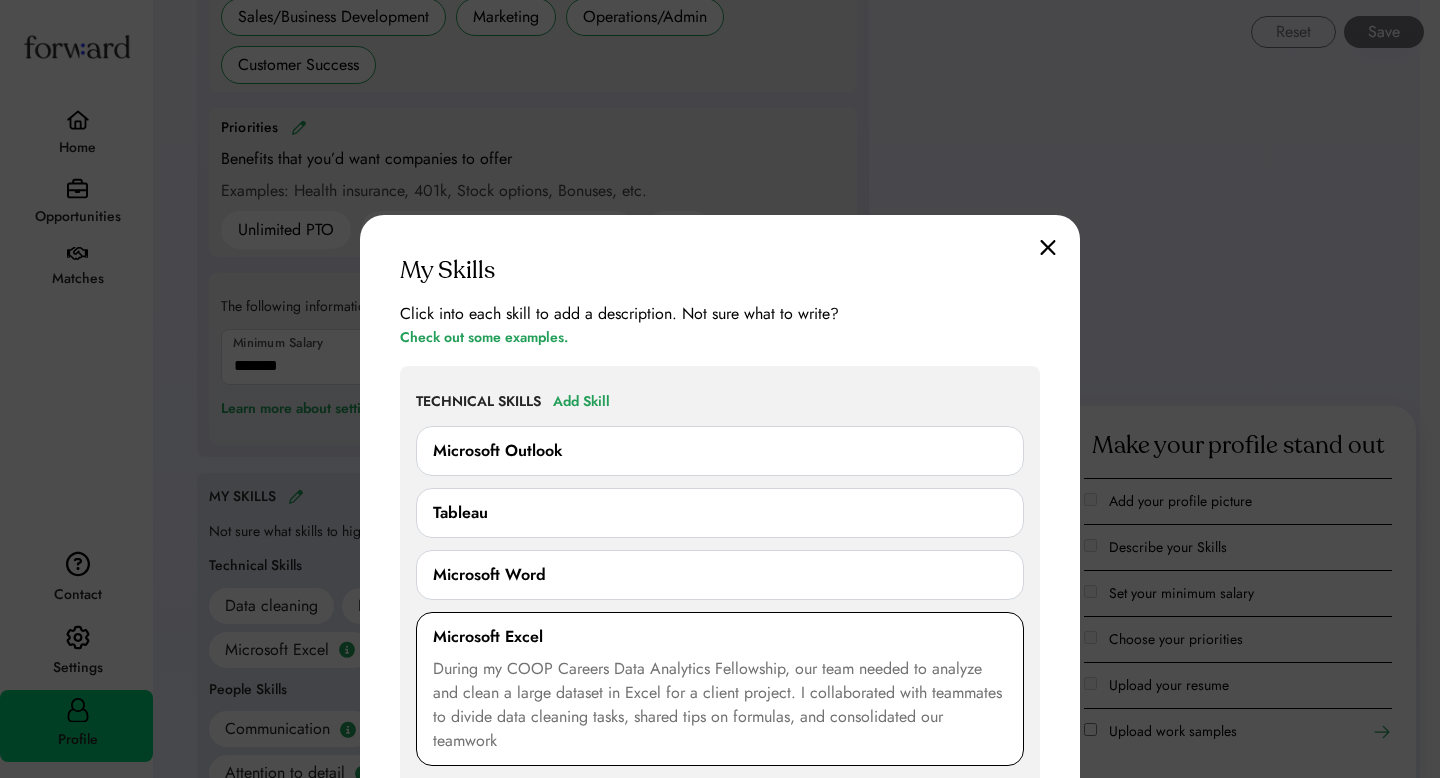scroll, scrollTop: 1228, scrollLeft: 0, axis: vertical 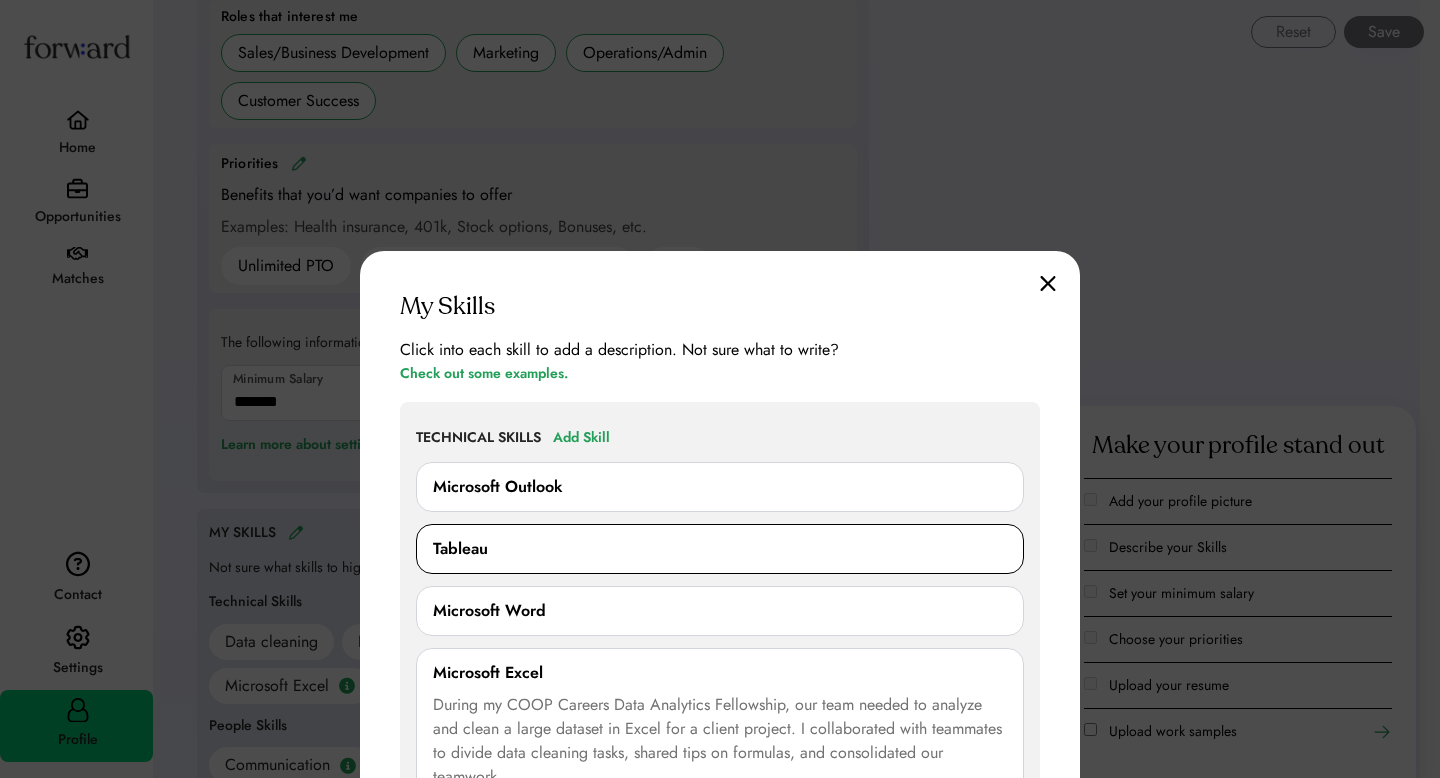 click on "Tableau" at bounding box center (720, 549) 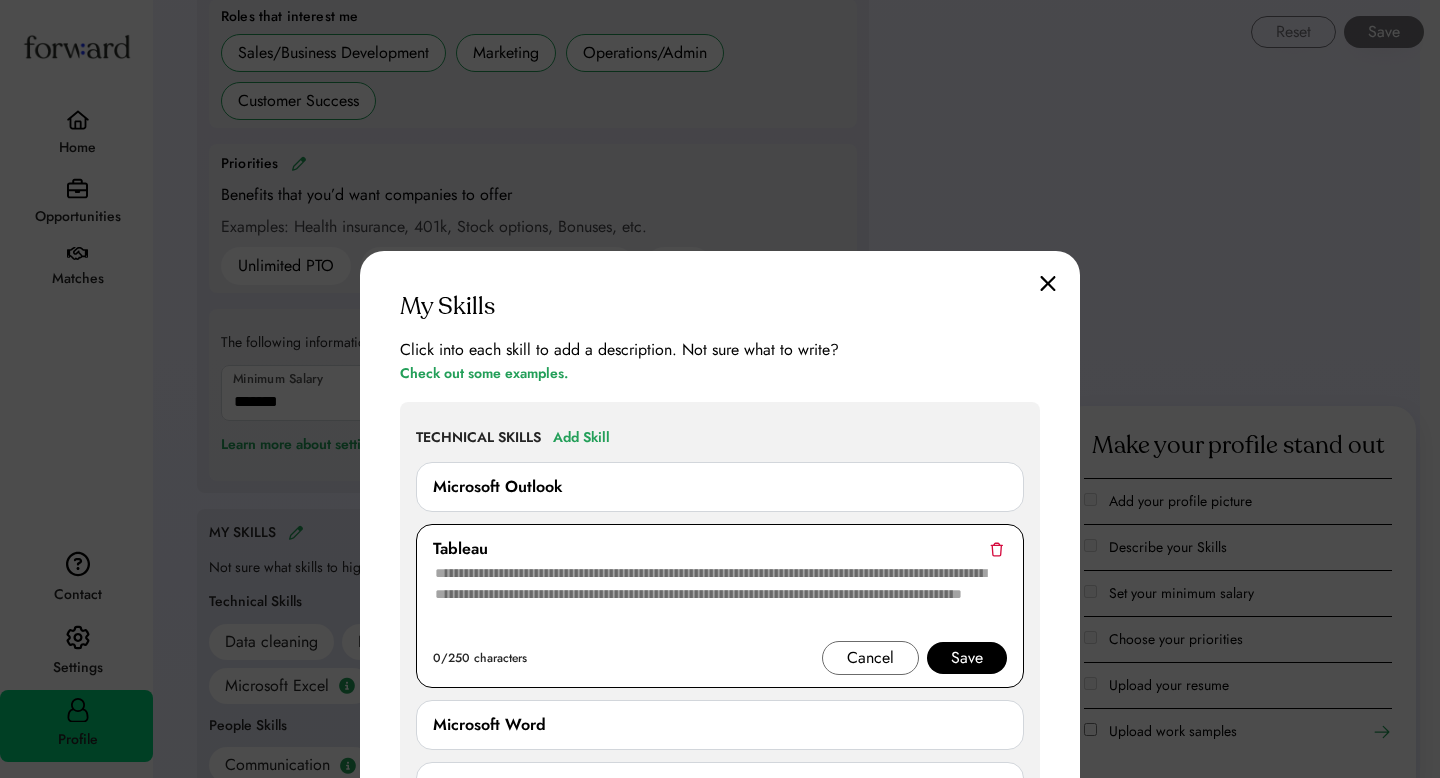 click at bounding box center (720, 601) 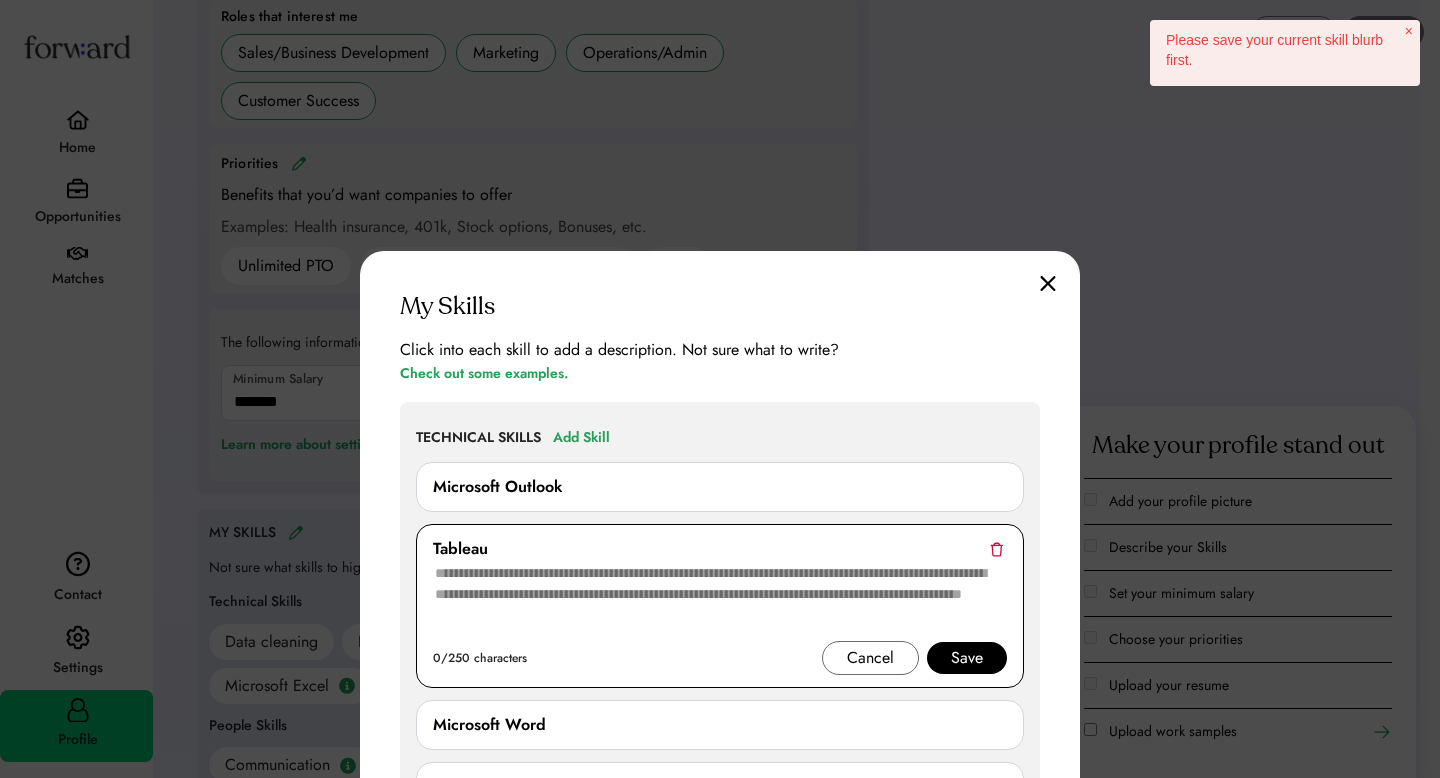 paste on "**********" 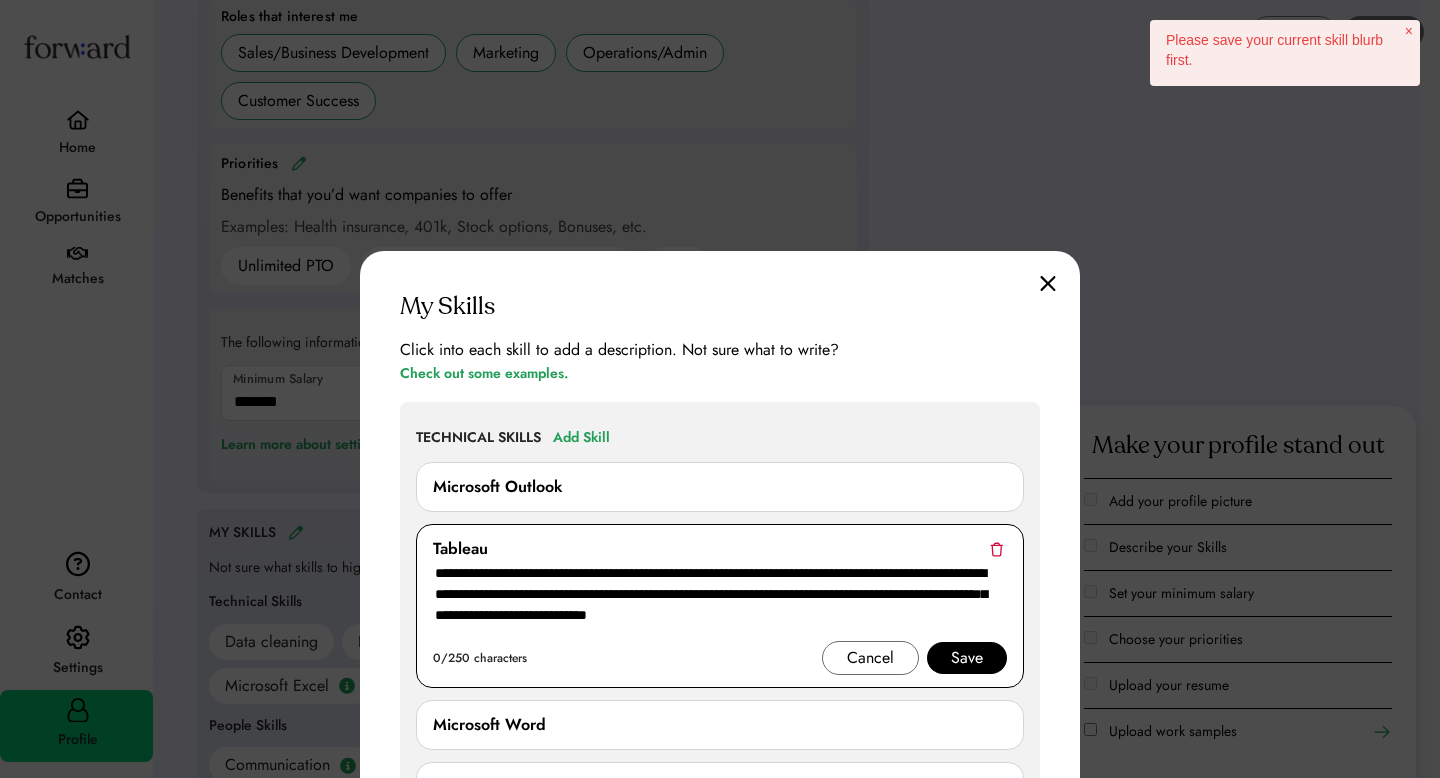 click on "**********" at bounding box center [720, 601] 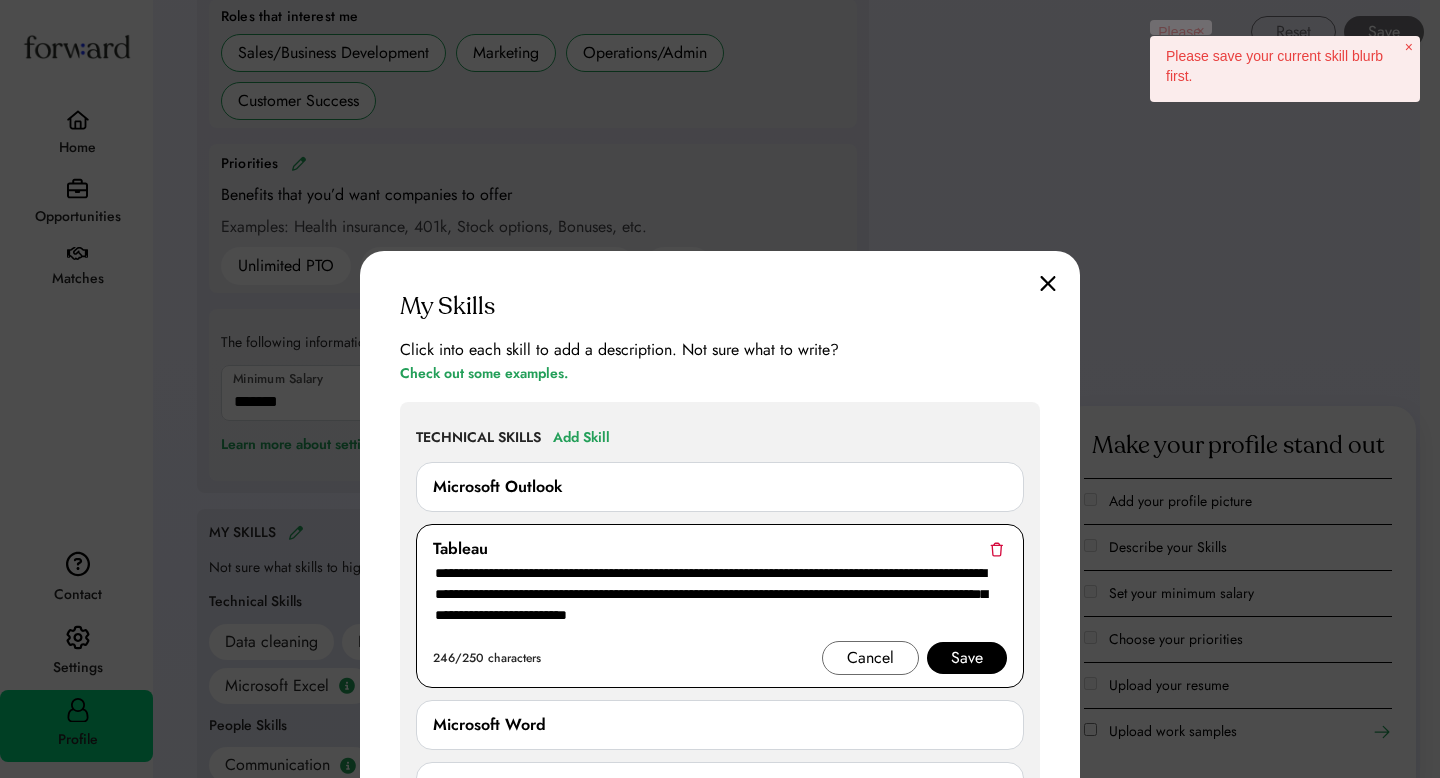click on "**********" at bounding box center [720, 601] 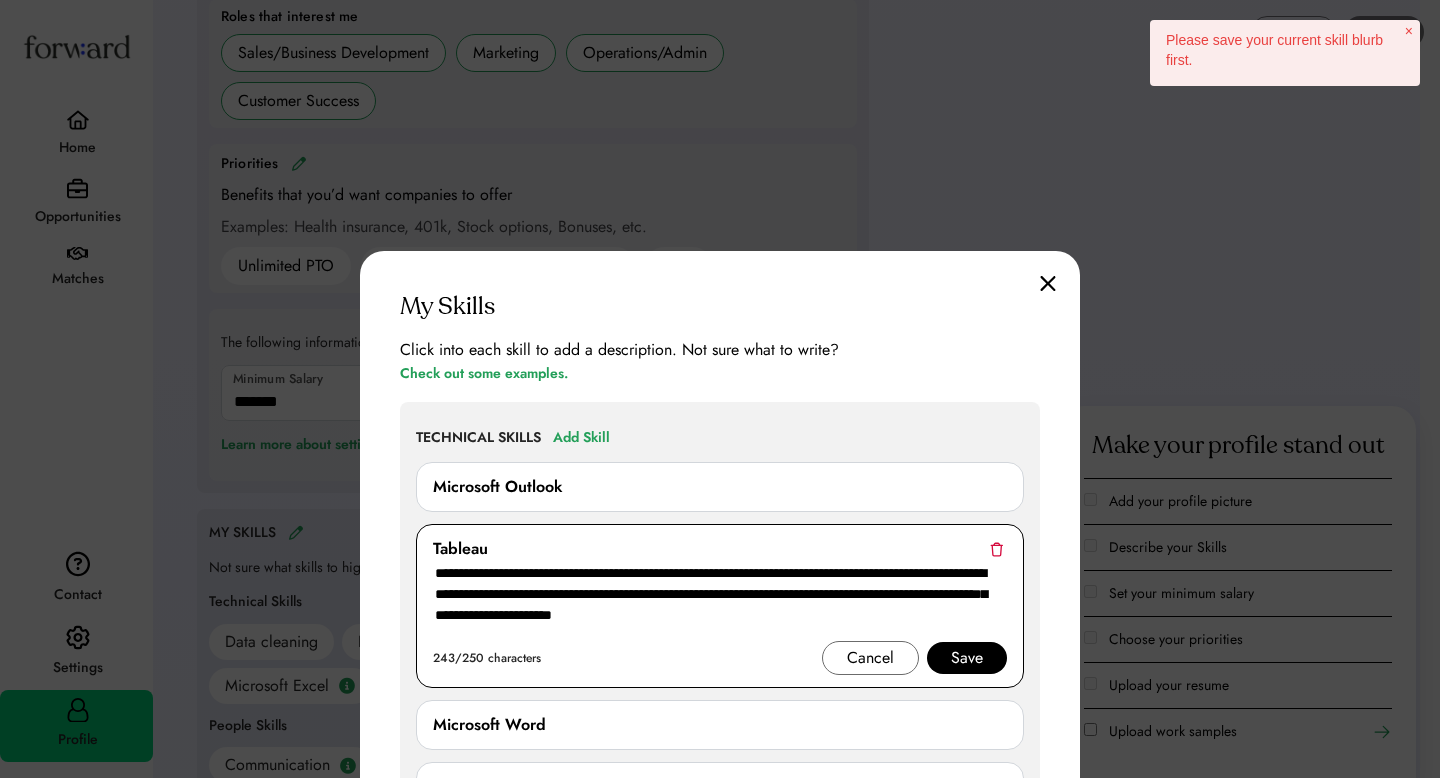 click on "**********" at bounding box center [720, 601] 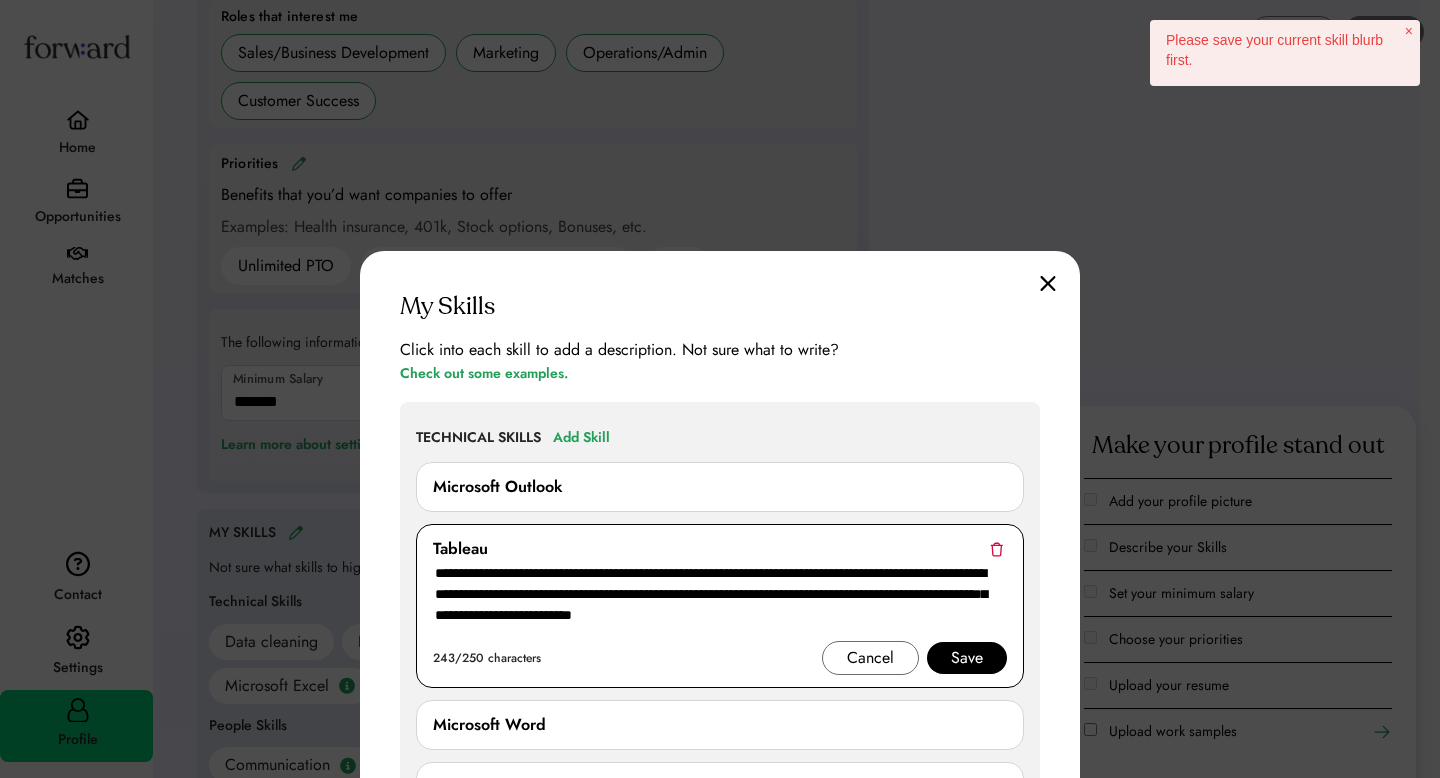 click on "**********" at bounding box center (720, 601) 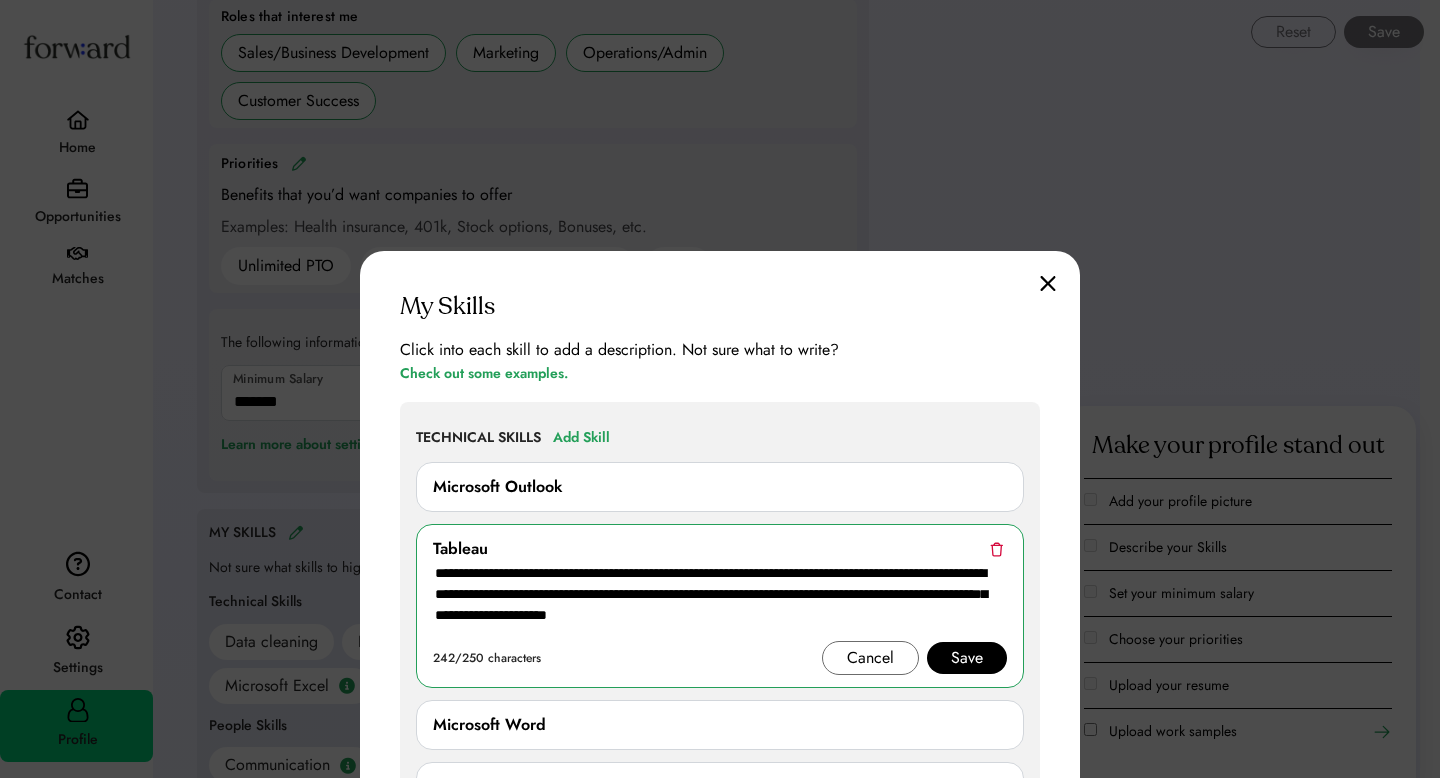 drag, startPoint x: 777, startPoint y: 613, endPoint x: 299, endPoint y: 553, distance: 481.75098 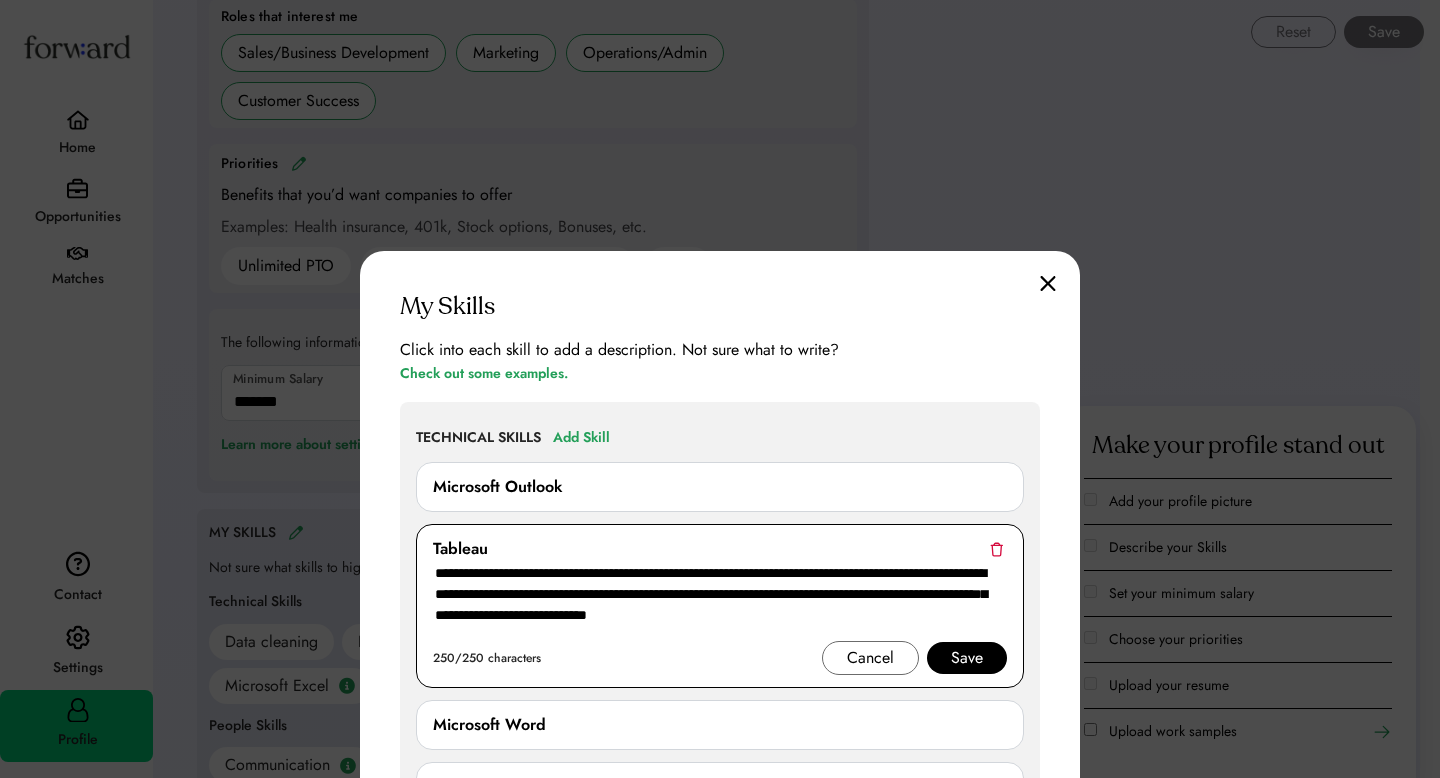click on "**********" at bounding box center [720, 601] 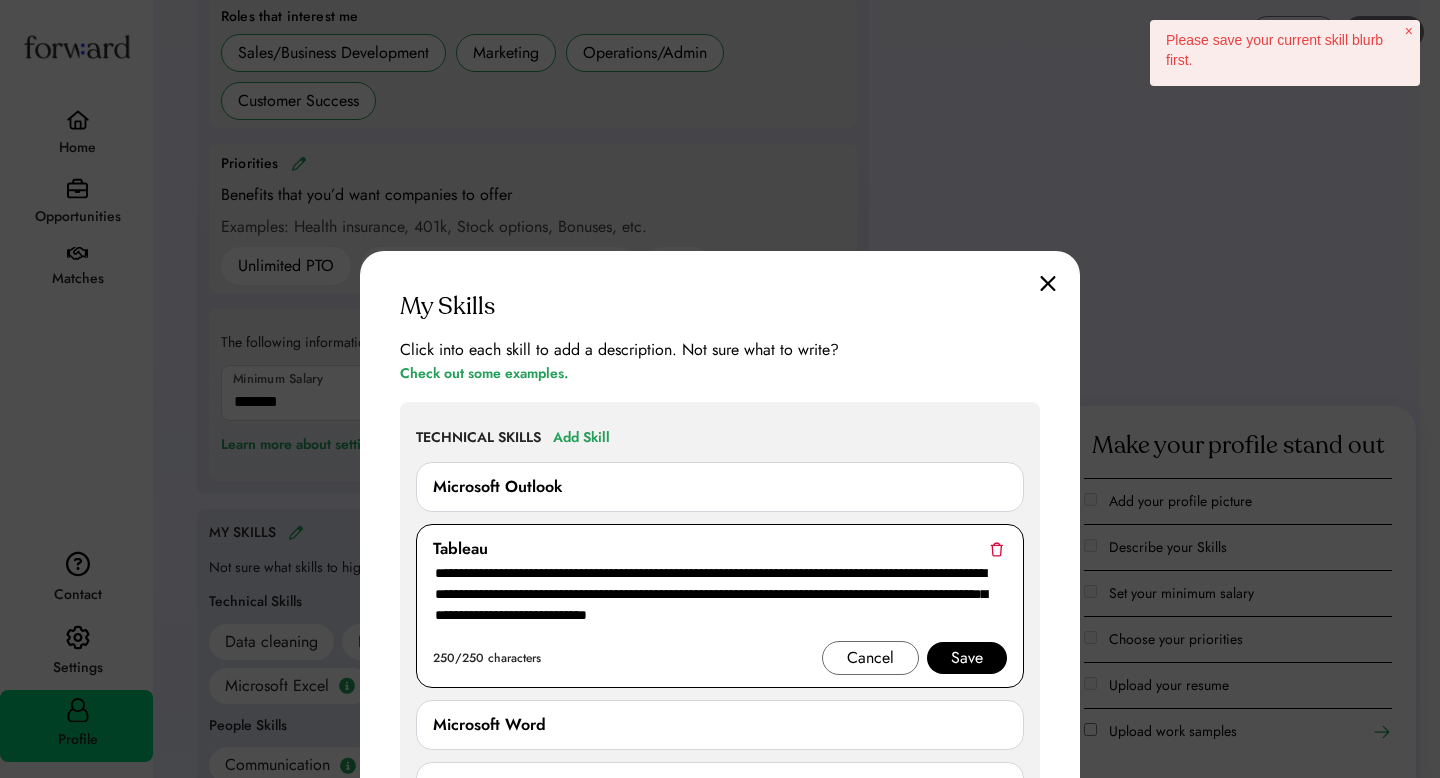 click on "**********" at bounding box center [720, 601] 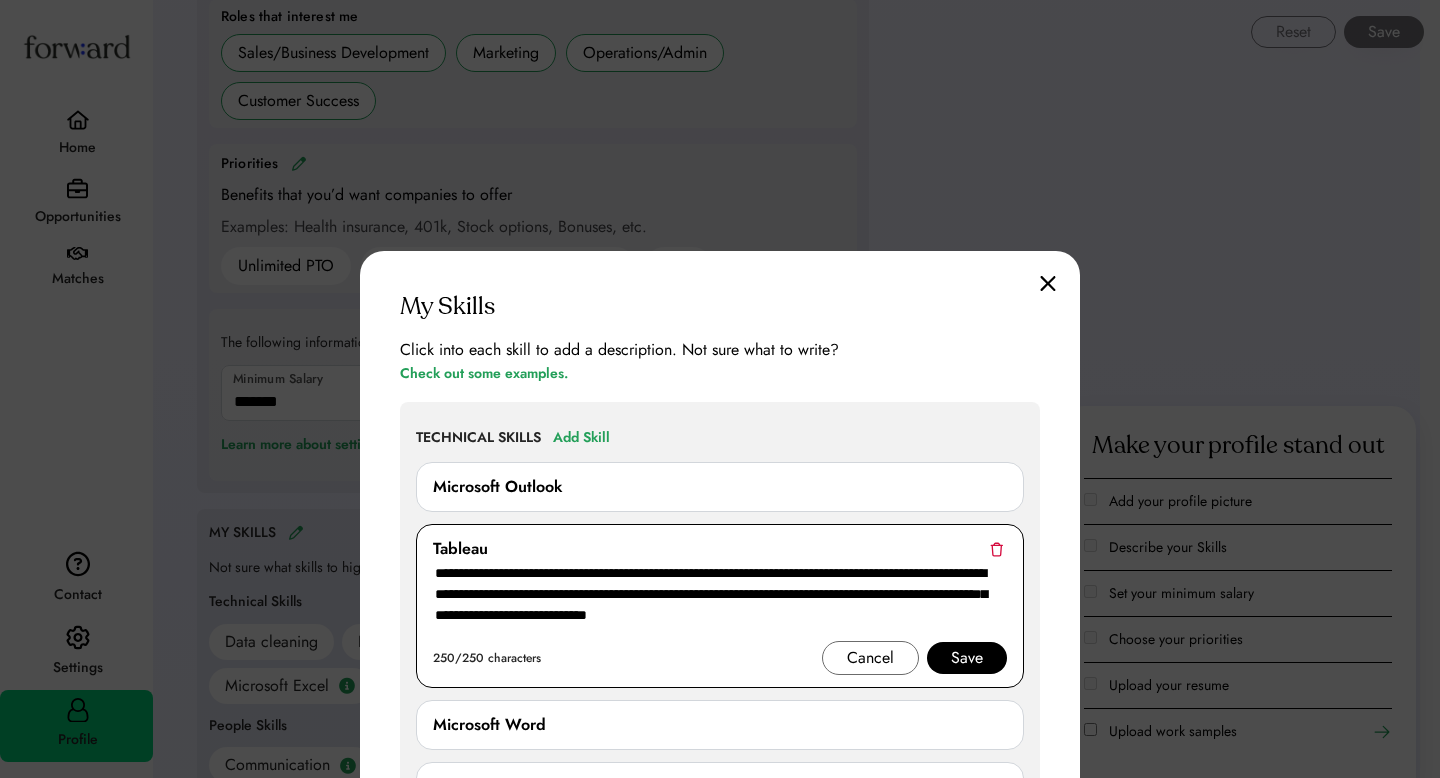 click on "**********" at bounding box center (720, 601) 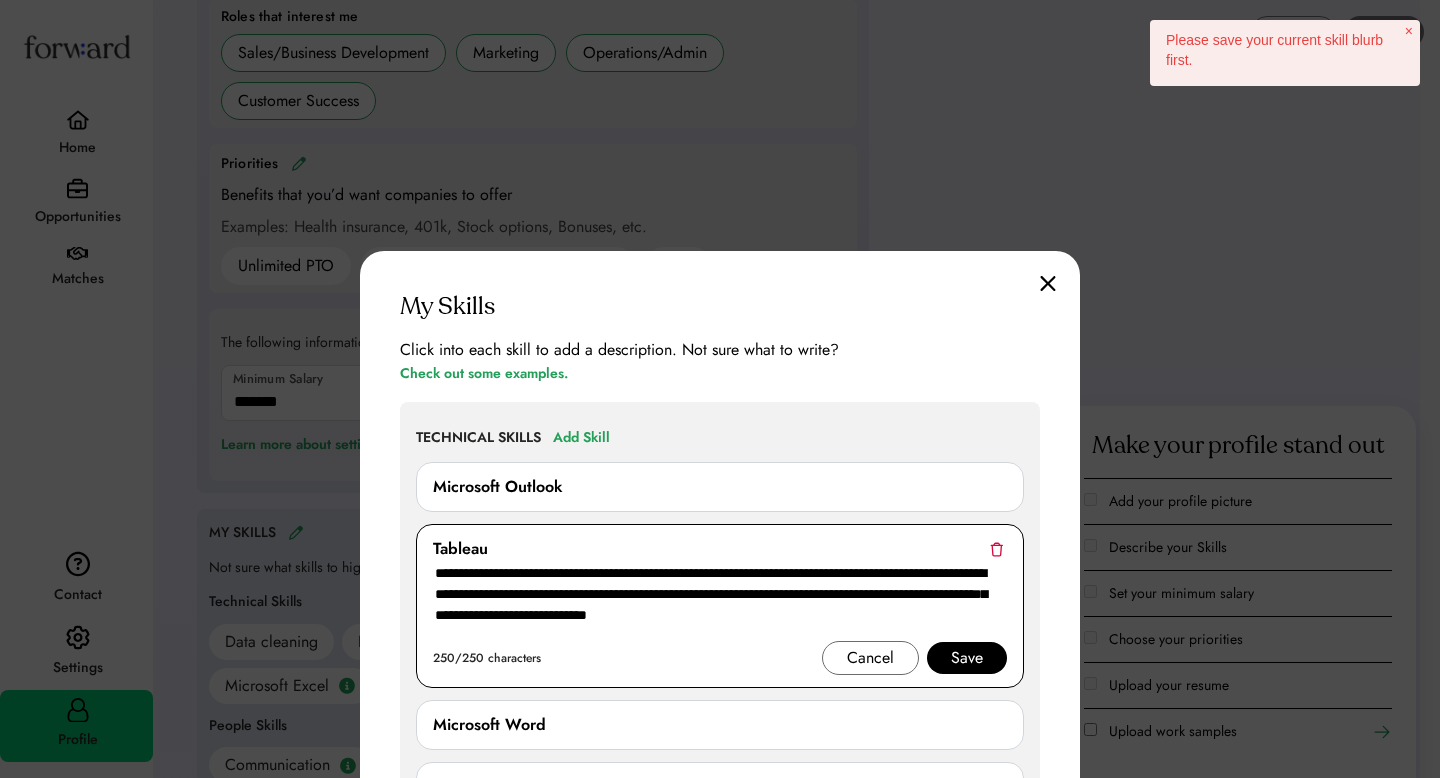 click on "**********" at bounding box center (720, 601) 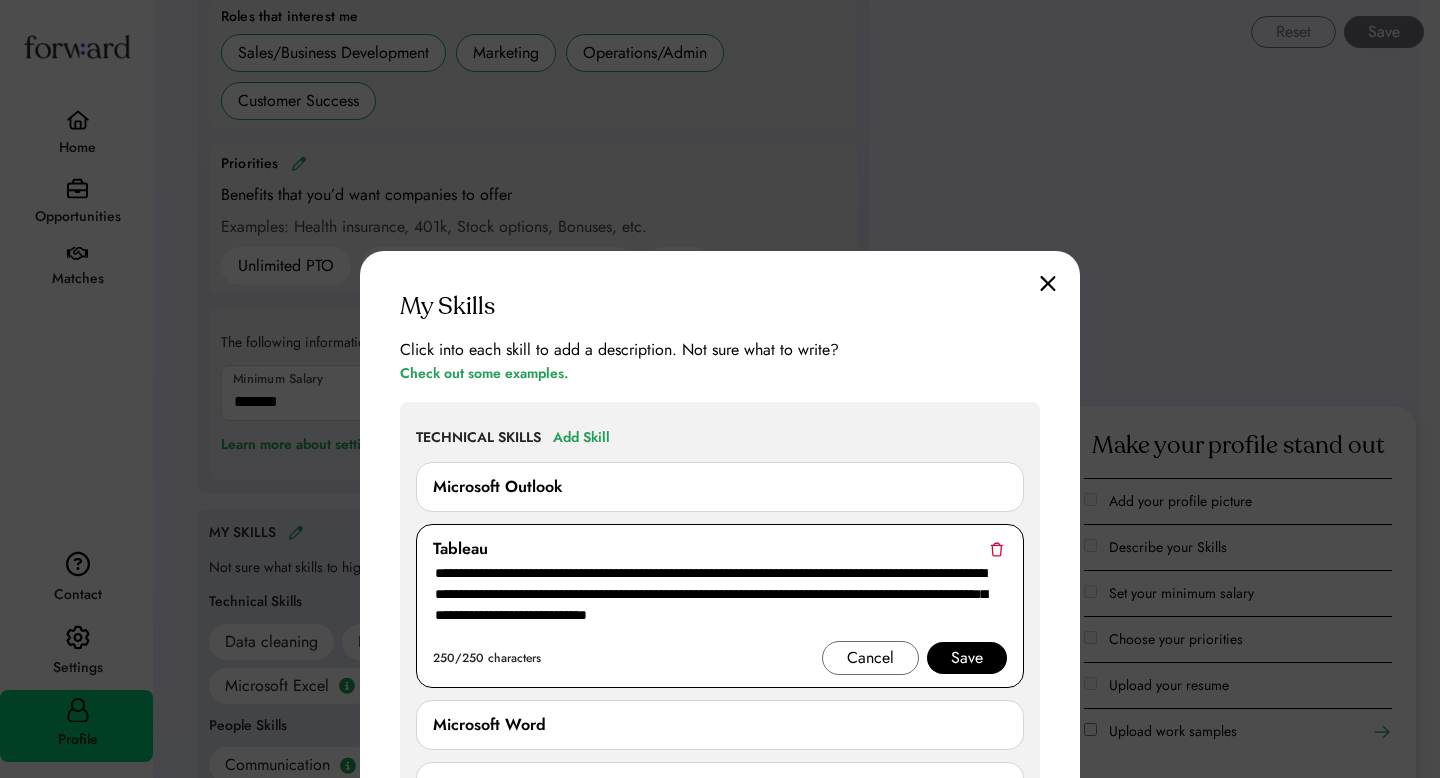 click on "**********" at bounding box center (720, 601) 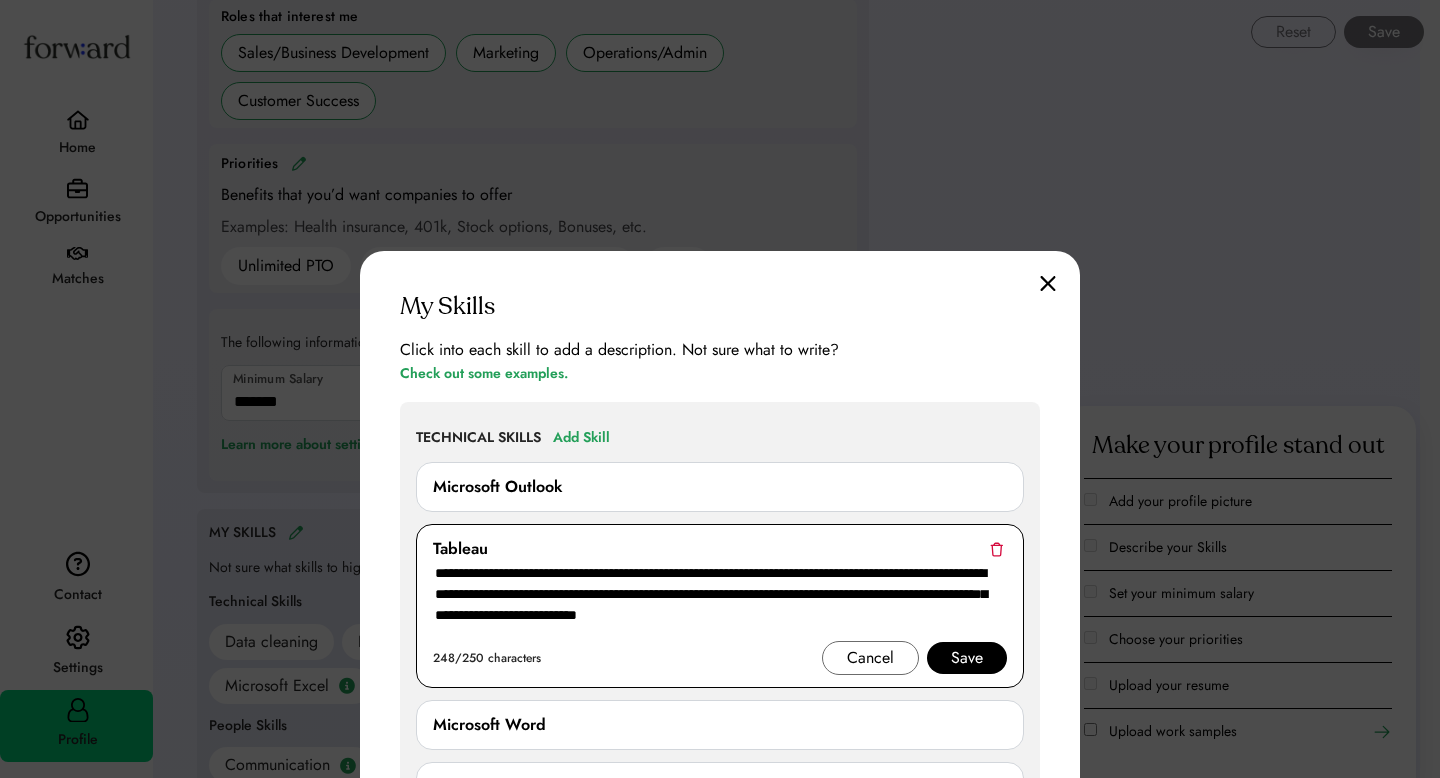 click on "**********" at bounding box center [720, 601] 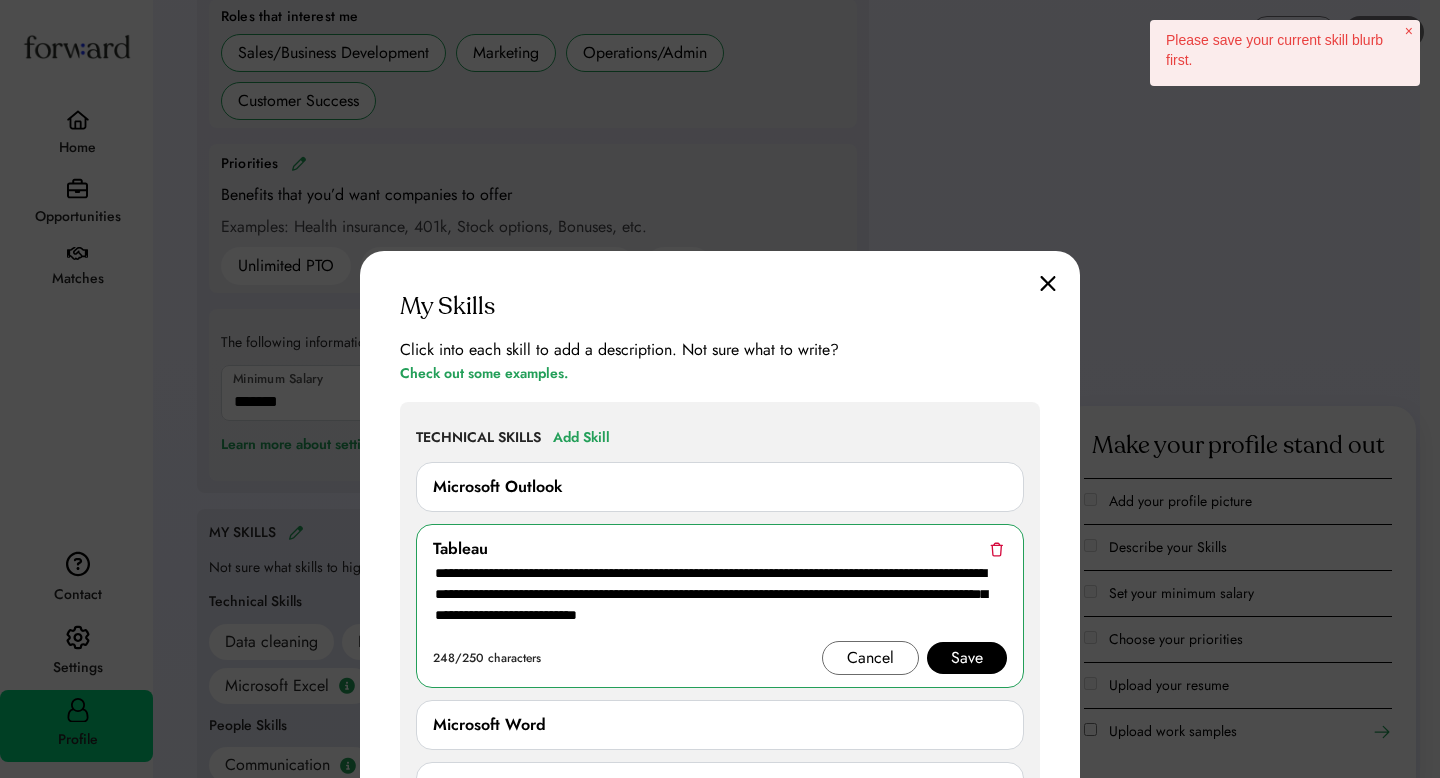 click on "******** **" 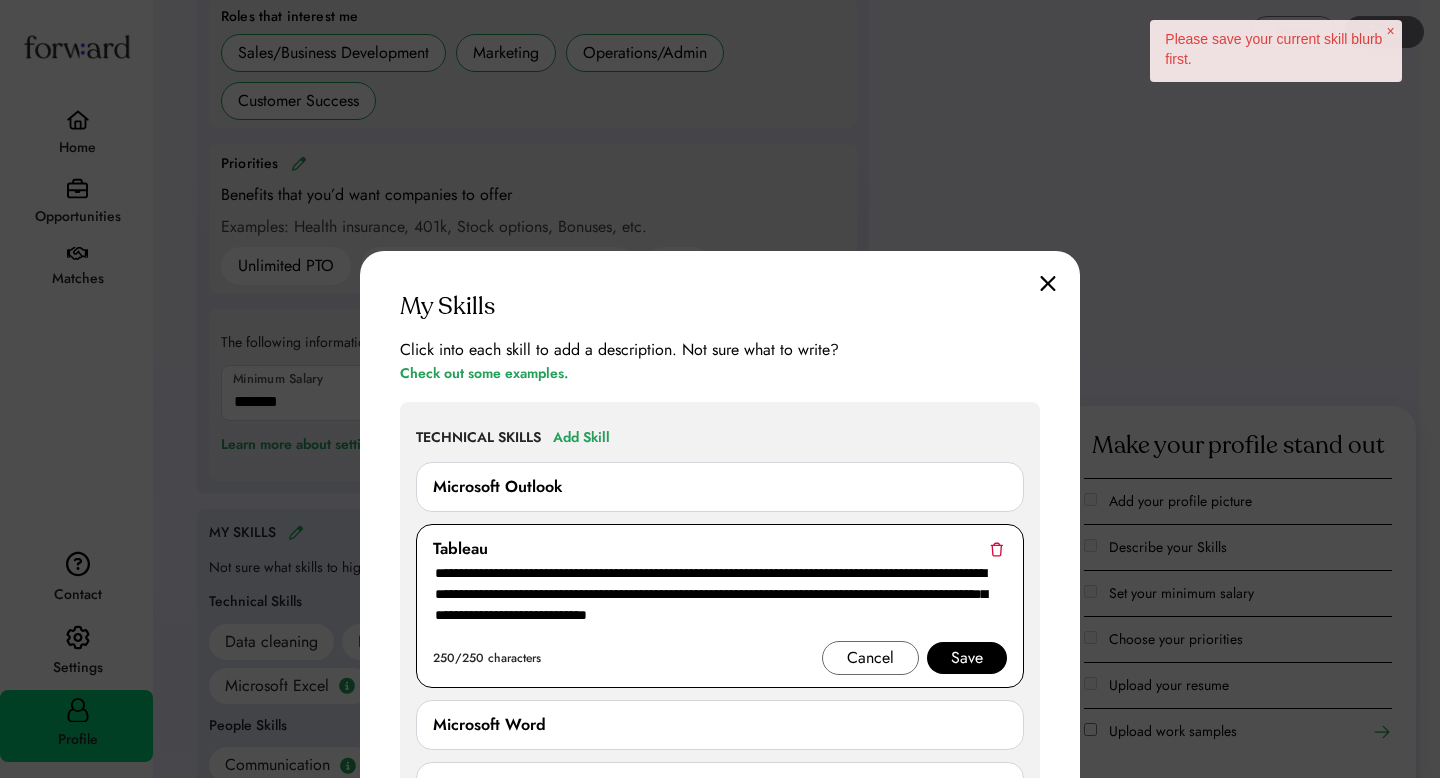 click on "**********" at bounding box center [720, 601] 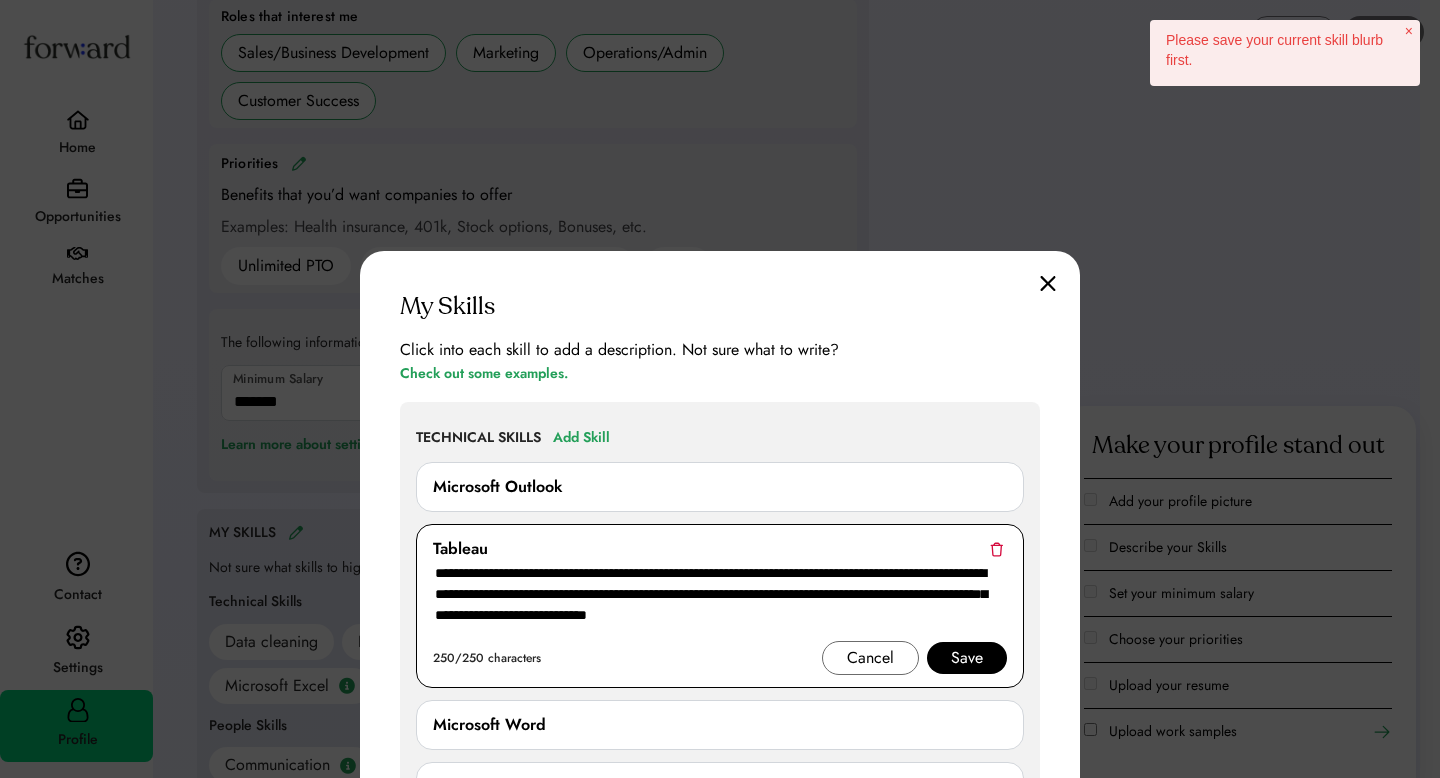 type on "**********" 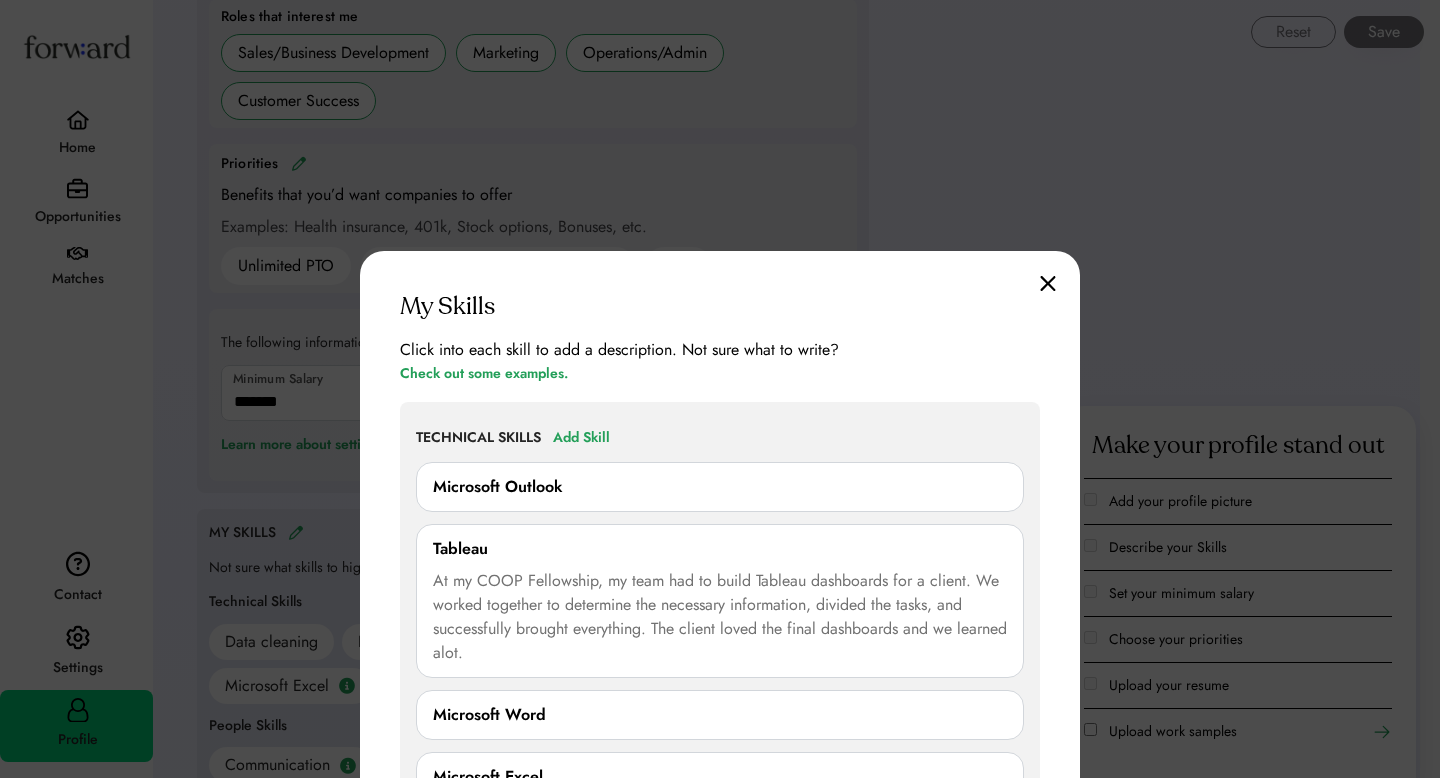 click on "**********" at bounding box center [720, 1059] 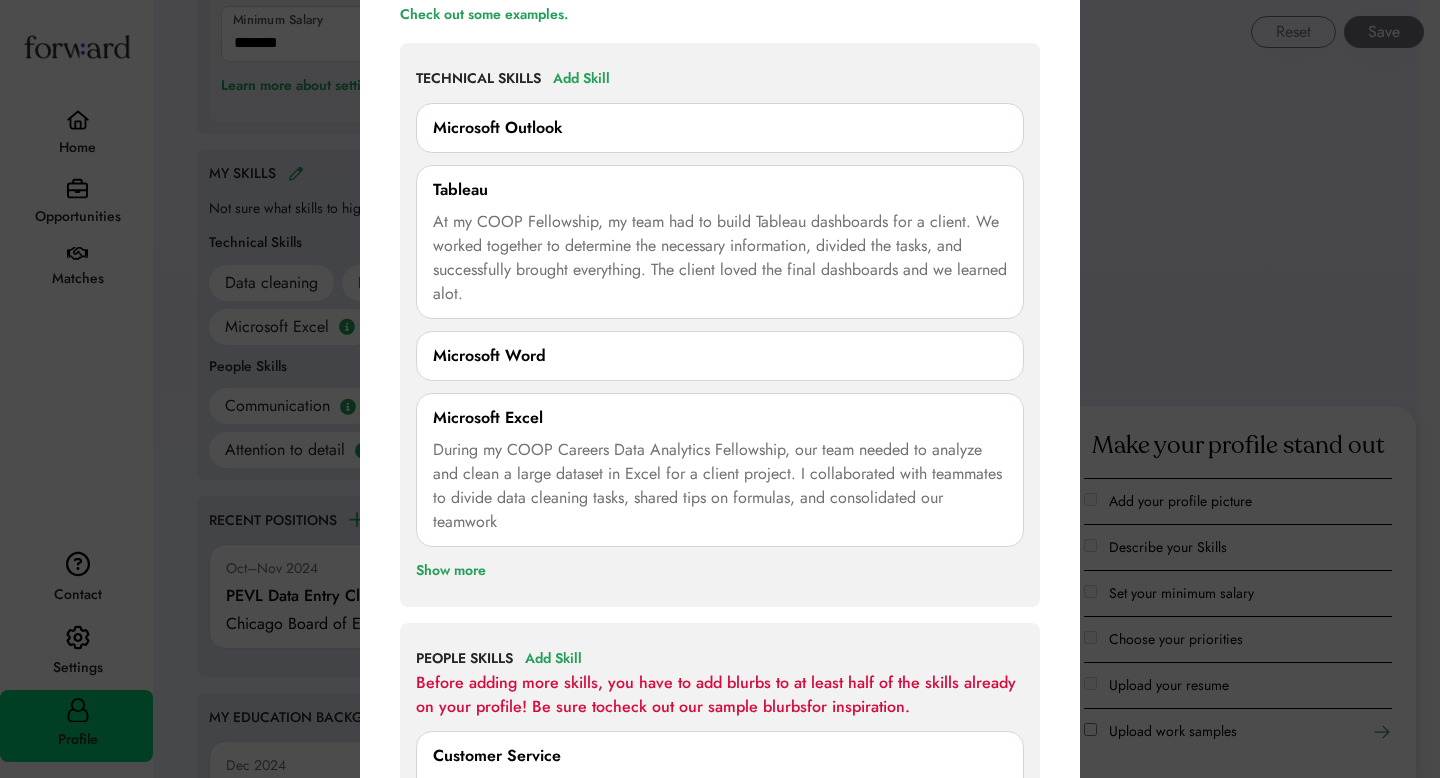 scroll, scrollTop: 1588, scrollLeft: 0, axis: vertical 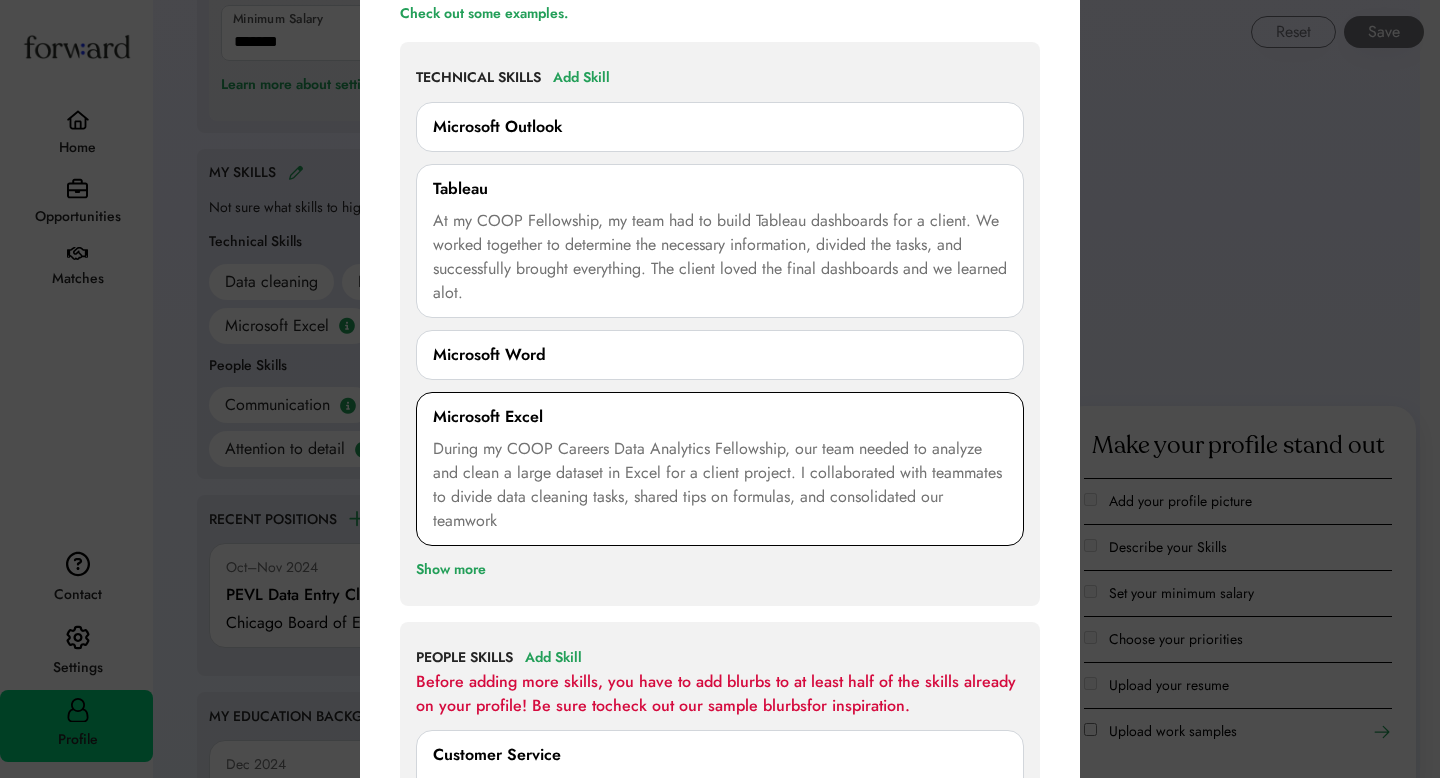 click on "During my COOP Careers Data Analytics Fellowship, our team needed to analyze and clean a large dataset in Excel for a client project. I collaborated with teammates to divide data cleaning tasks, shared tips on formulas, and consolidated our teamwork" at bounding box center [720, 485] 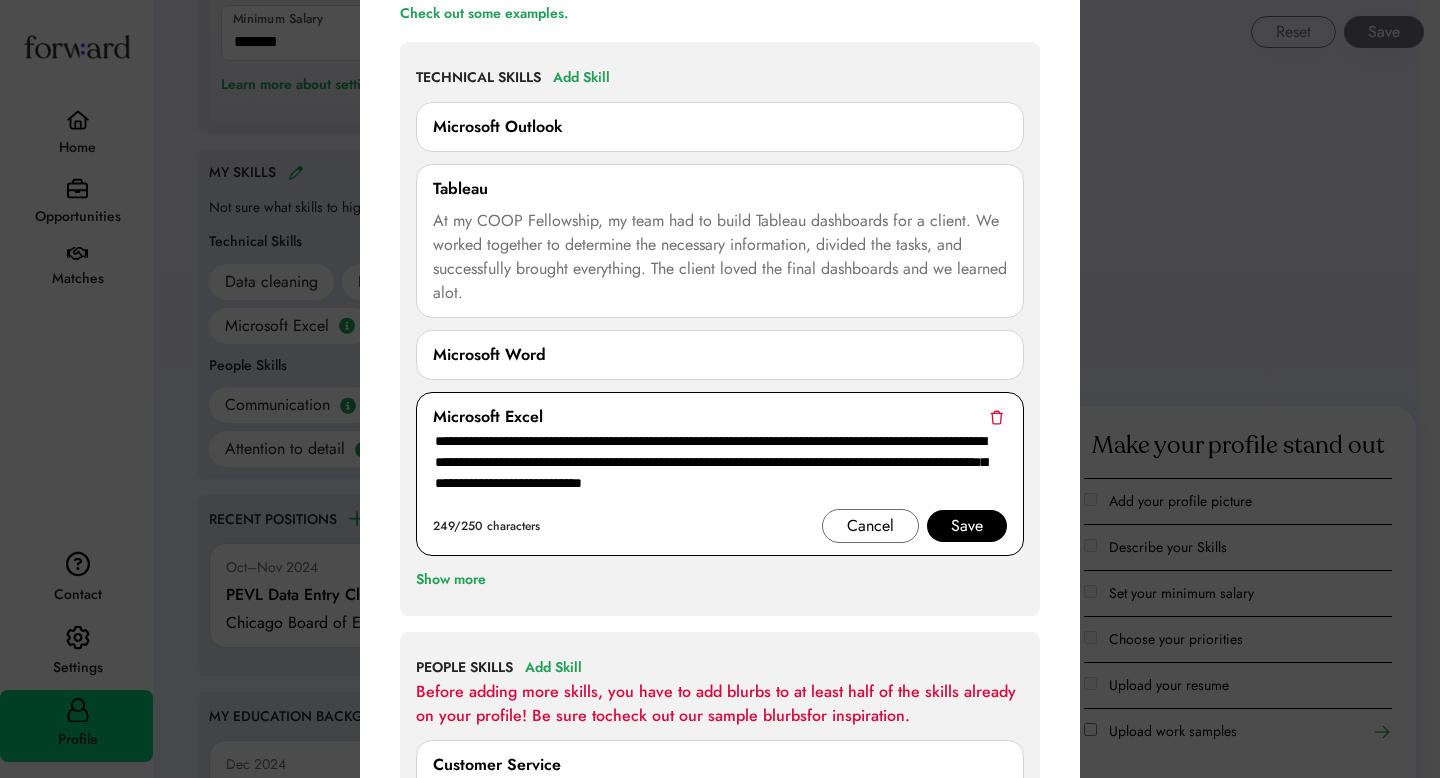 click on "Save" at bounding box center (967, 526) 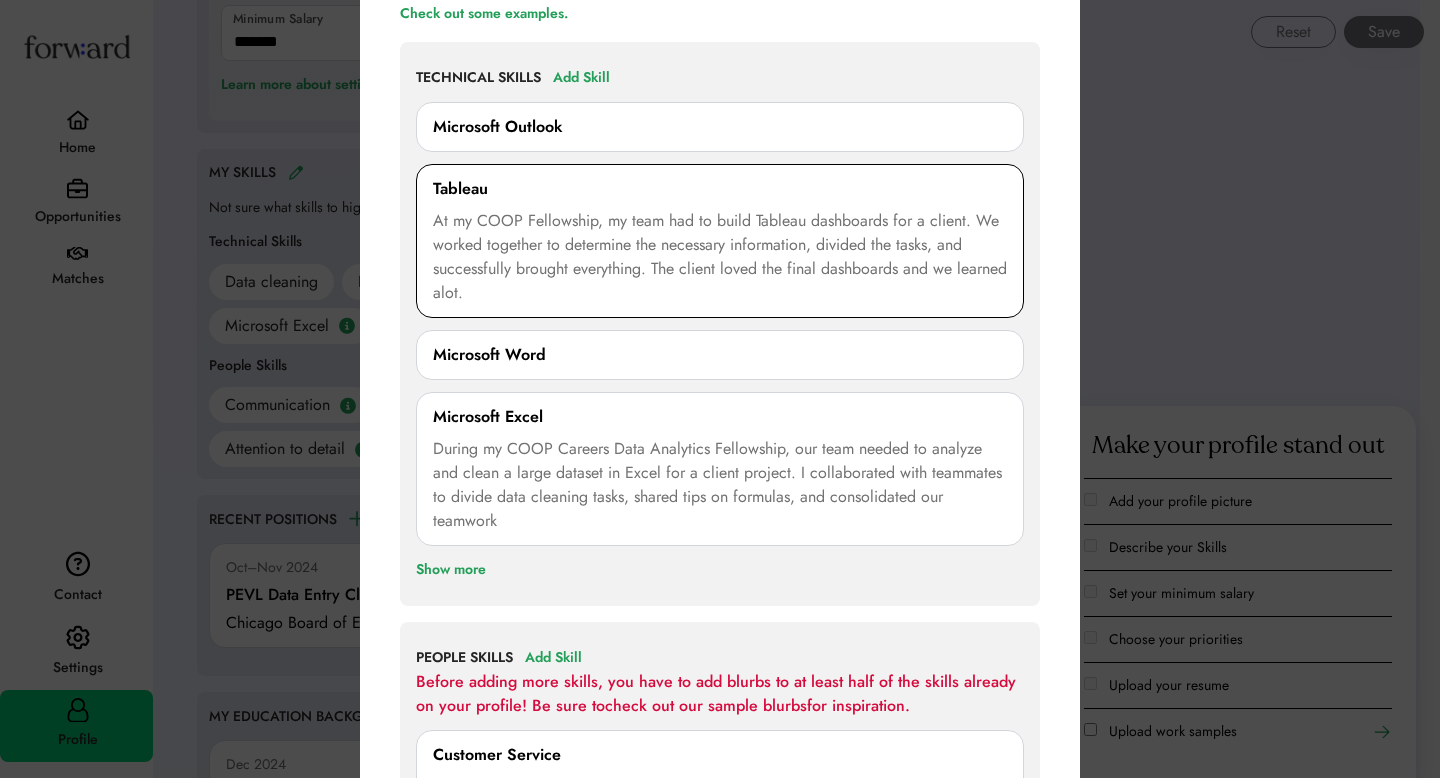 click on "At my COOP Fellowship, my team had to build Tableau dashboards for a client. We worked together to determine the necessary information, divided the tasks, and successfully brought everything. The client loved the final dashboards and we learned alot." at bounding box center (720, 257) 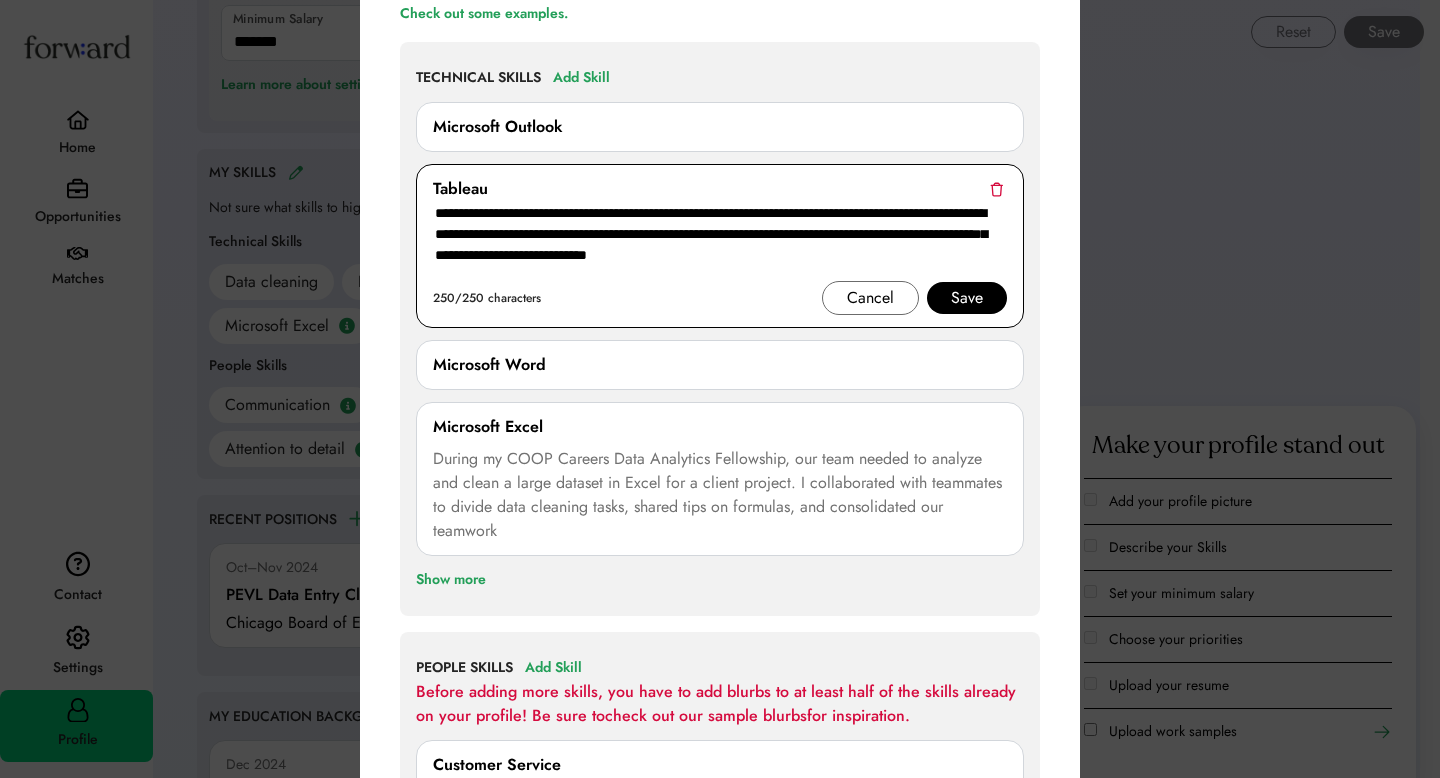 click on "Save" at bounding box center (967, 298) 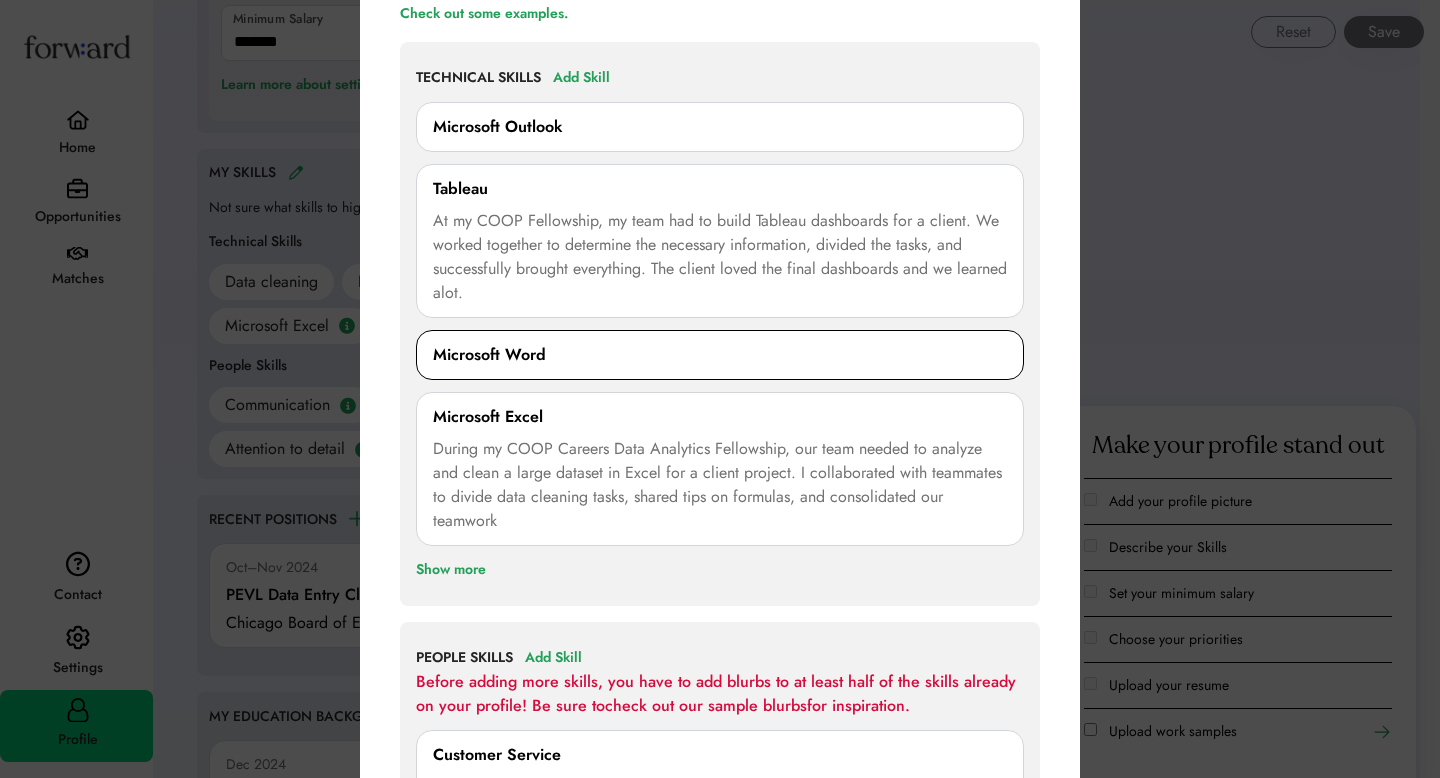 click on "Microsoft Word" at bounding box center (720, 355) 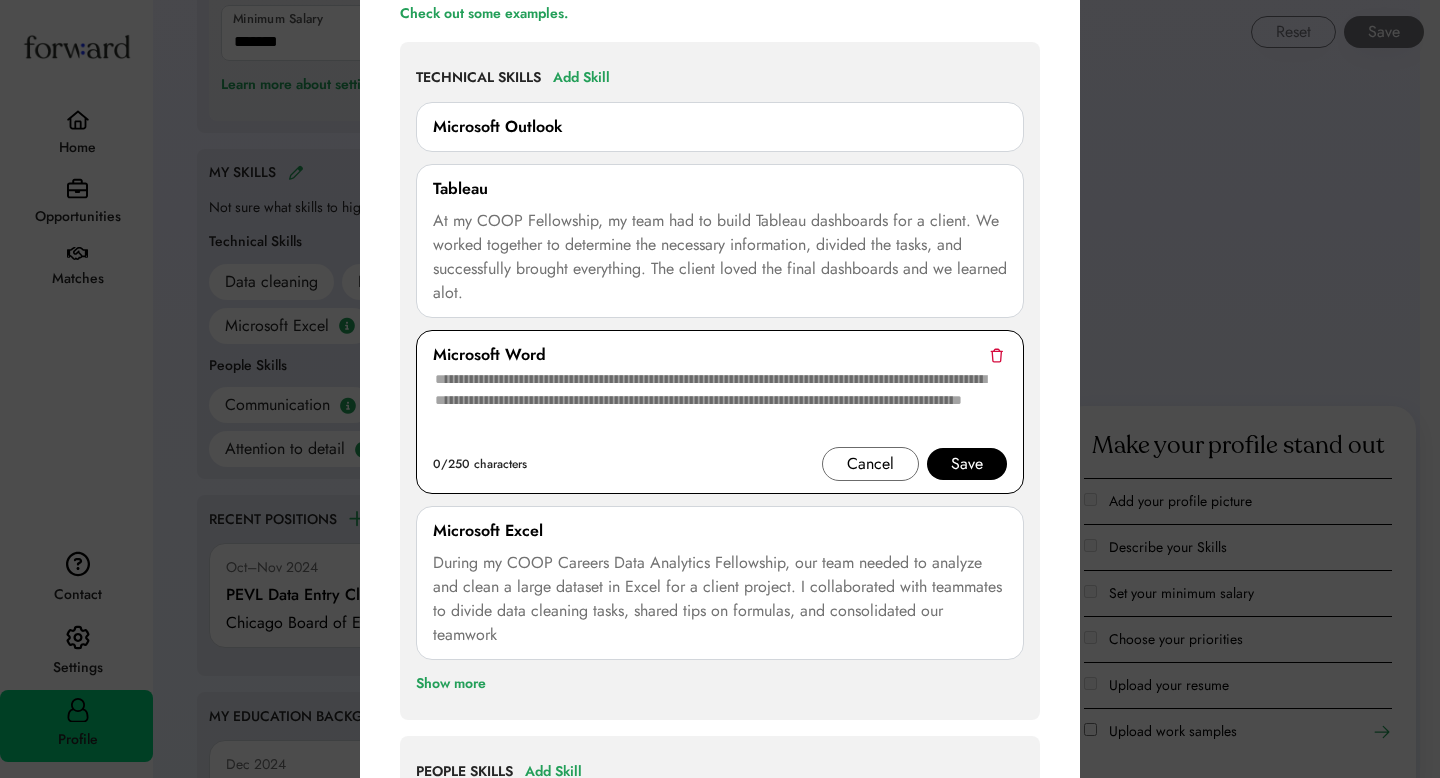 click at bounding box center [720, 407] 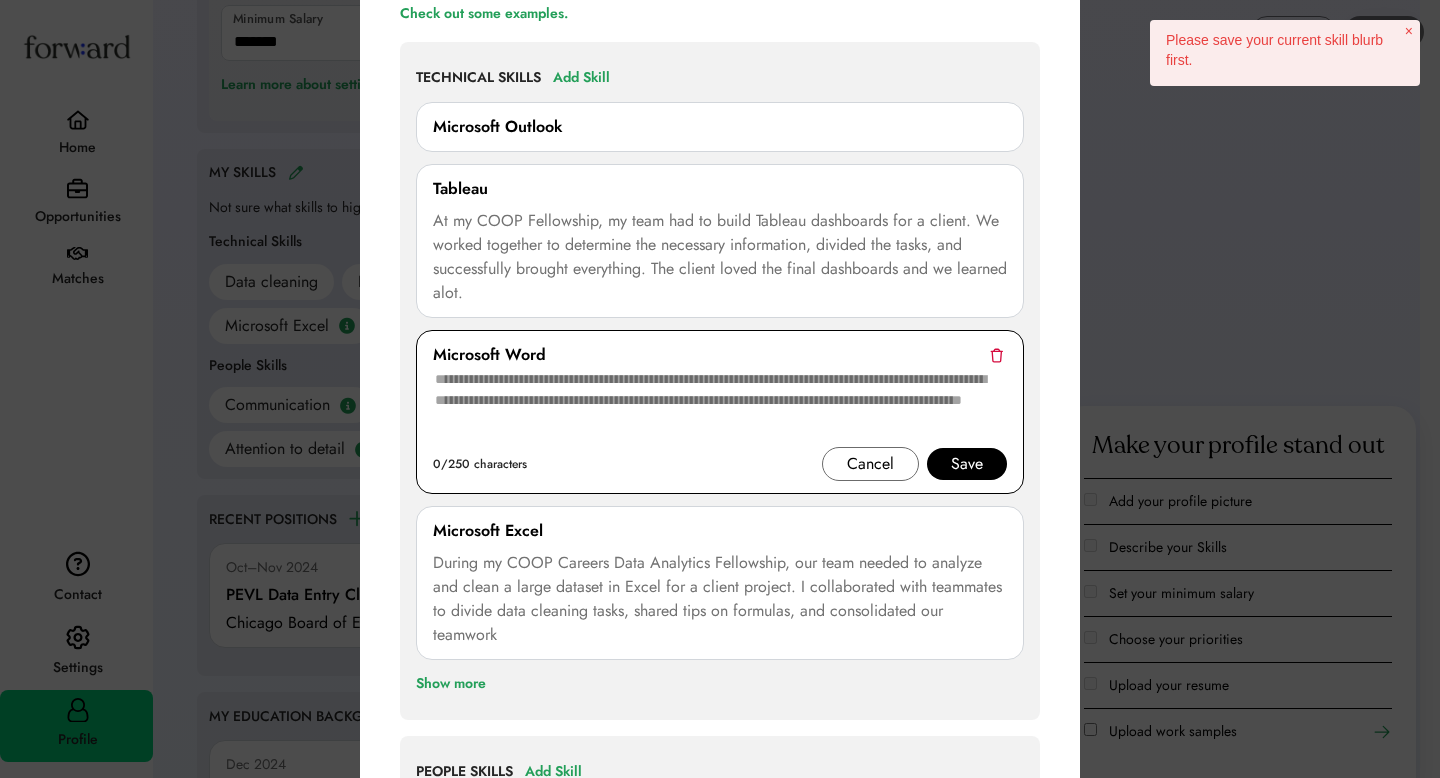 paste on "**********" 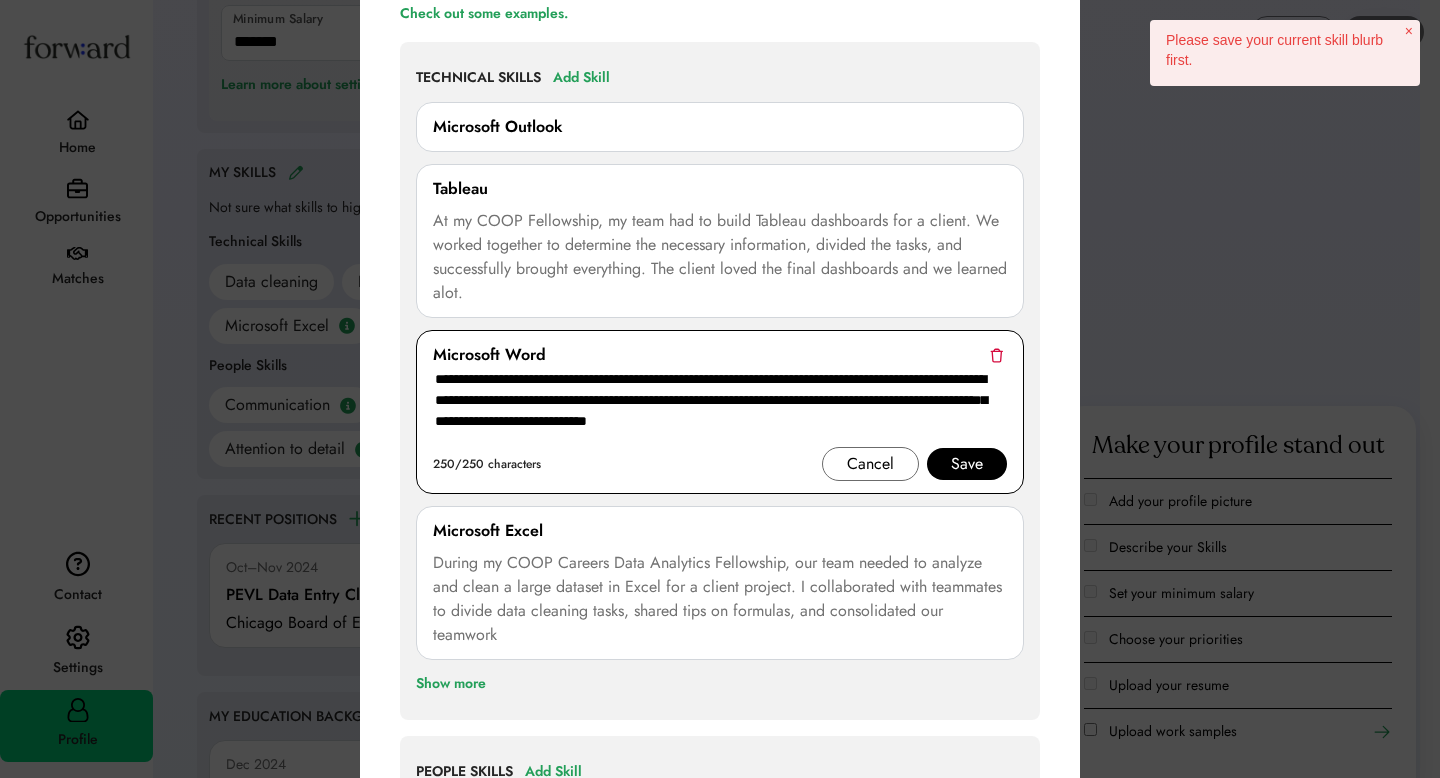 click on "**********" at bounding box center (720, 407) 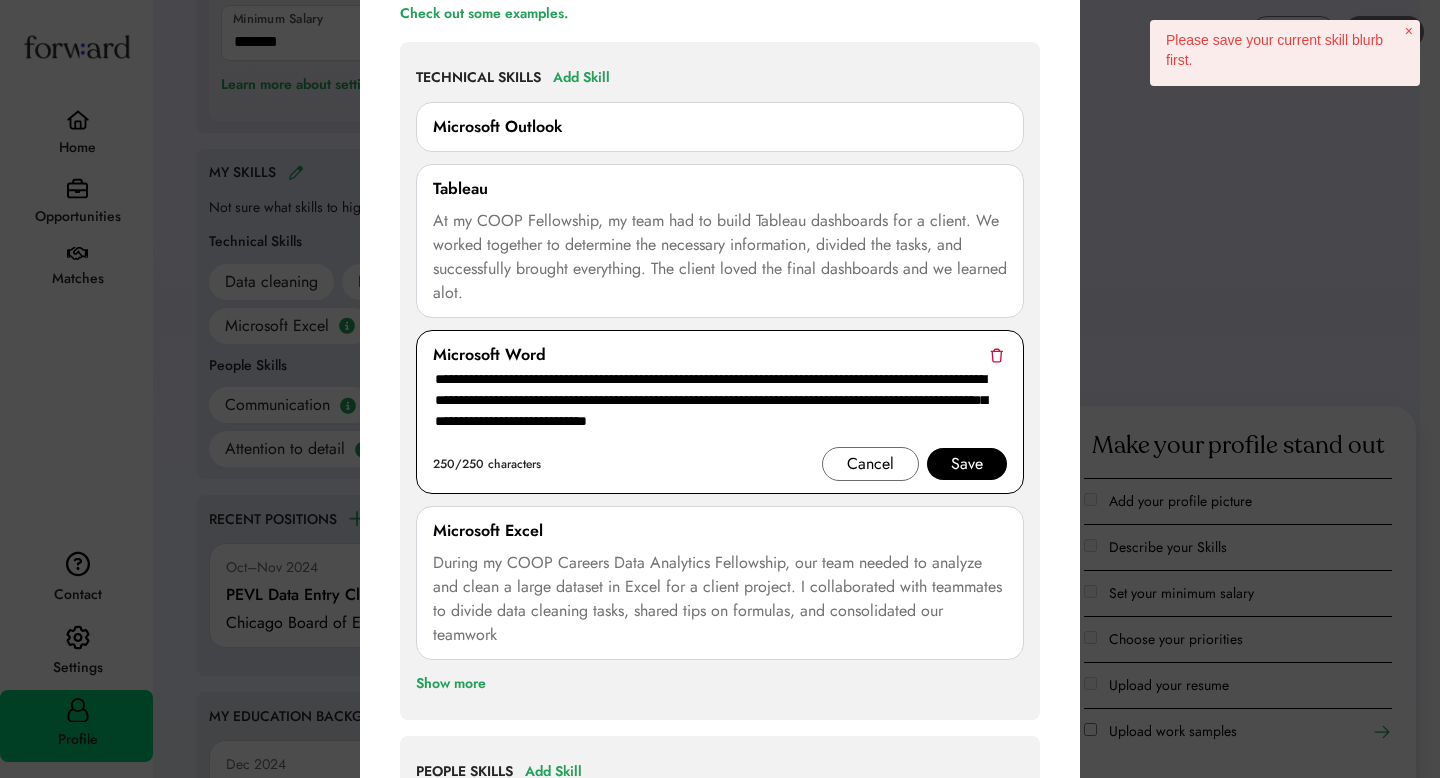 click on "**********" at bounding box center [720, 407] 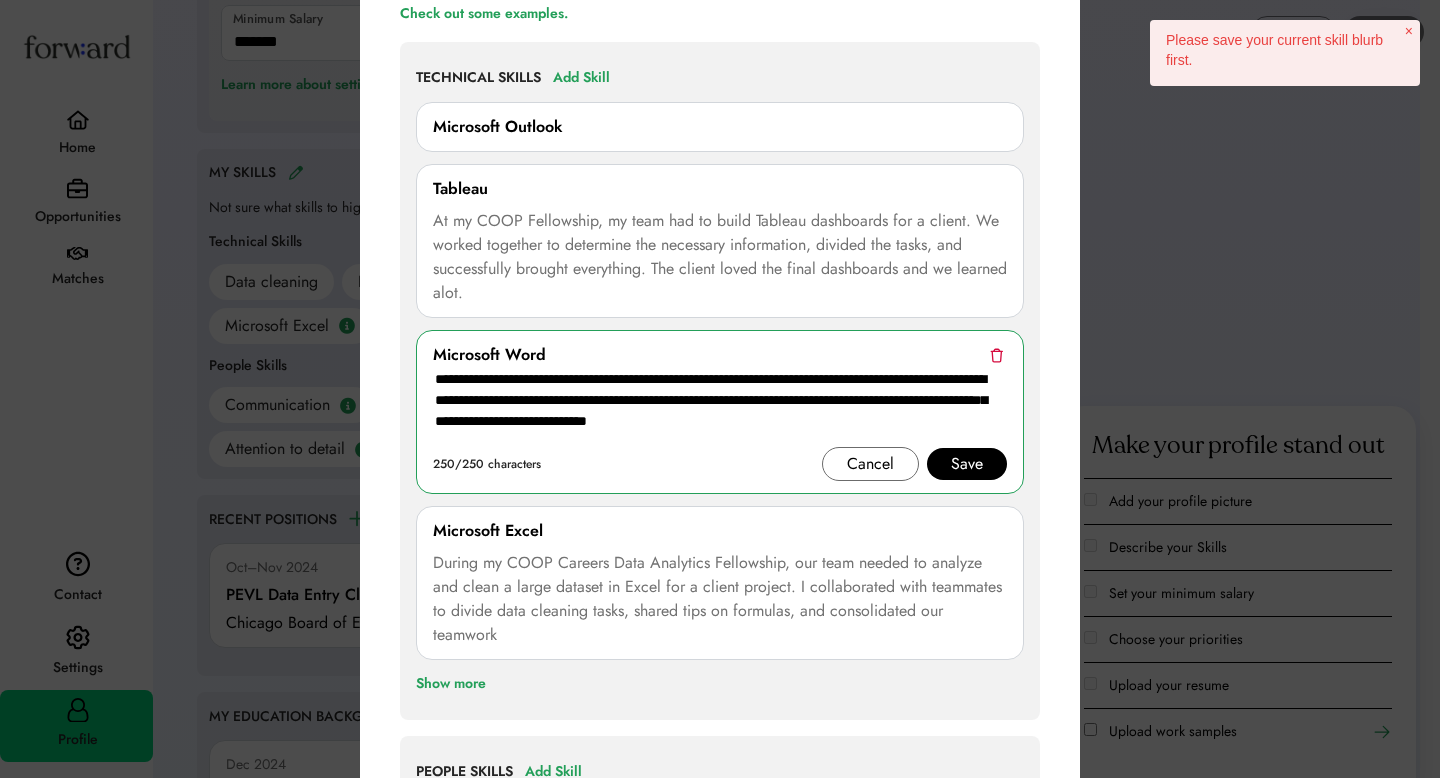 click on "**********" 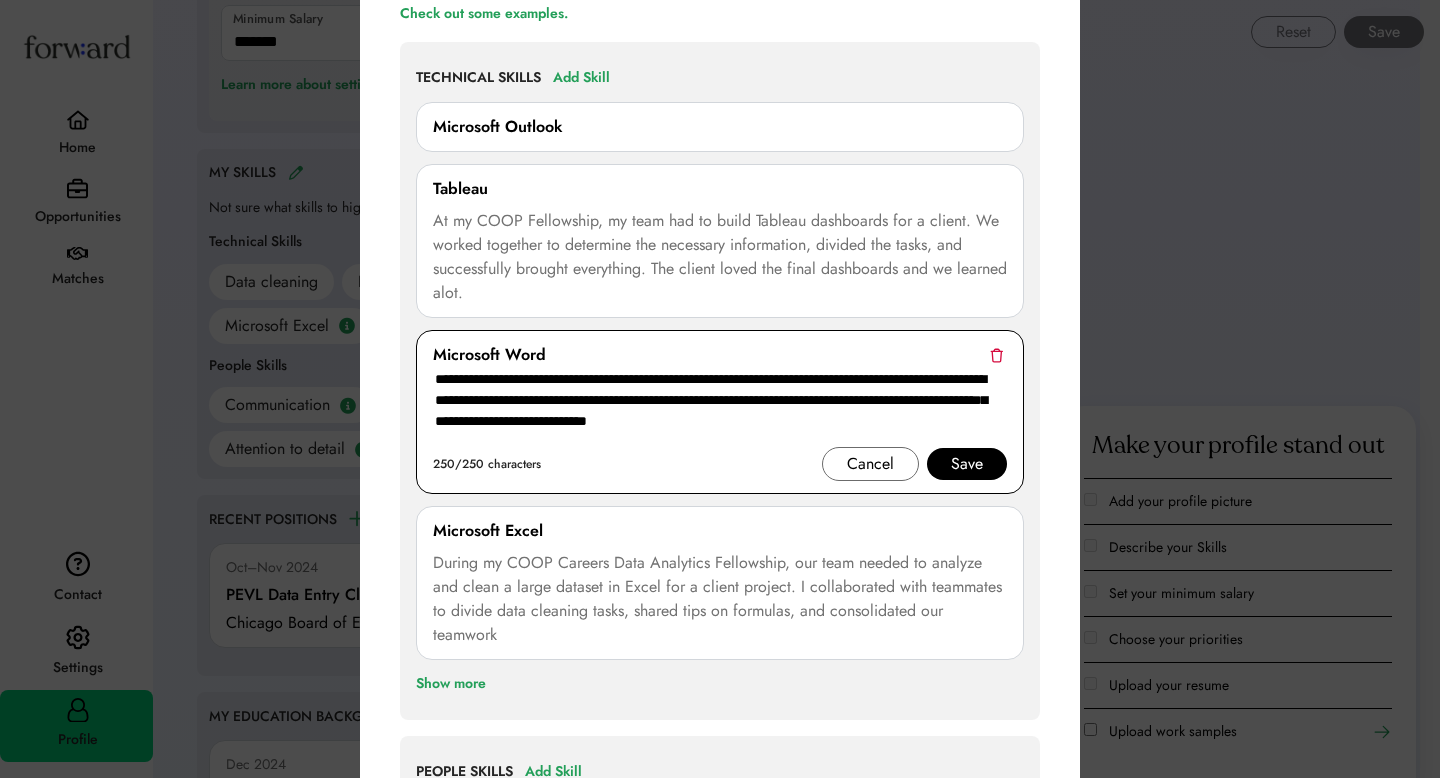 click on "**********" at bounding box center (720, 407) 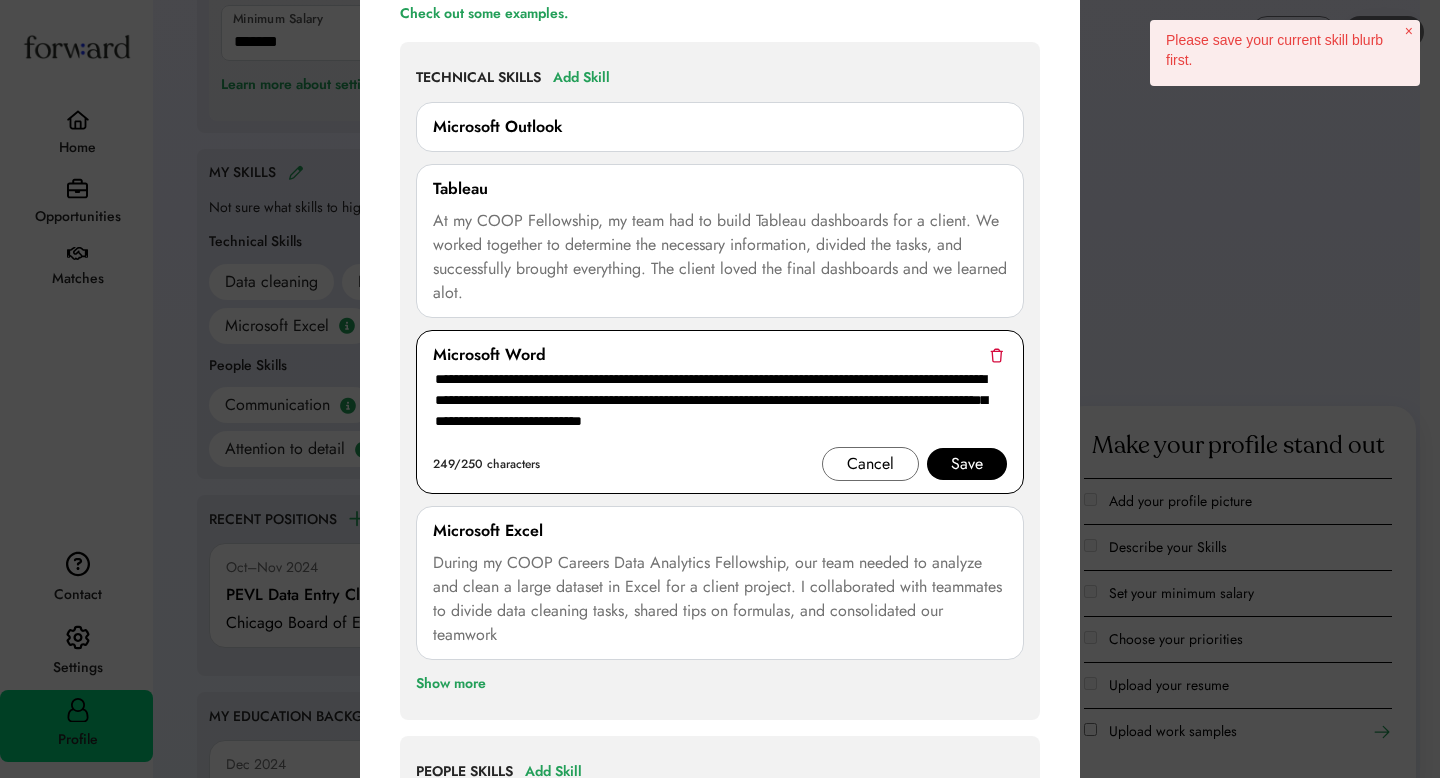 click on "**********" at bounding box center [720, 407] 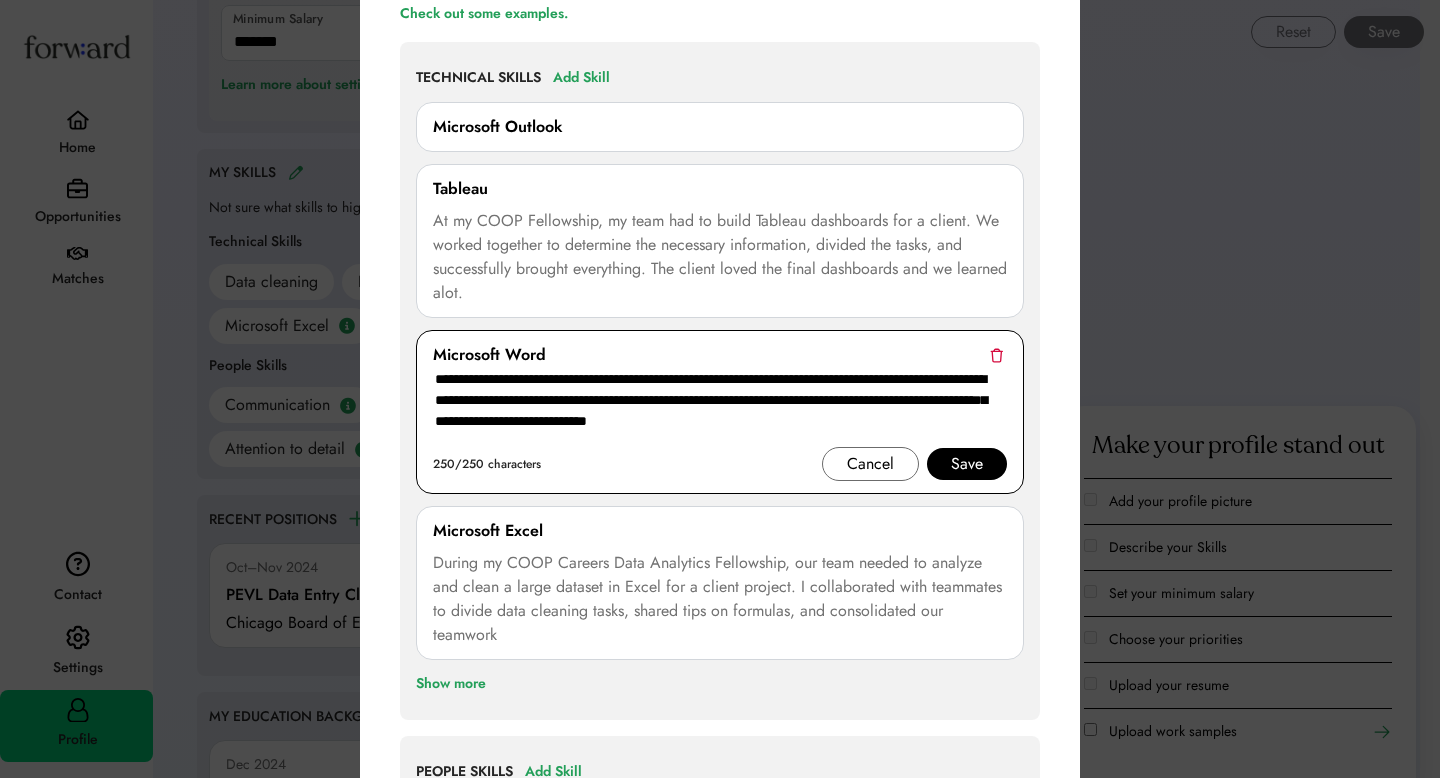type on "**********" 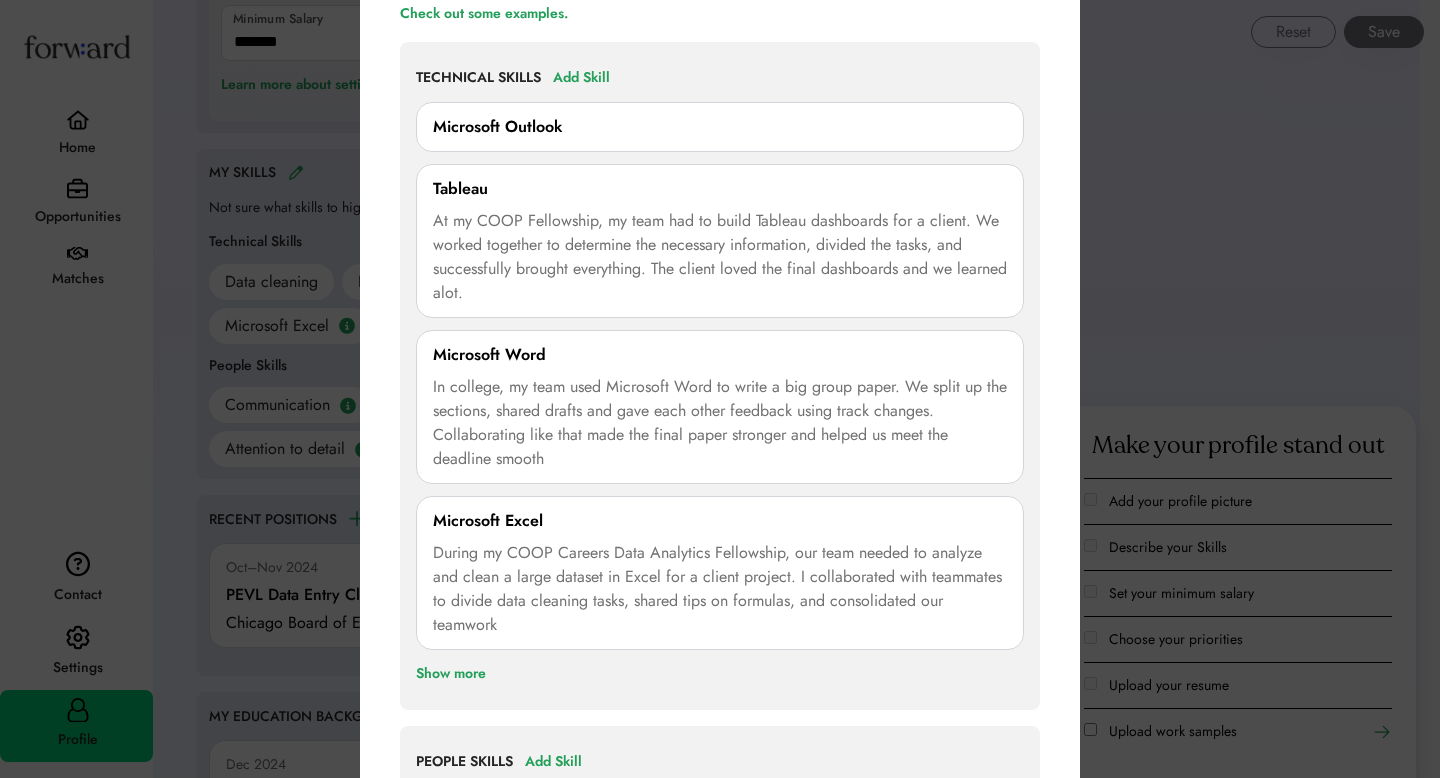click on "**********" at bounding box center [720, 751] 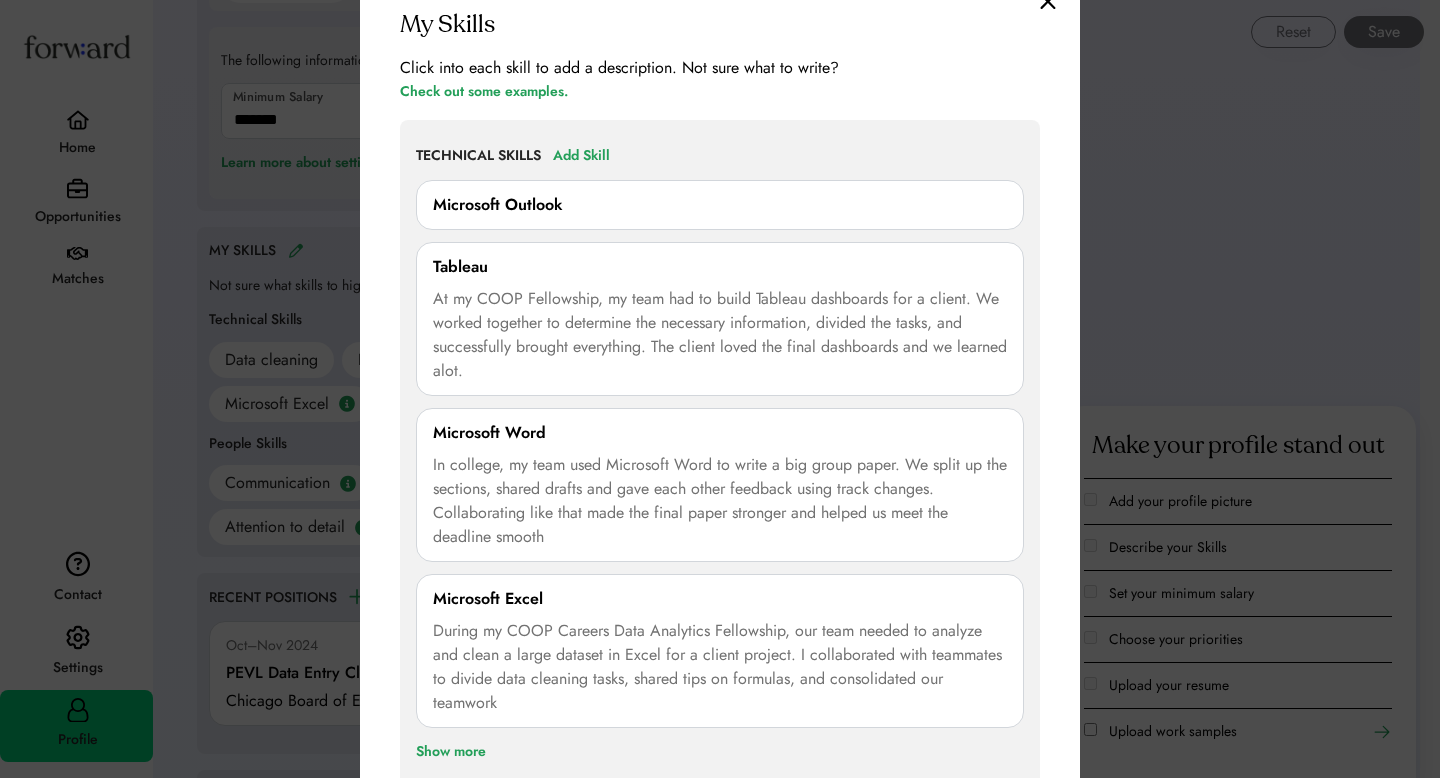 scroll, scrollTop: 1508, scrollLeft: 0, axis: vertical 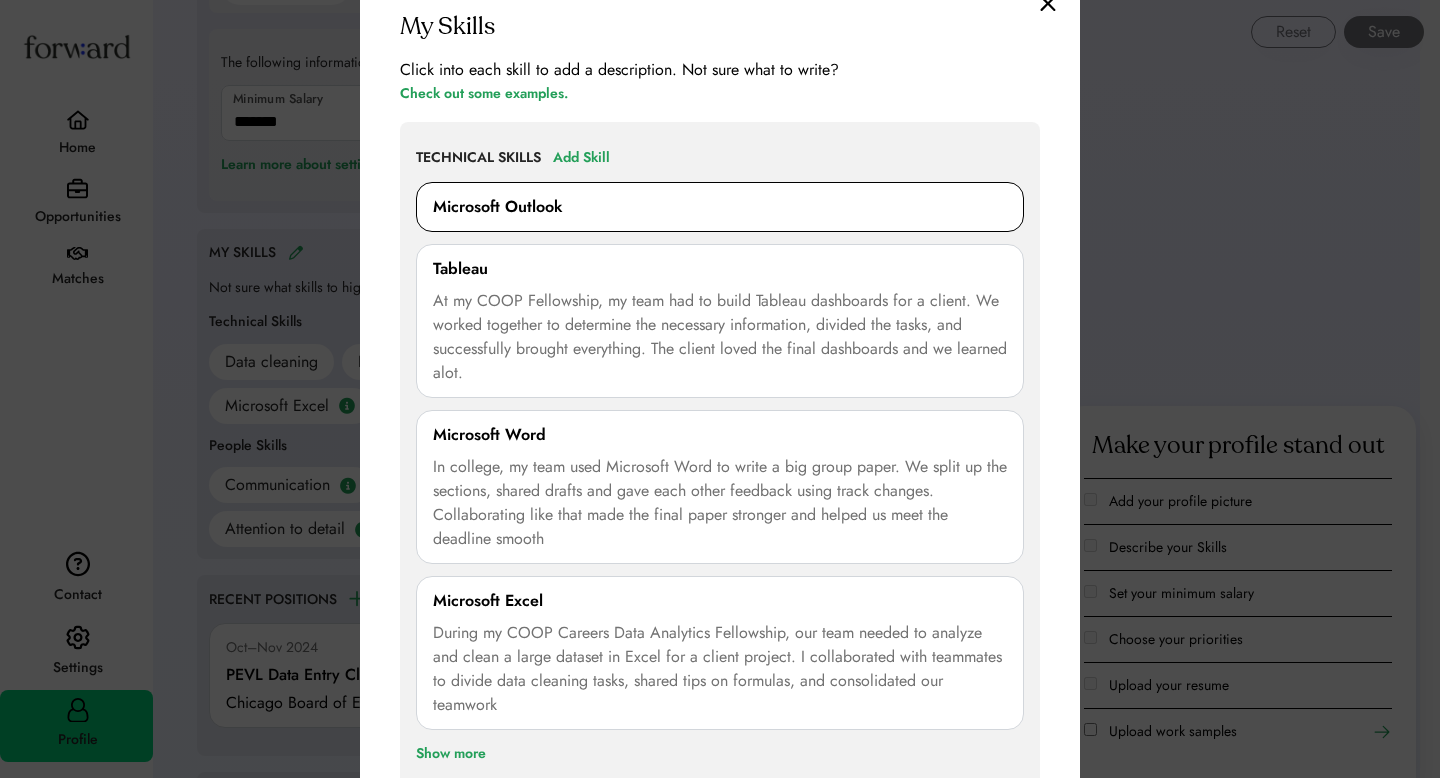 click on "Microsoft Outlook" at bounding box center (720, 207) 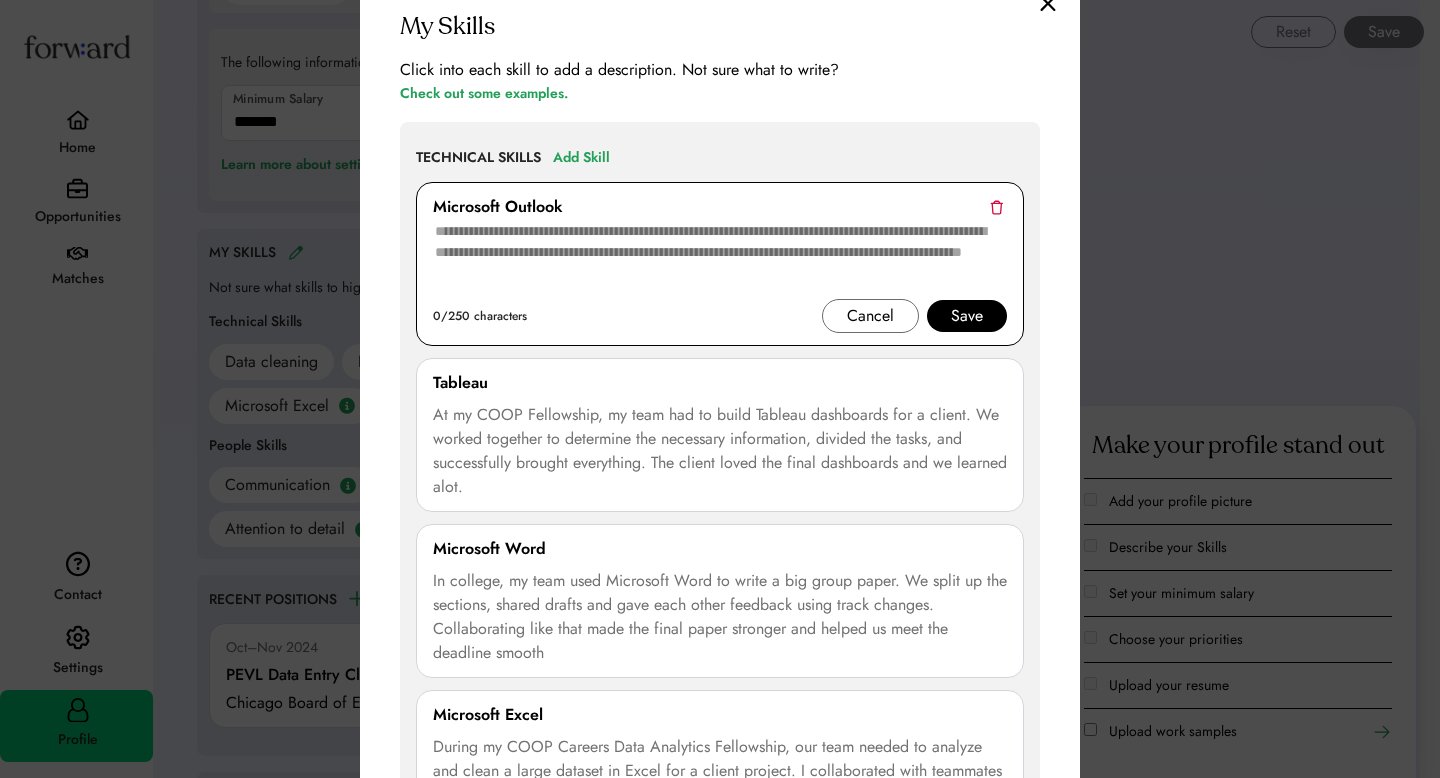 click at bounding box center (720, 259) 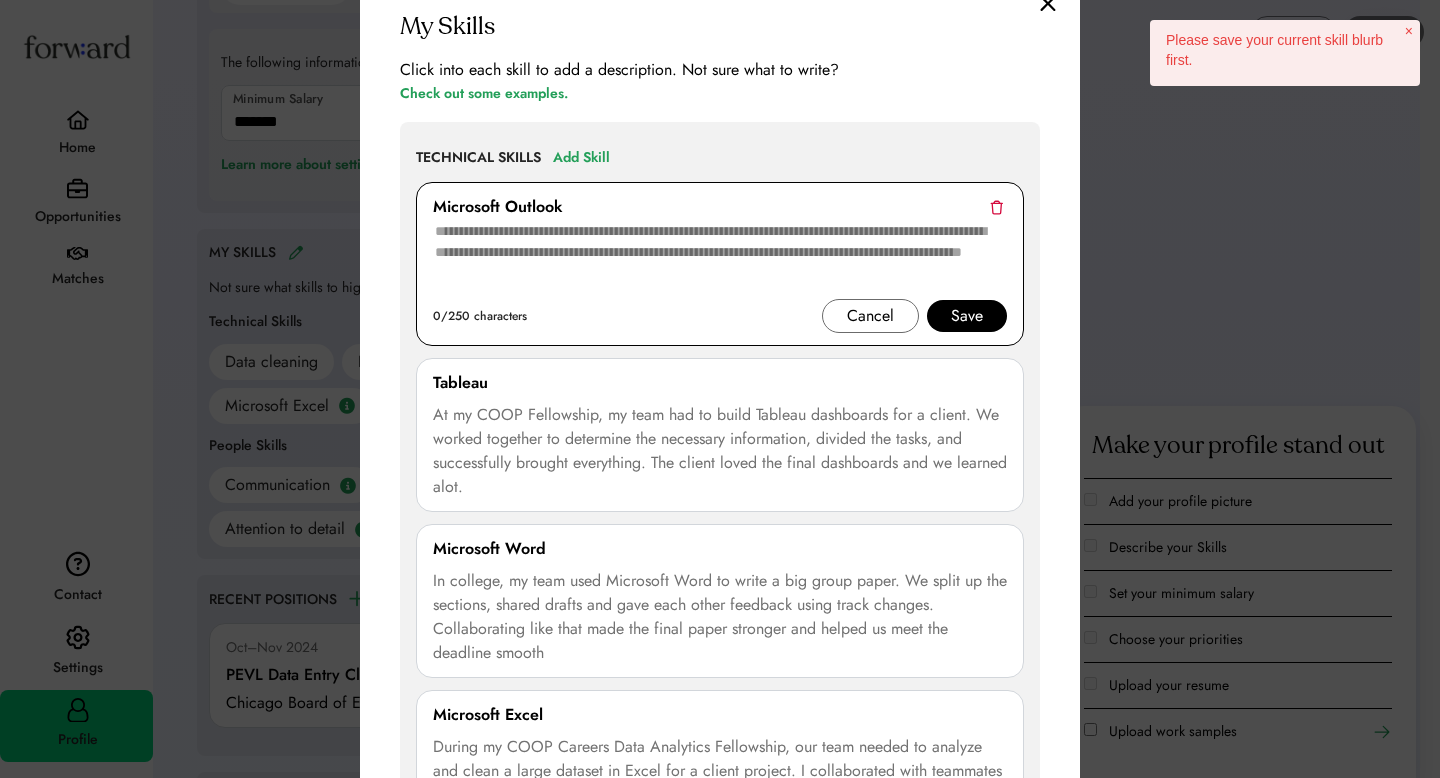 paste on "**********" 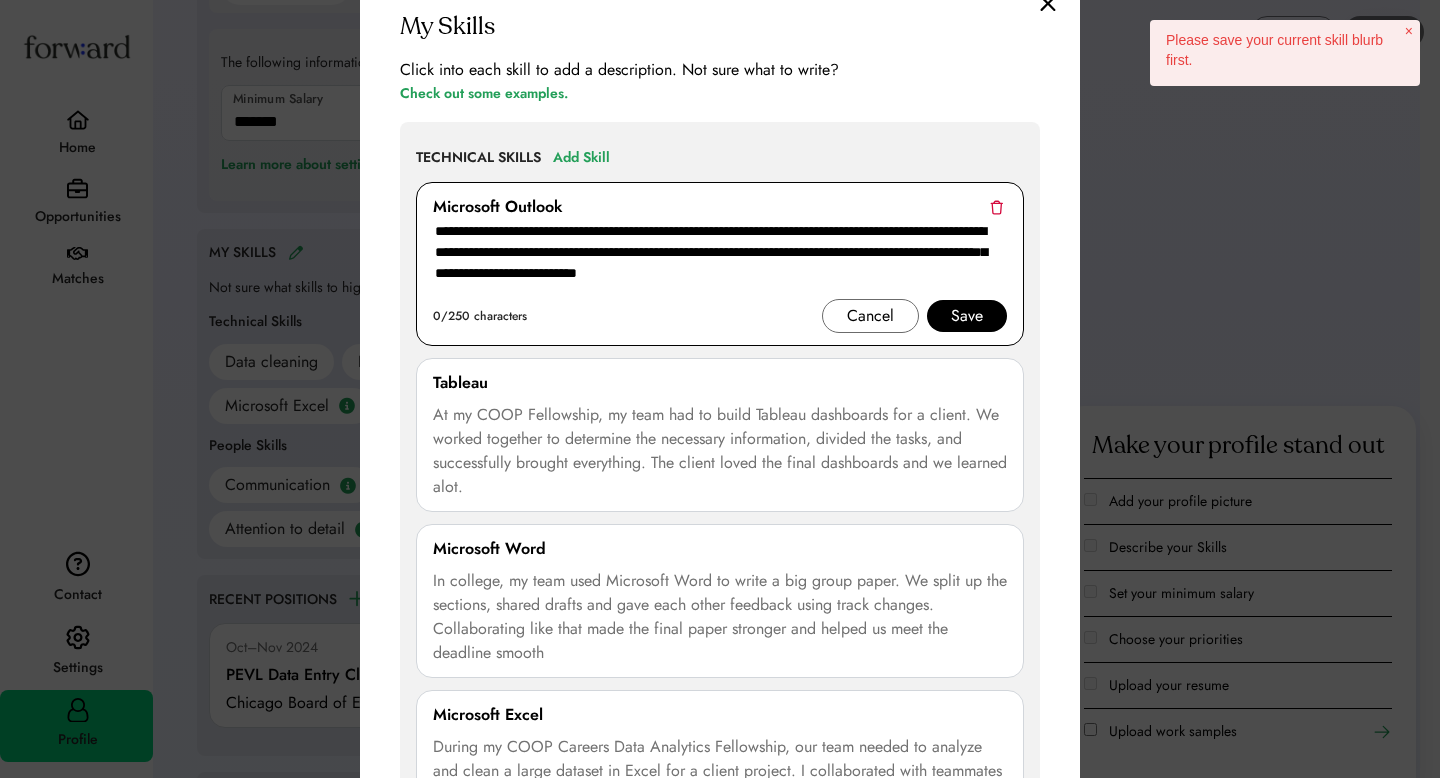 type on "**********" 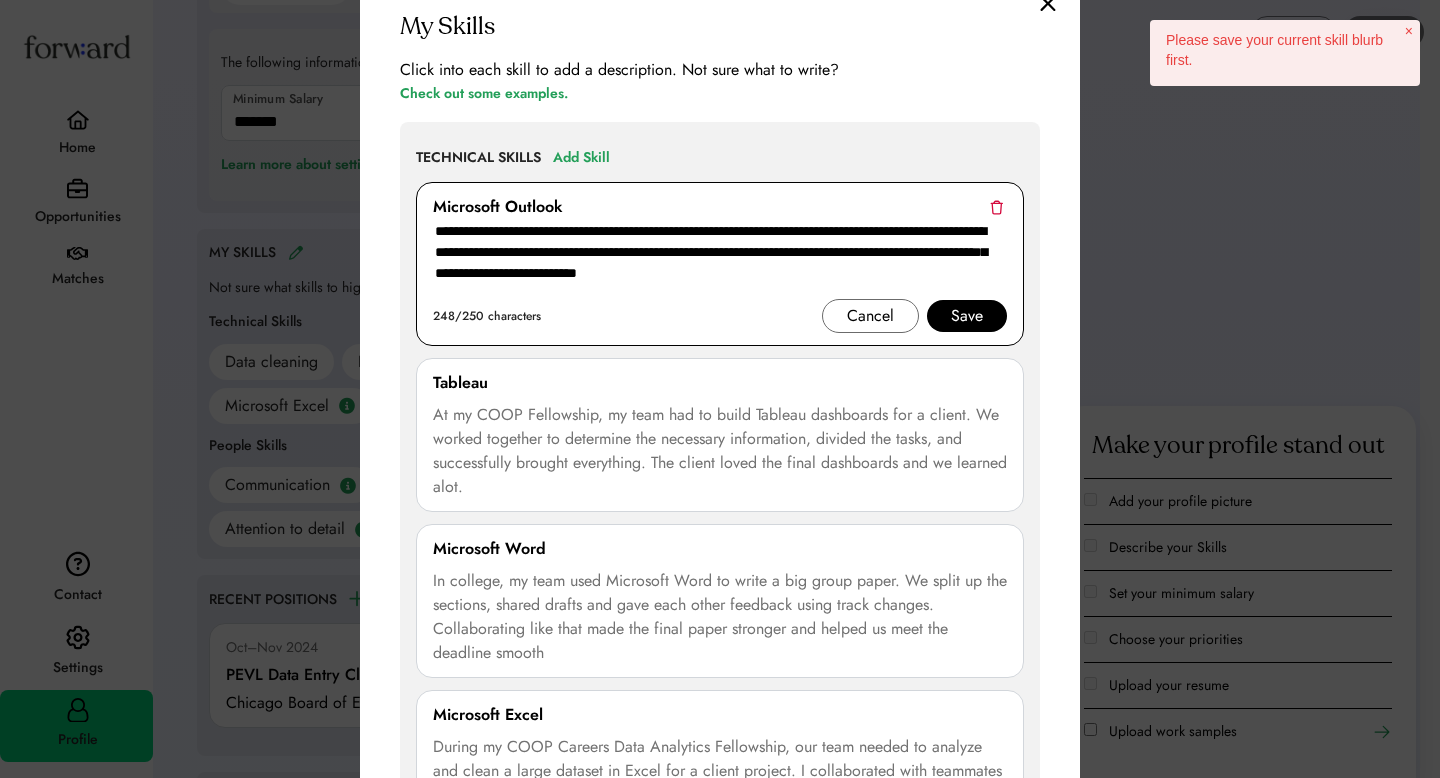 click on "Save" at bounding box center (967, 316) 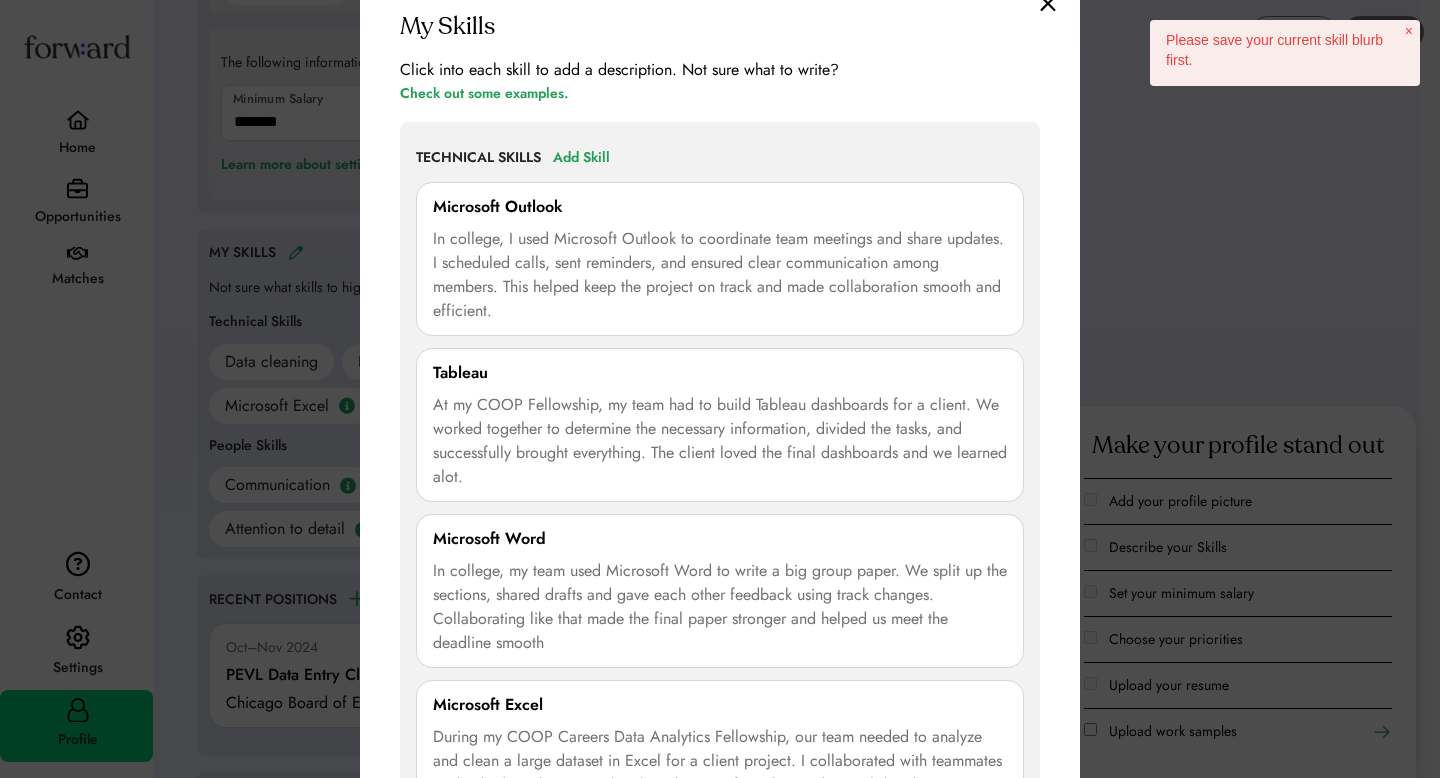 click on "**********" at bounding box center (720, 508) 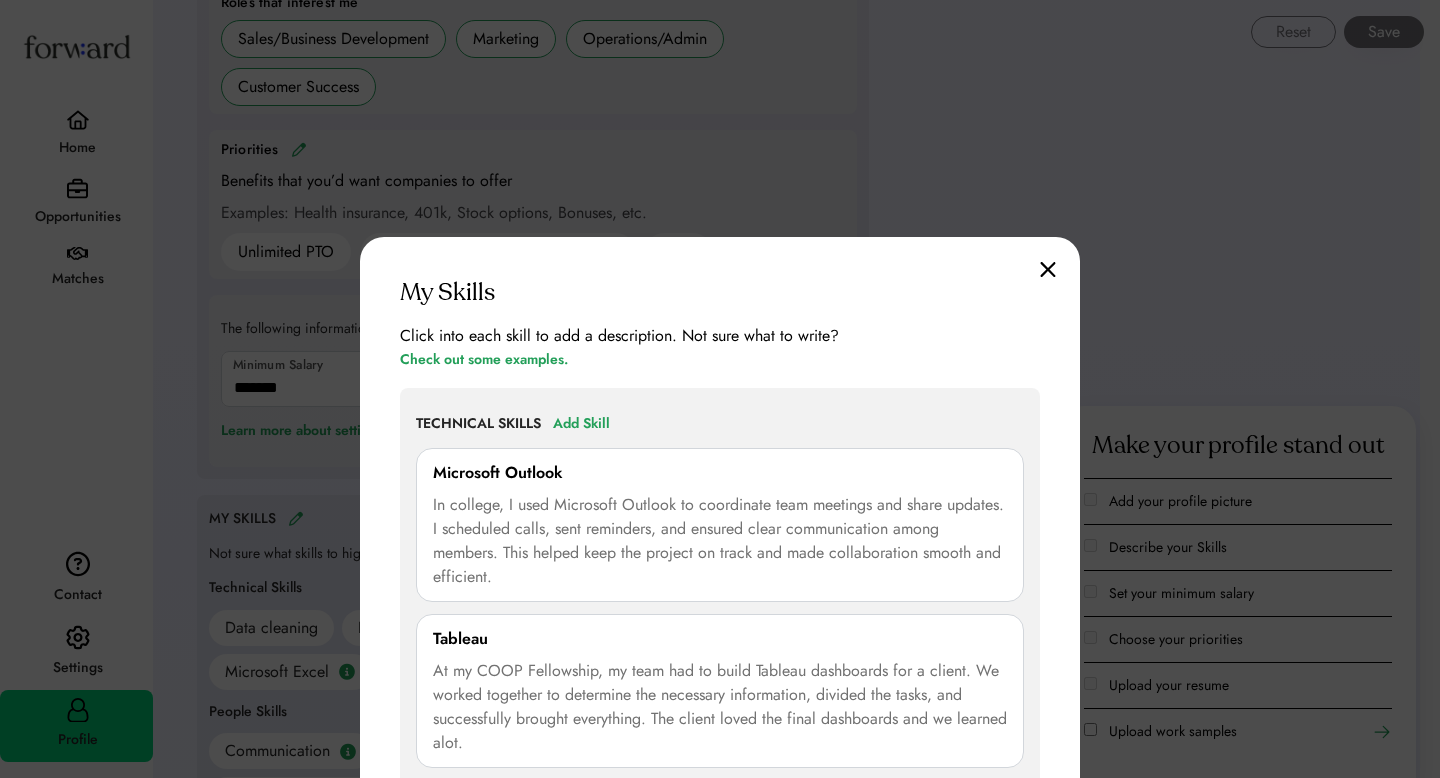 scroll, scrollTop: 1228, scrollLeft: 0, axis: vertical 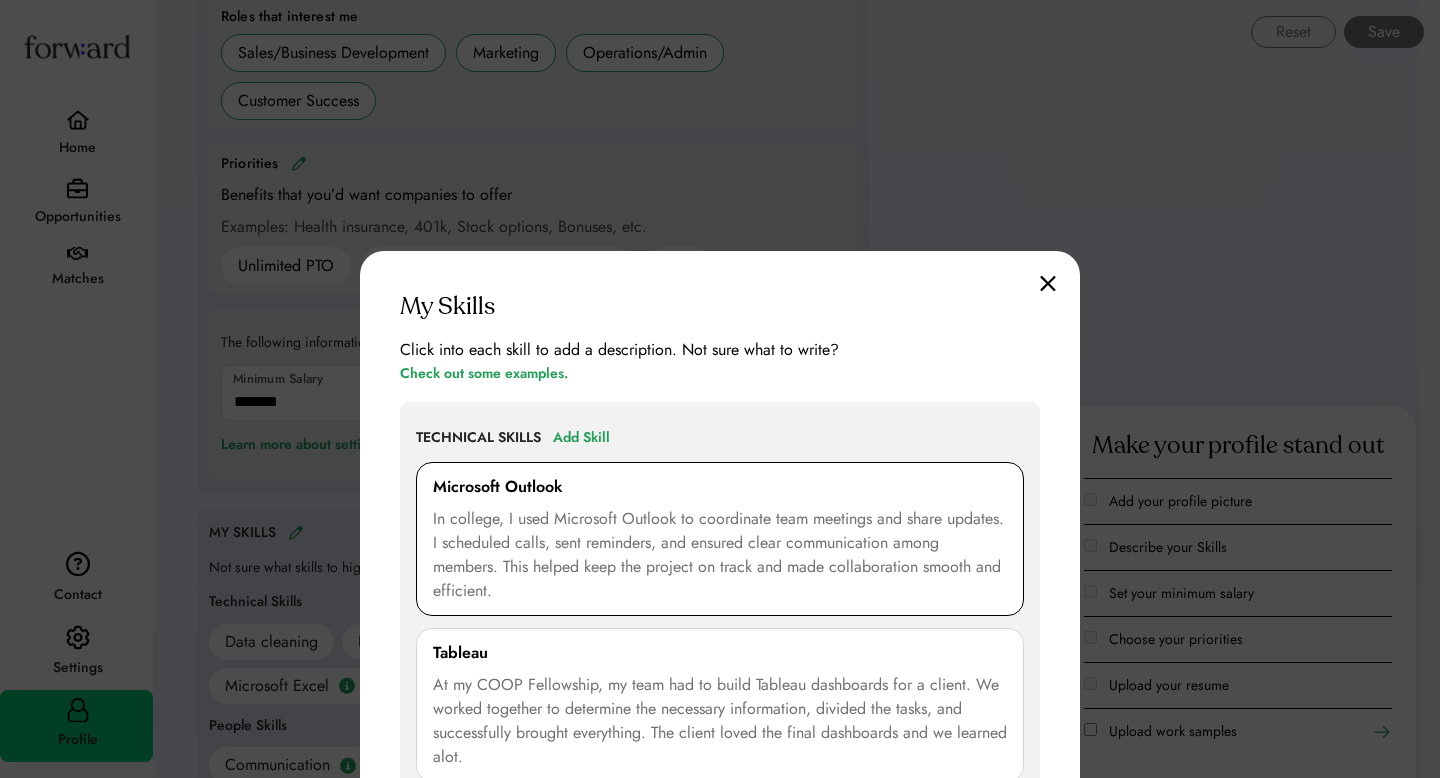 click on "In college, I used Microsoft Outlook to coordinate team meetings and share updates. I scheduled calls, sent reminders, and ensured clear communication among members. This helped keep the project on track and made collaboration smooth and efficient." at bounding box center [720, 555] 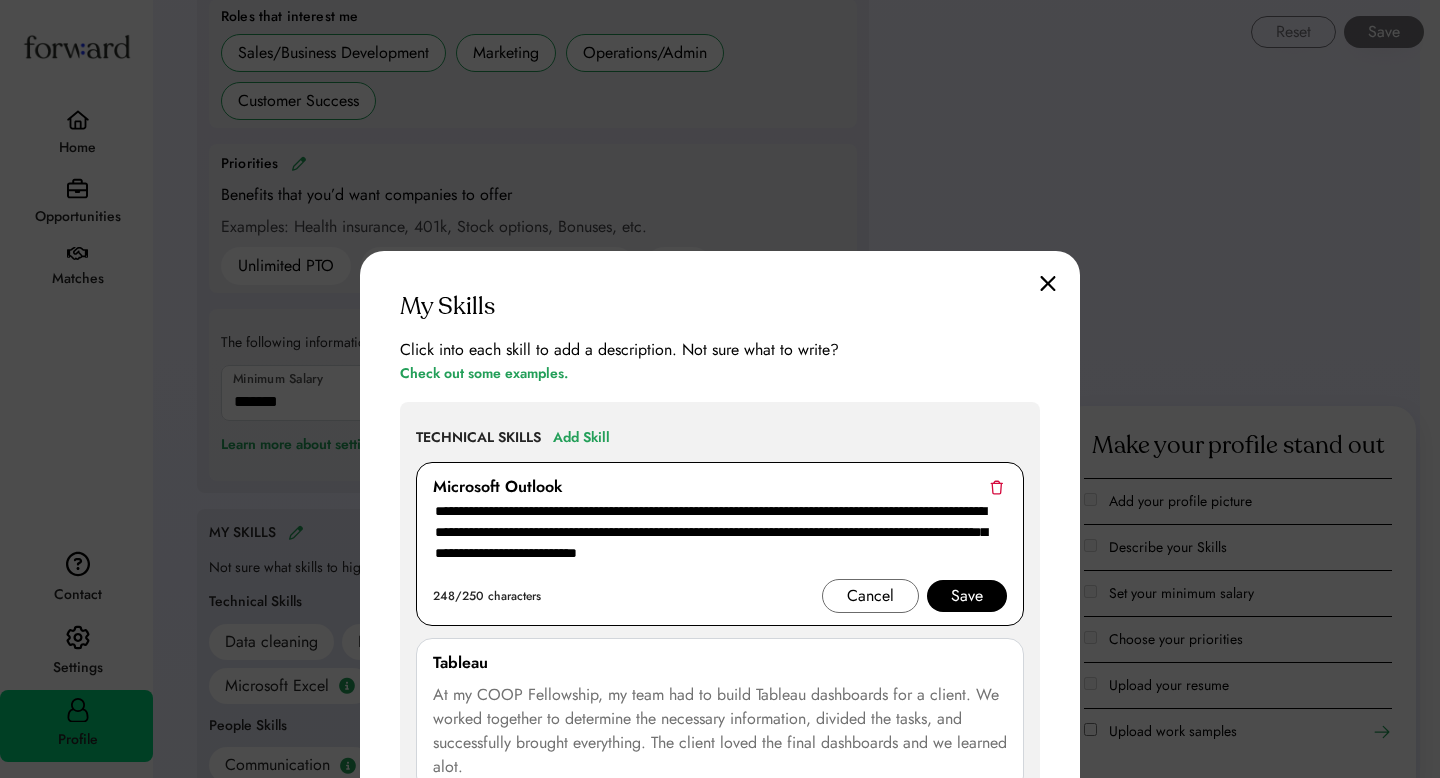 click on "Save" at bounding box center (967, 596) 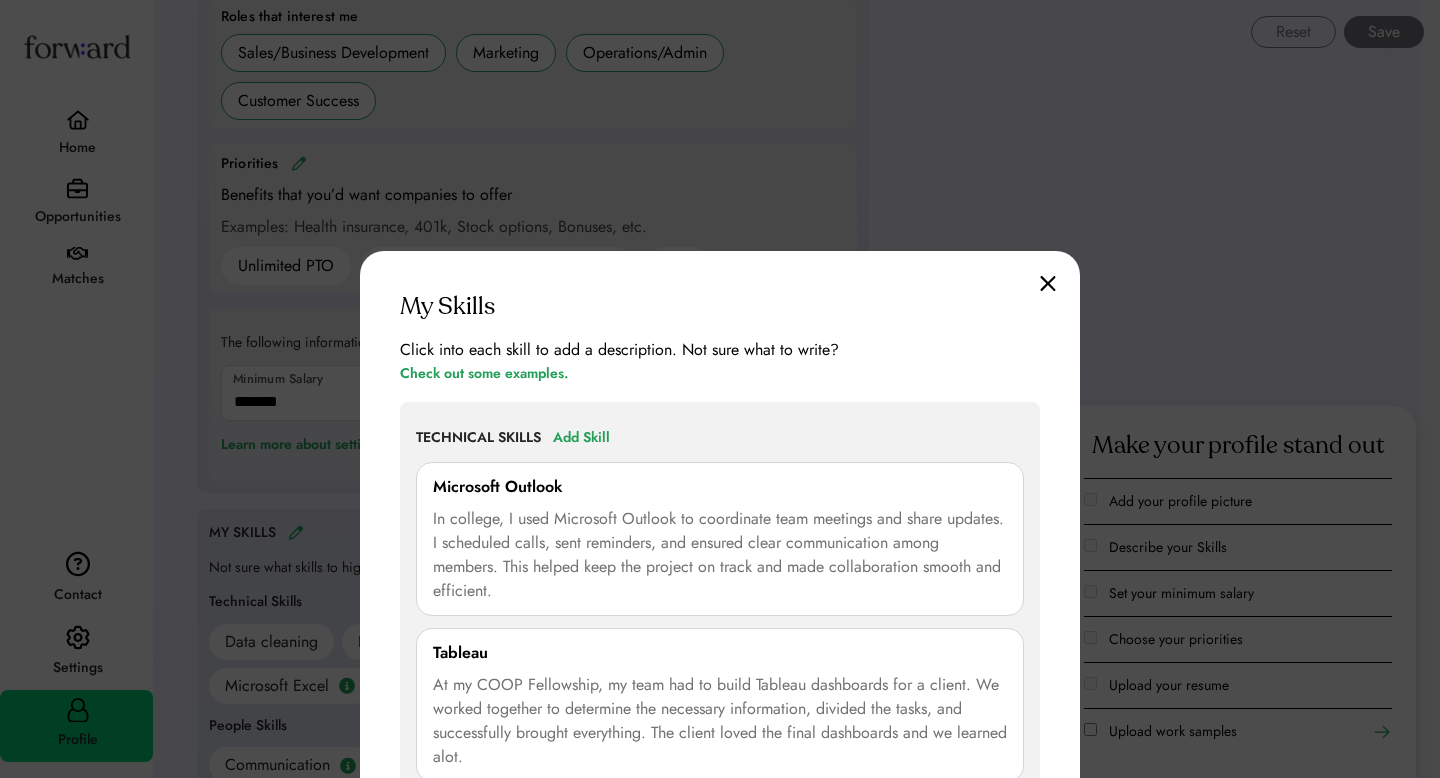 click at bounding box center [1048, 283] 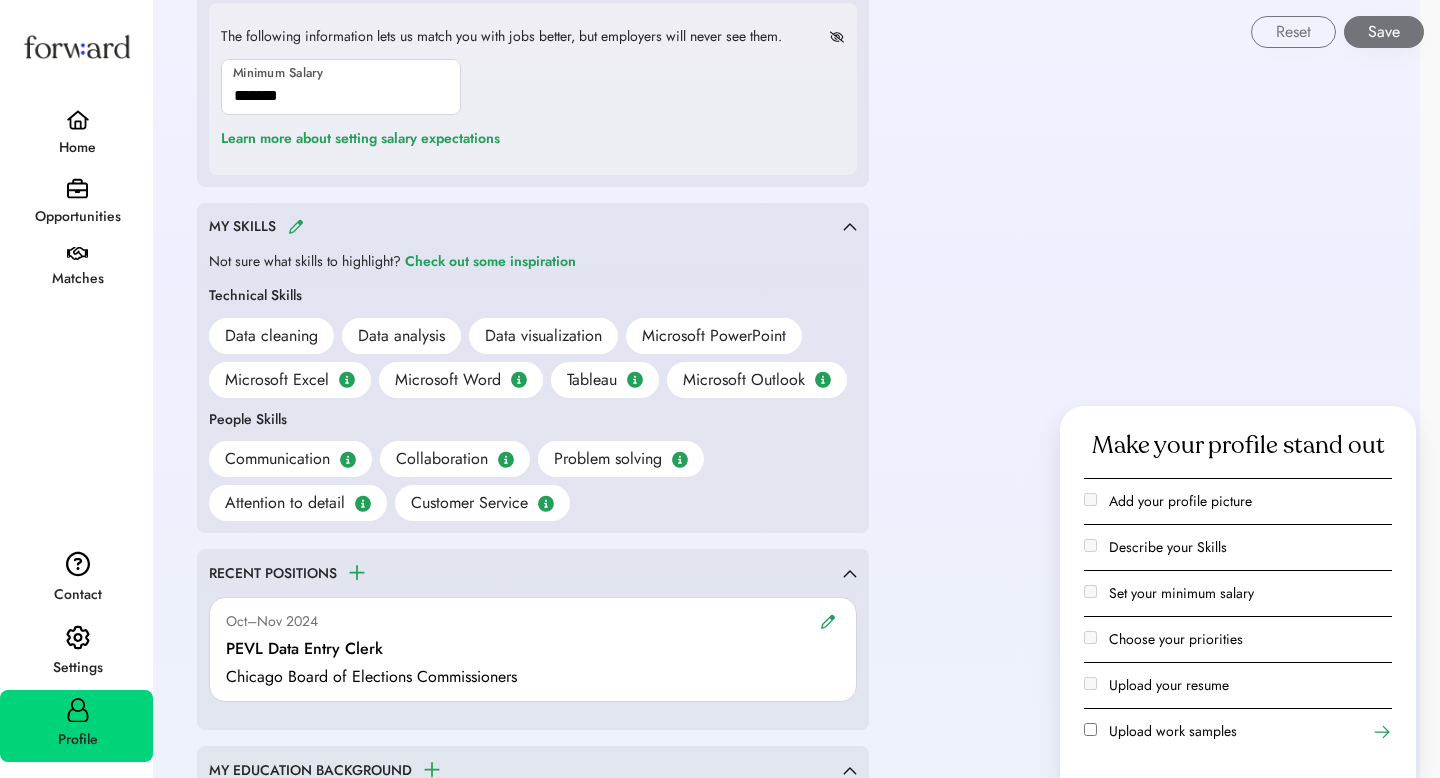 scroll, scrollTop: 1548, scrollLeft: 0, axis: vertical 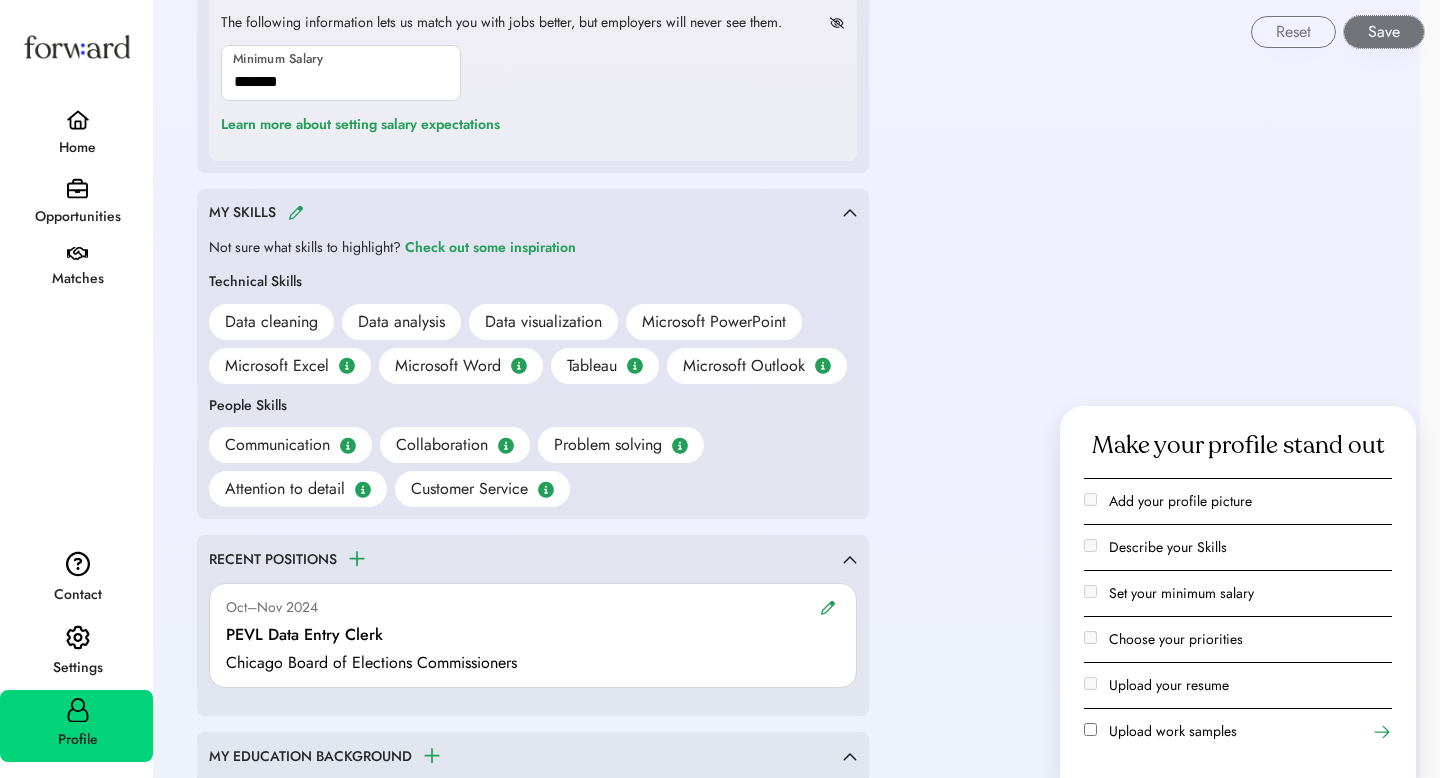 click on "Save" at bounding box center (1384, 32) 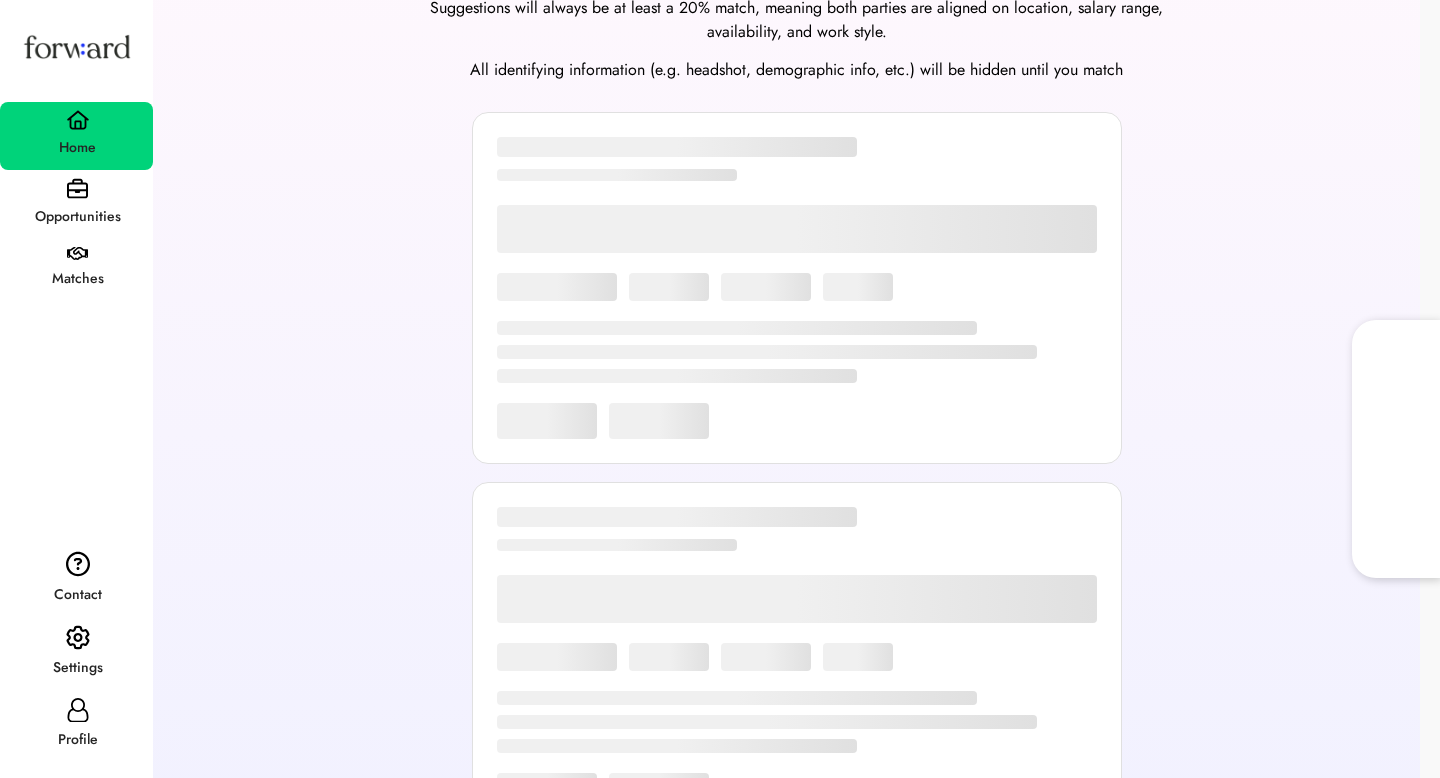 scroll, scrollTop: 20, scrollLeft: 0, axis: vertical 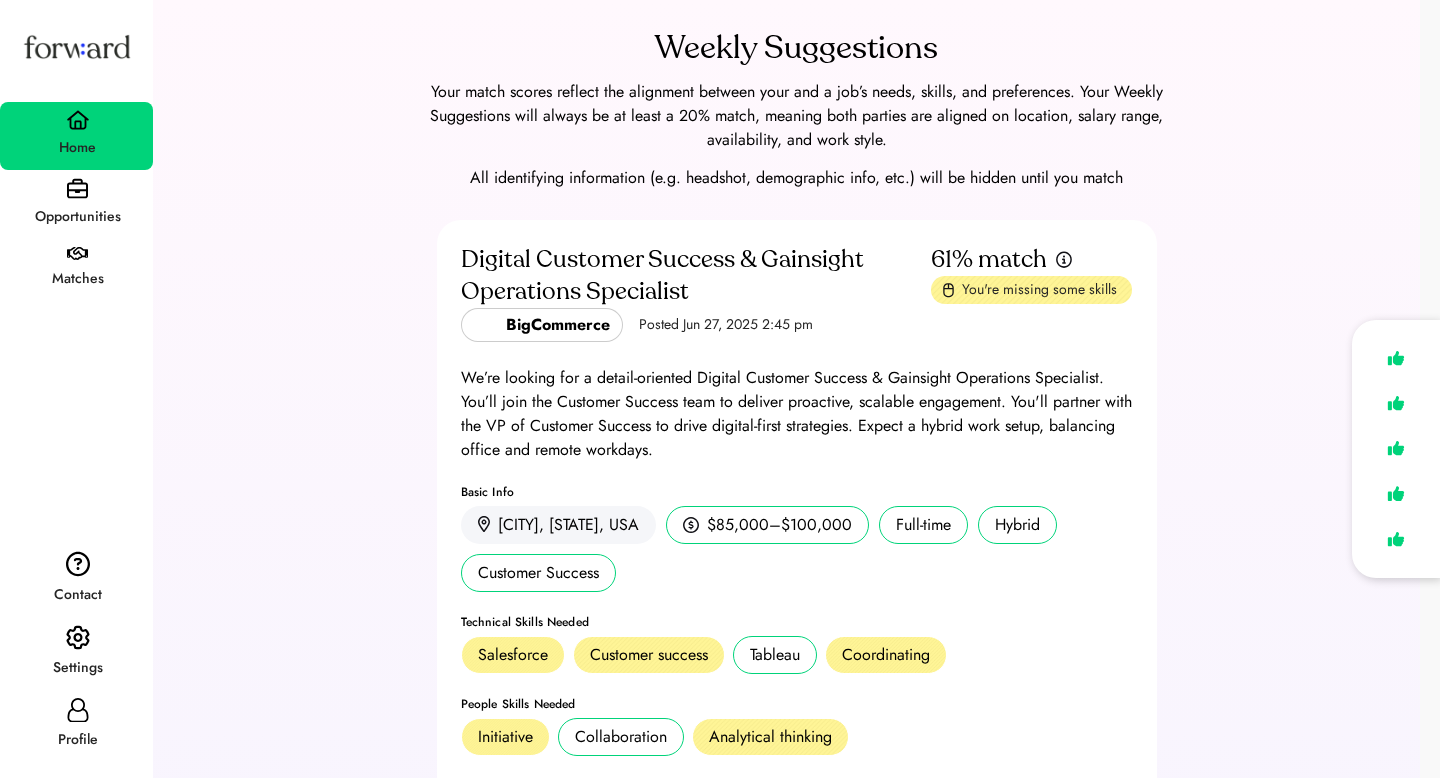 click on "Profile" at bounding box center (77, 740) 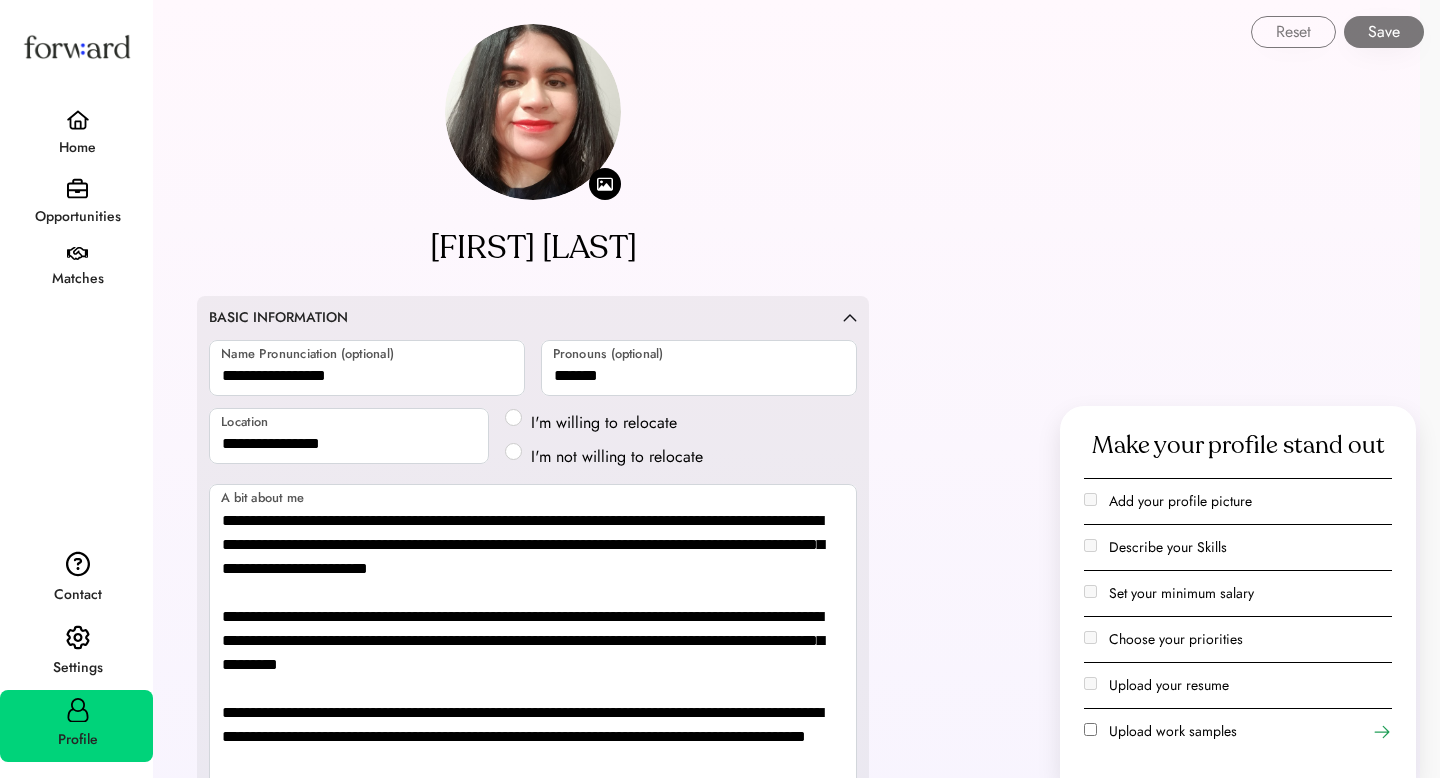 click on "**********" at bounding box center [533, 1785] 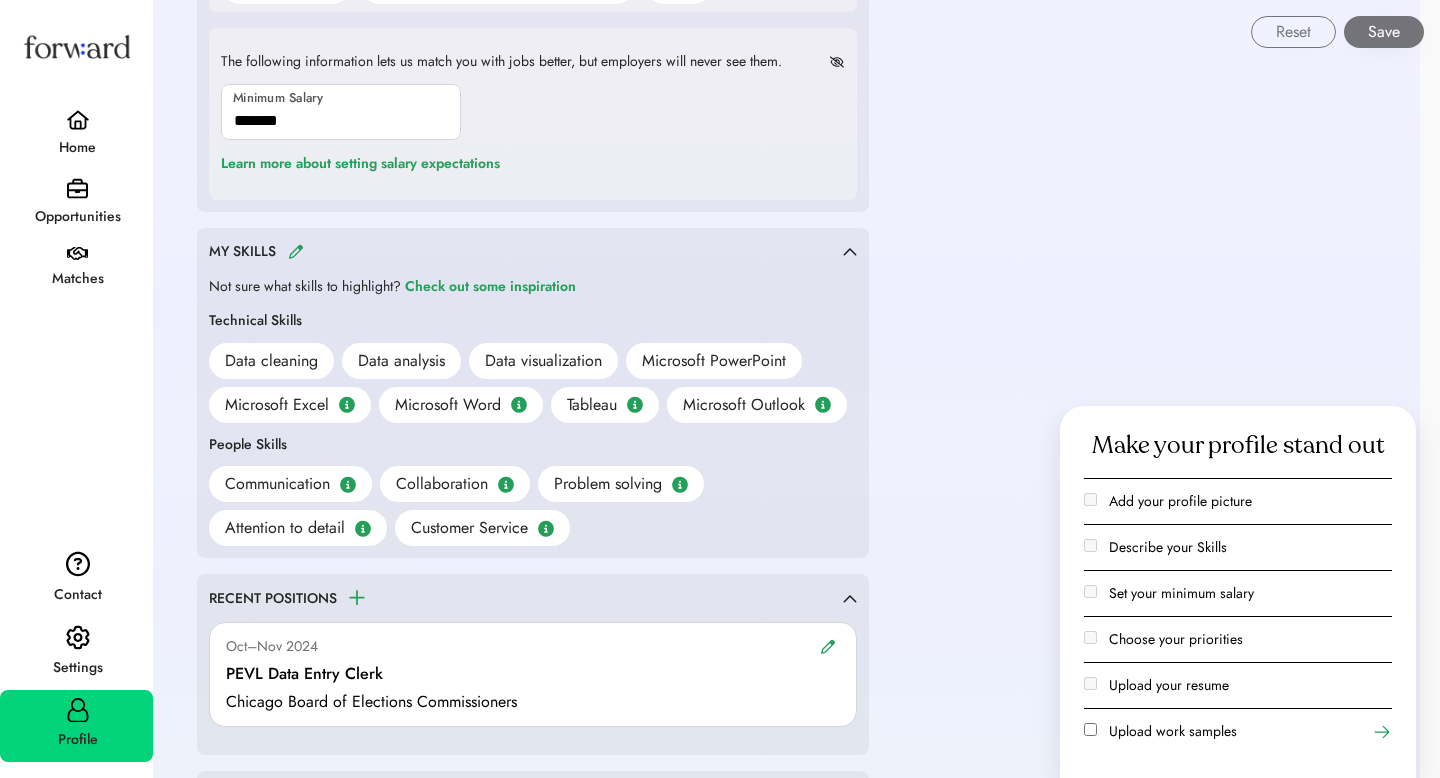 scroll, scrollTop: 1540, scrollLeft: 0, axis: vertical 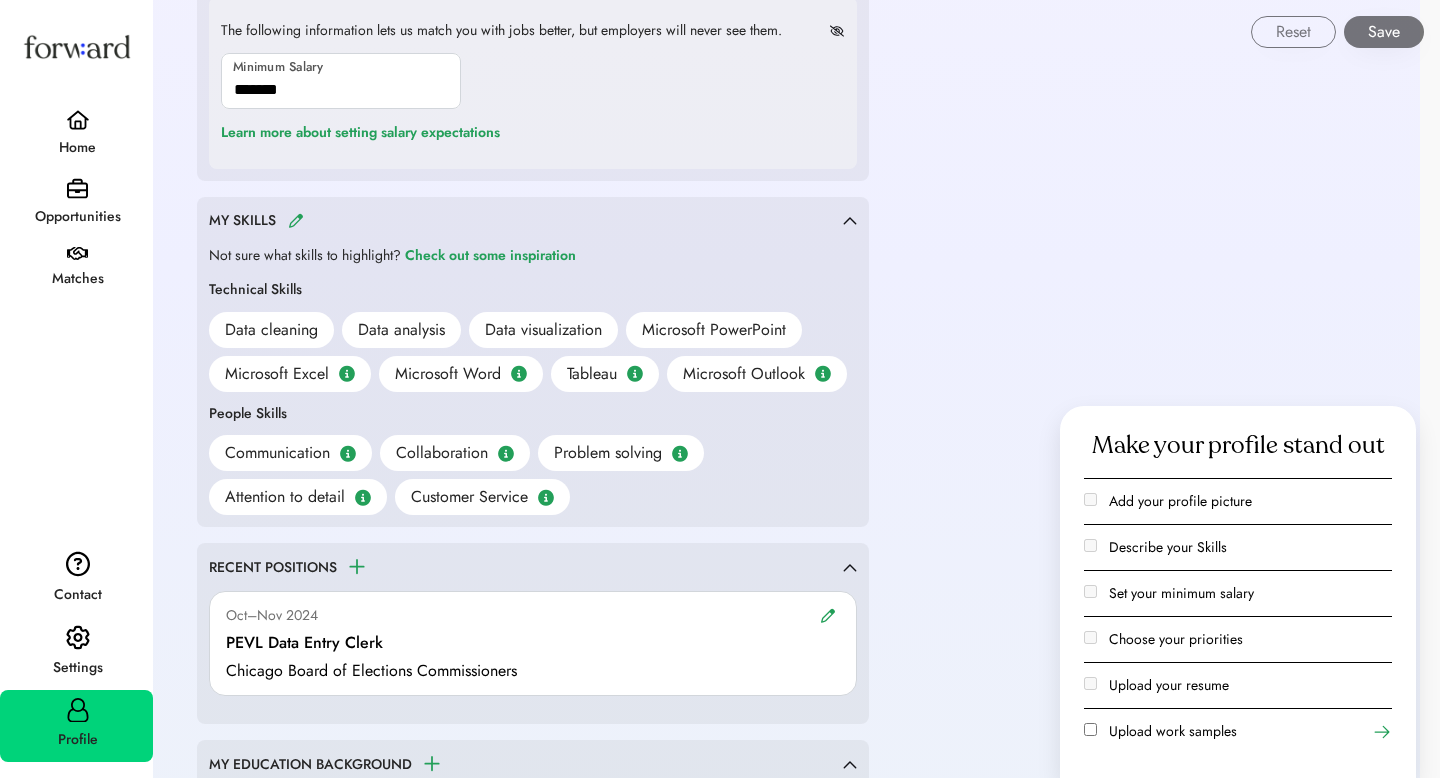 click at bounding box center (296, 220) 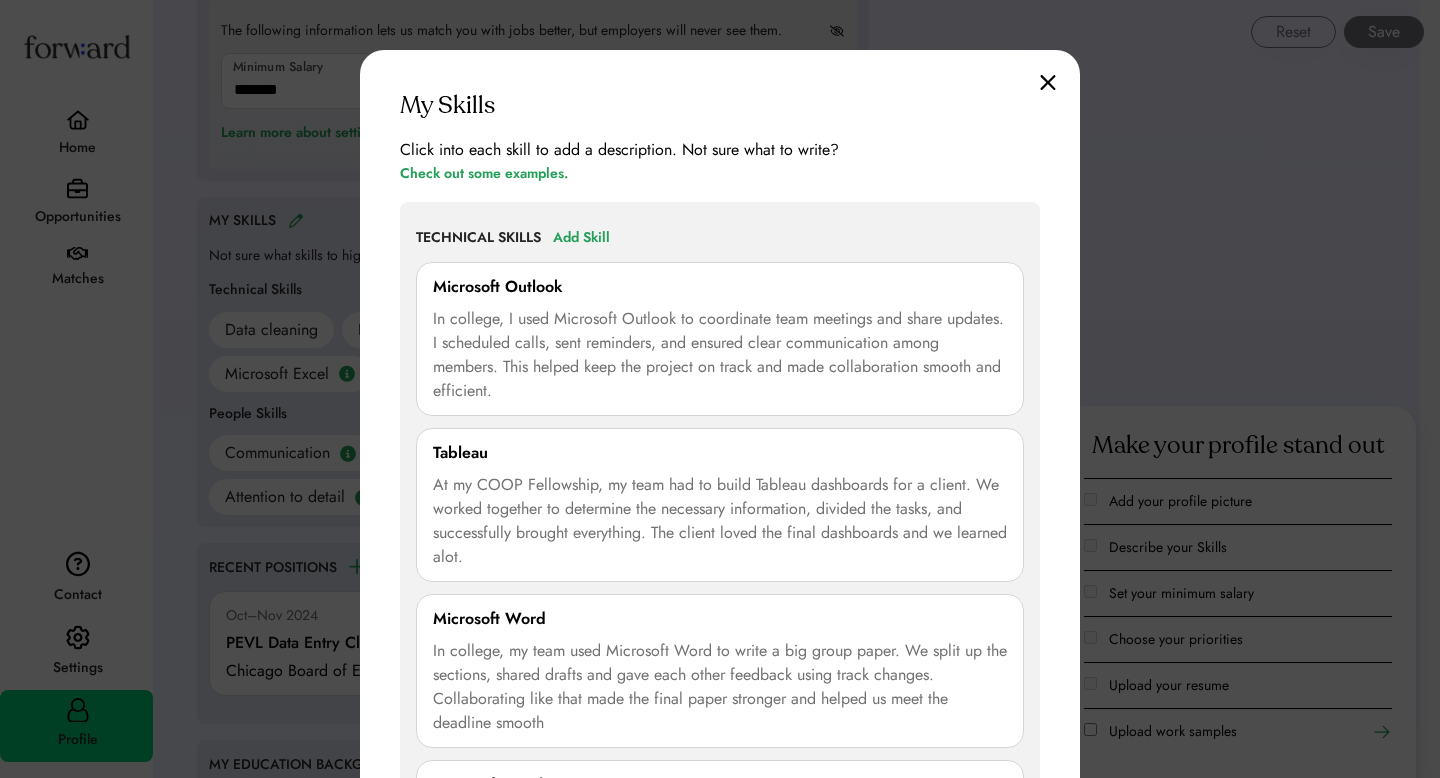 click on "**********" at bounding box center (720, 962) 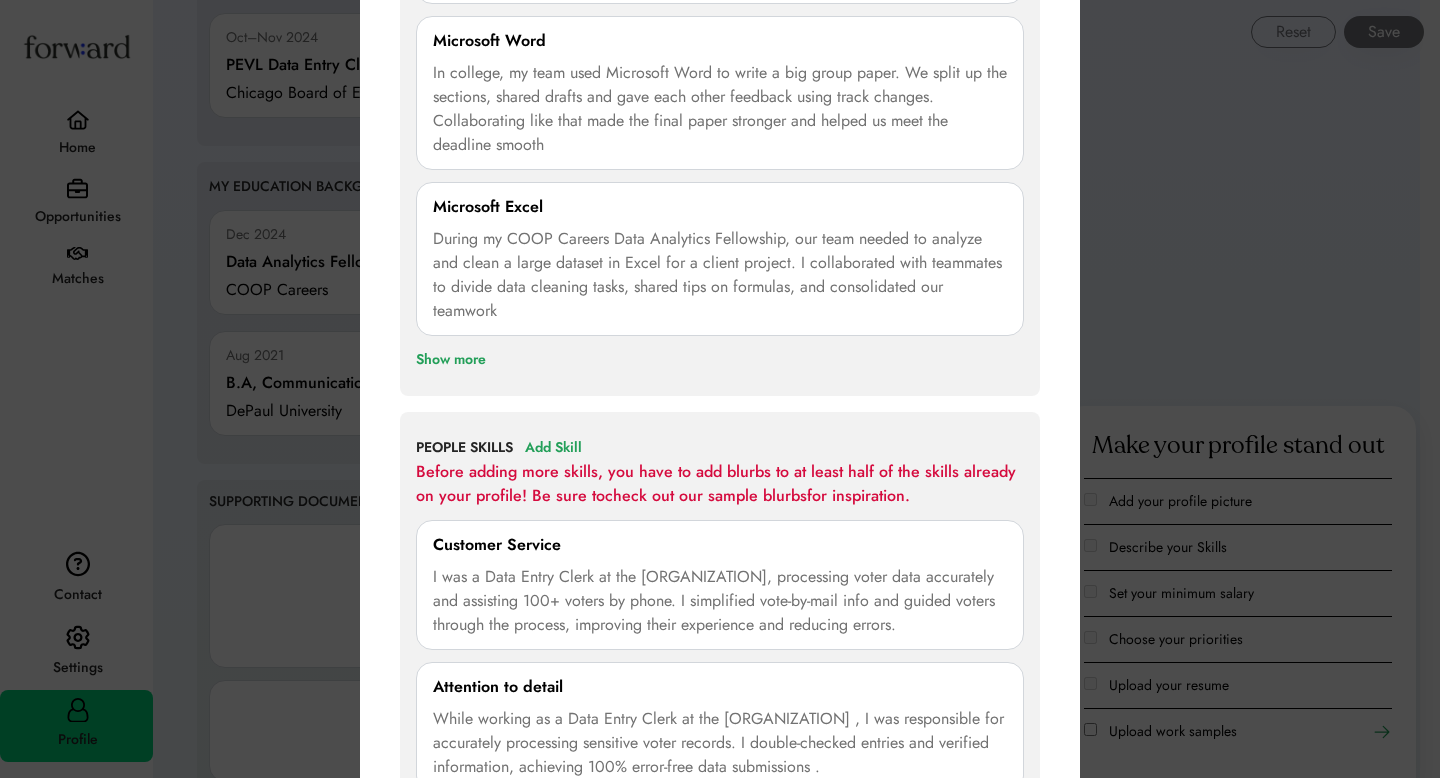 scroll, scrollTop: 2140, scrollLeft: 0, axis: vertical 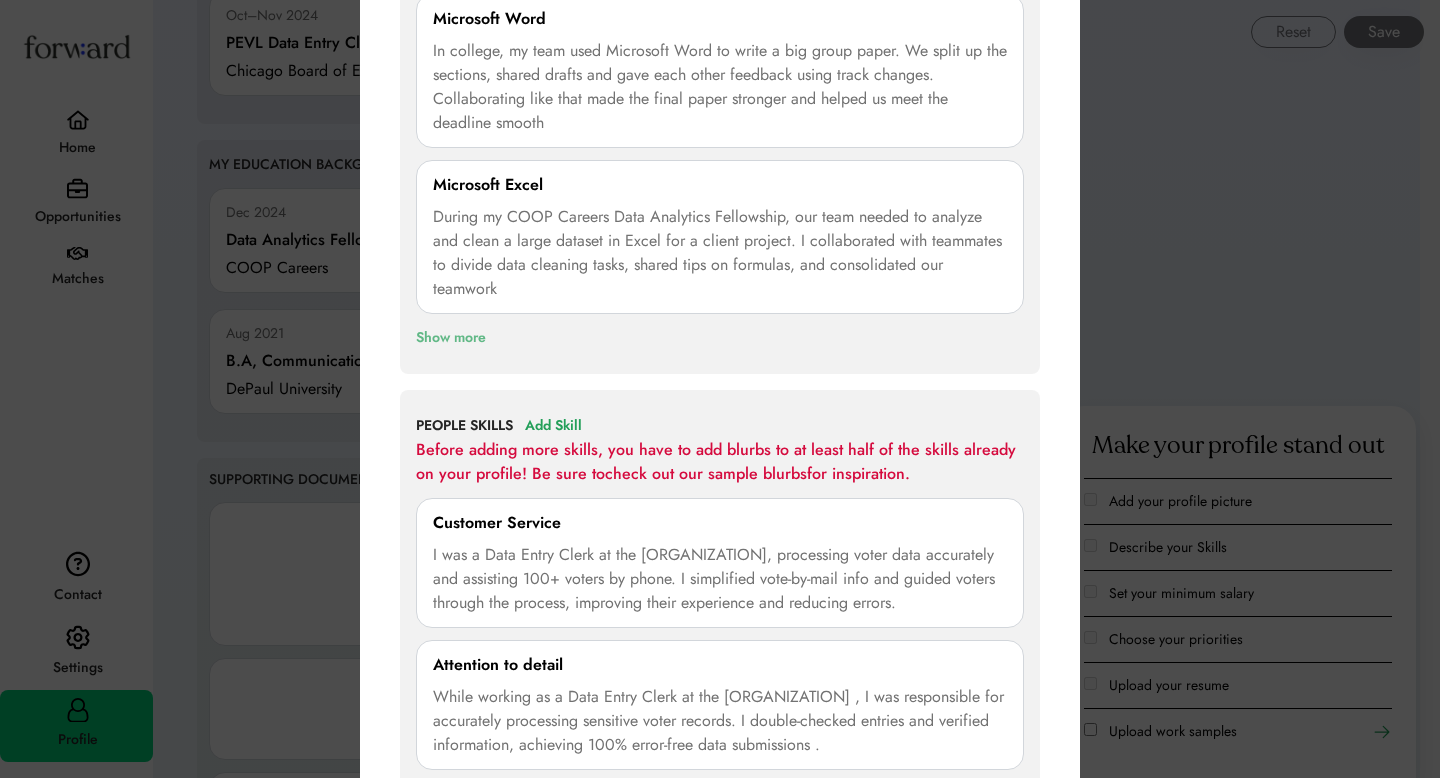 click on "Show more" at bounding box center (451, 338) 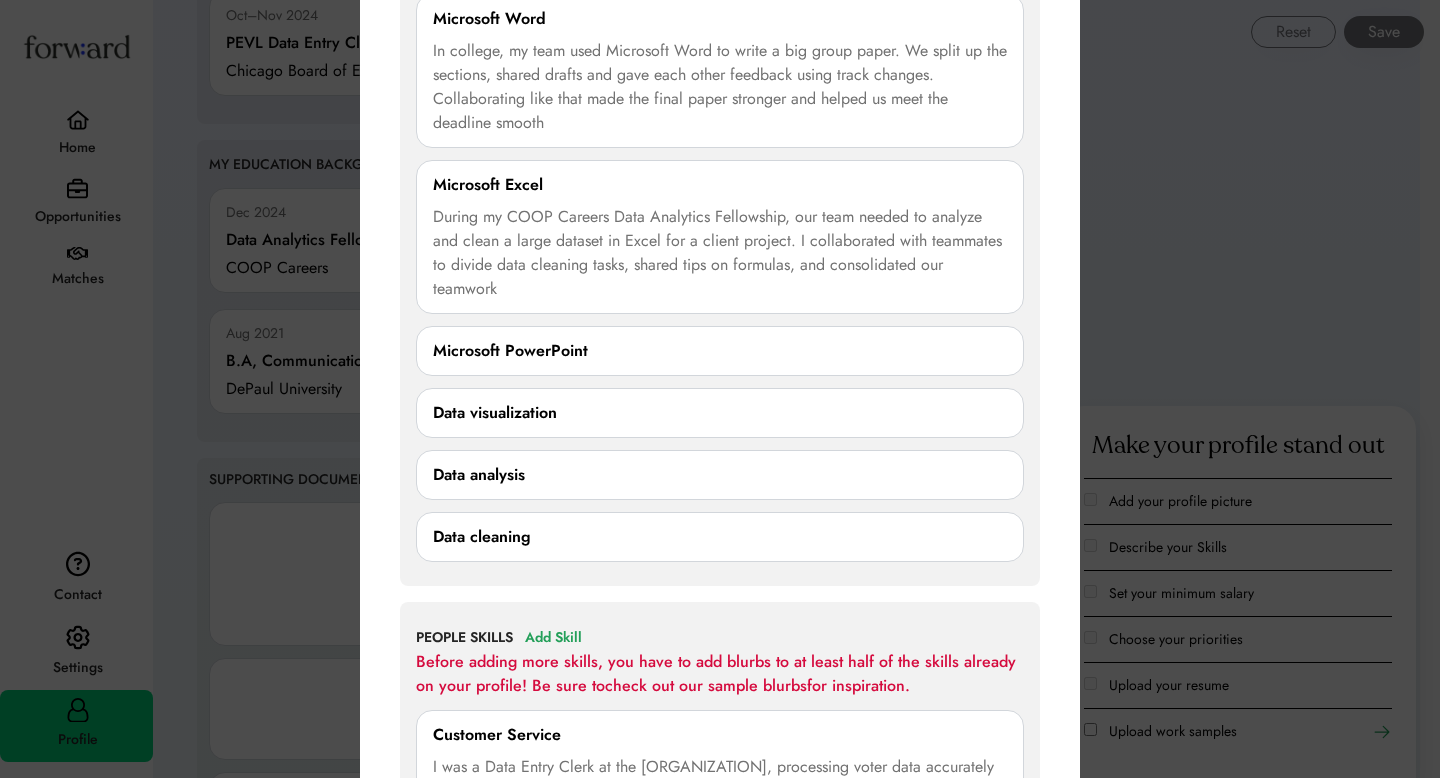 click on "**********" at bounding box center [720, 468] 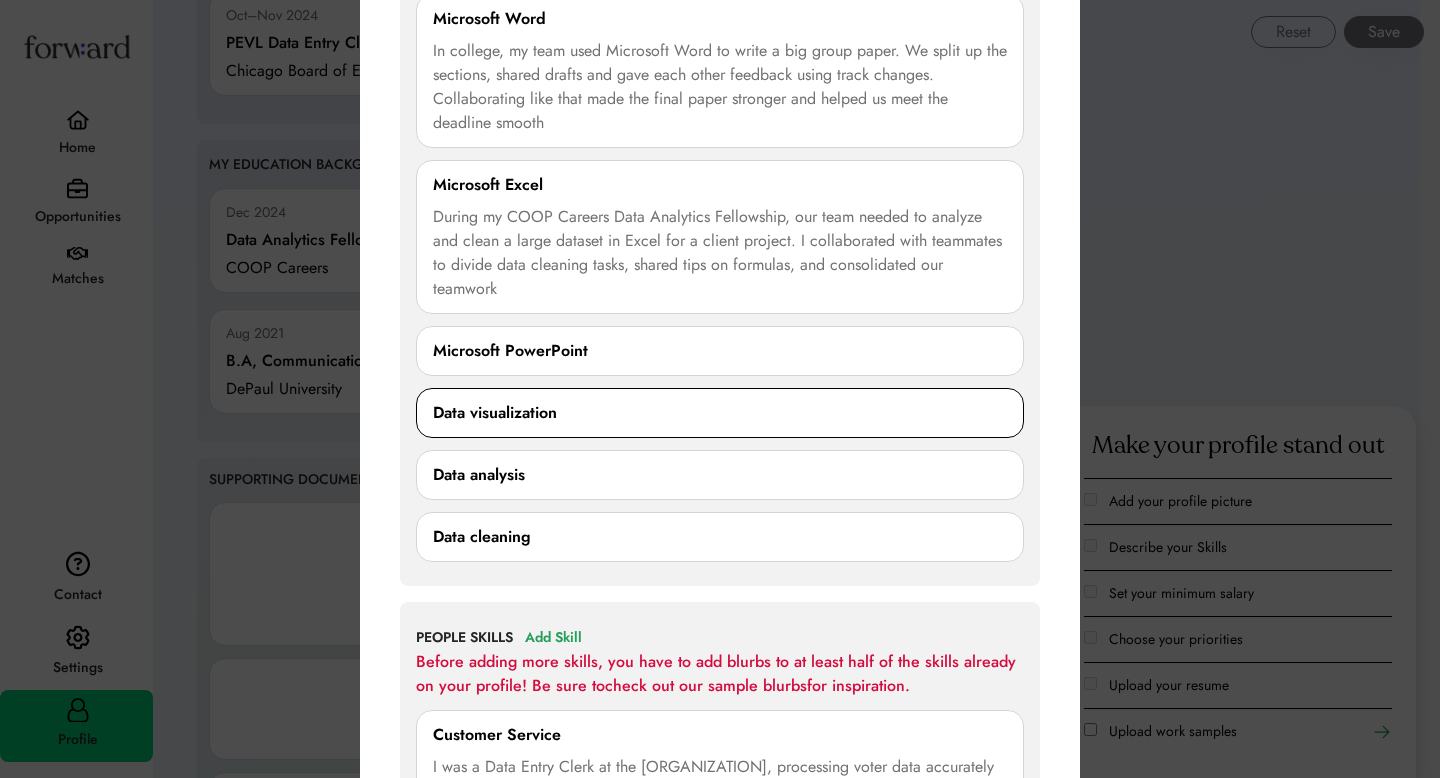click on "Data visualization" at bounding box center (495, 413) 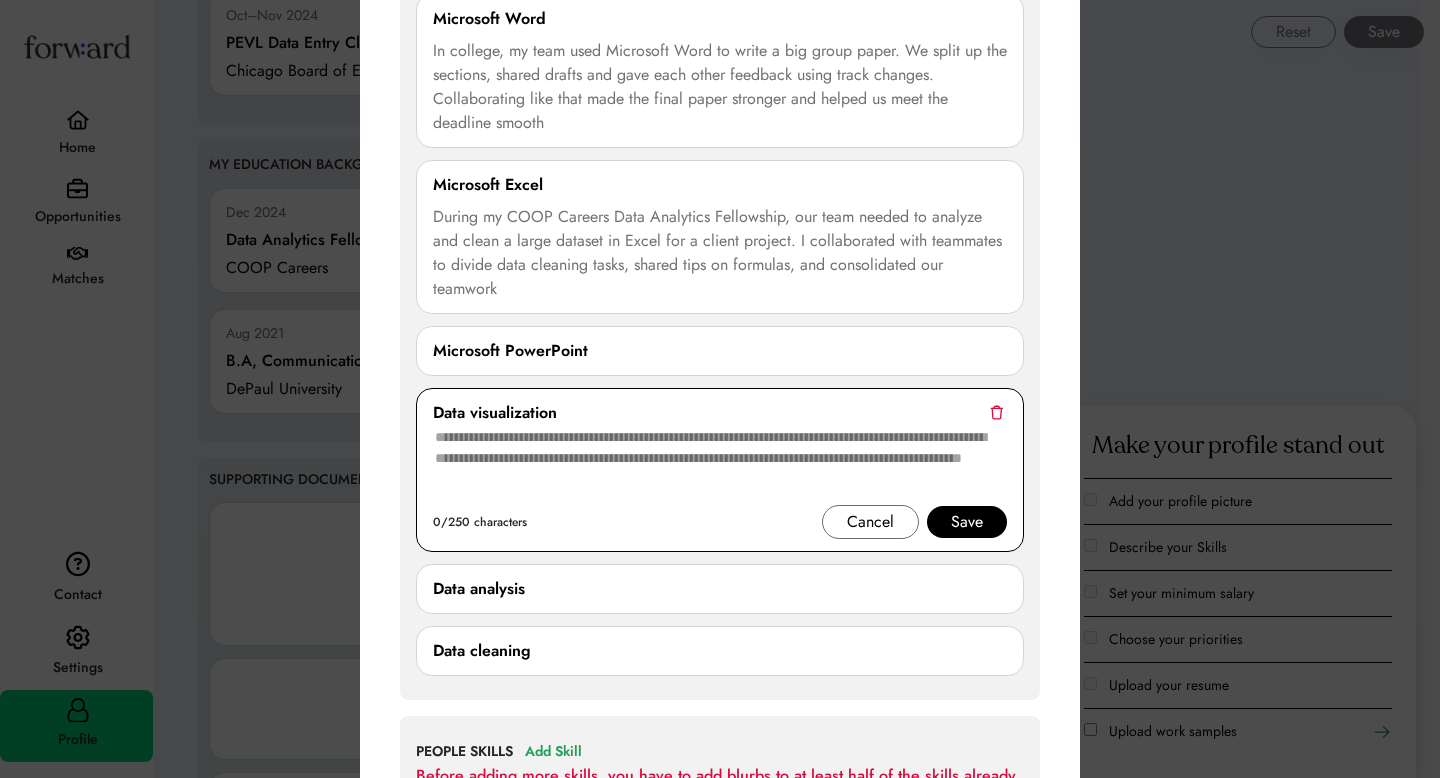click at bounding box center (996, 412) 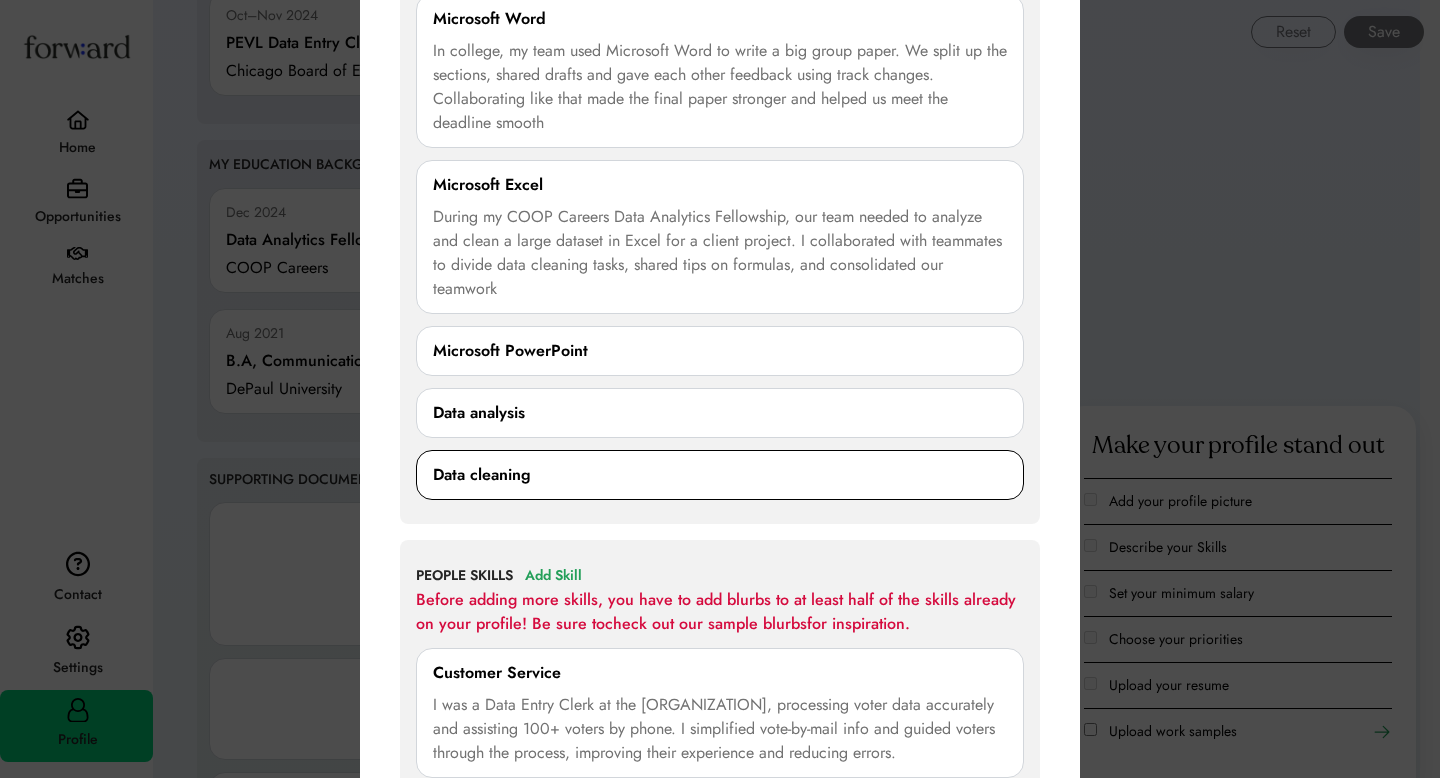 click on "Data cleaning" at bounding box center (720, 475) 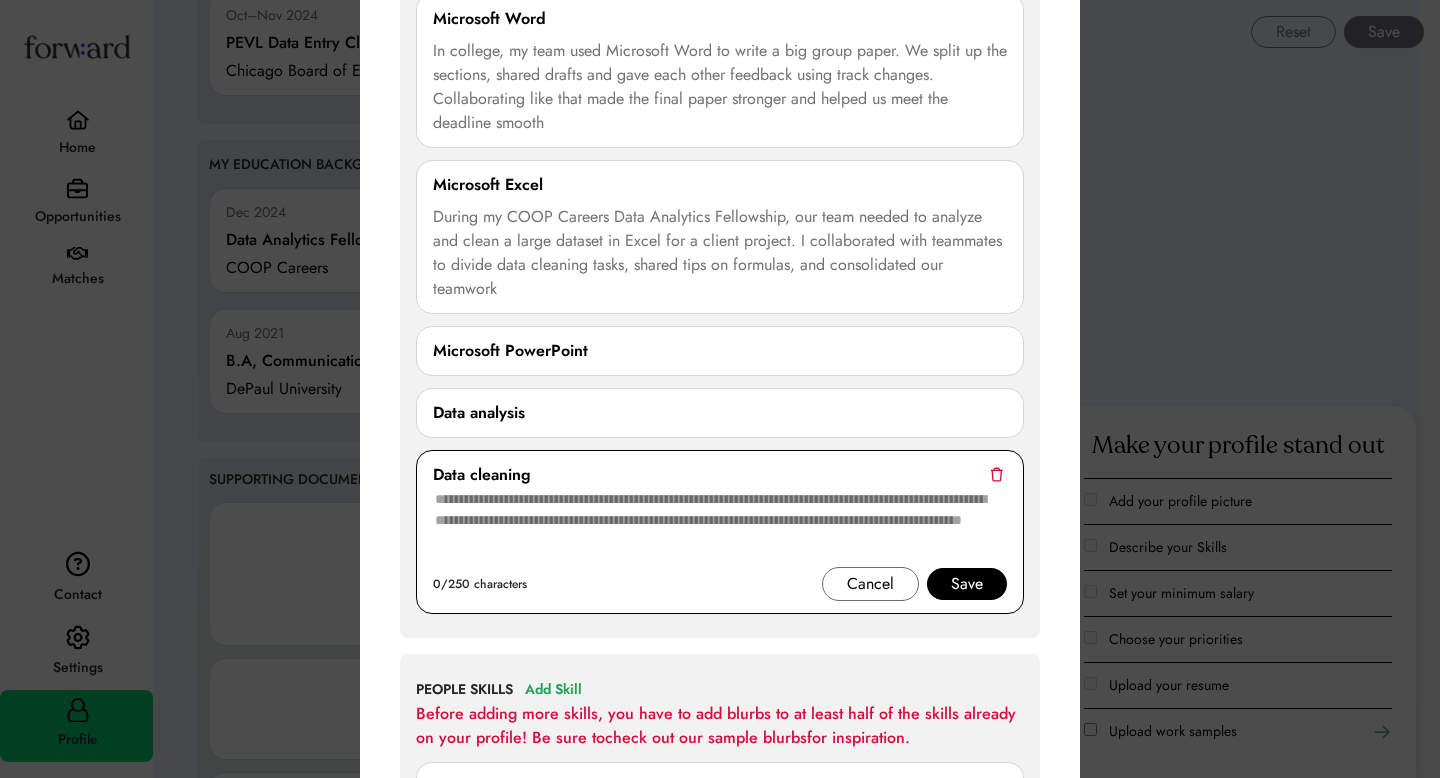click at bounding box center [996, 474] 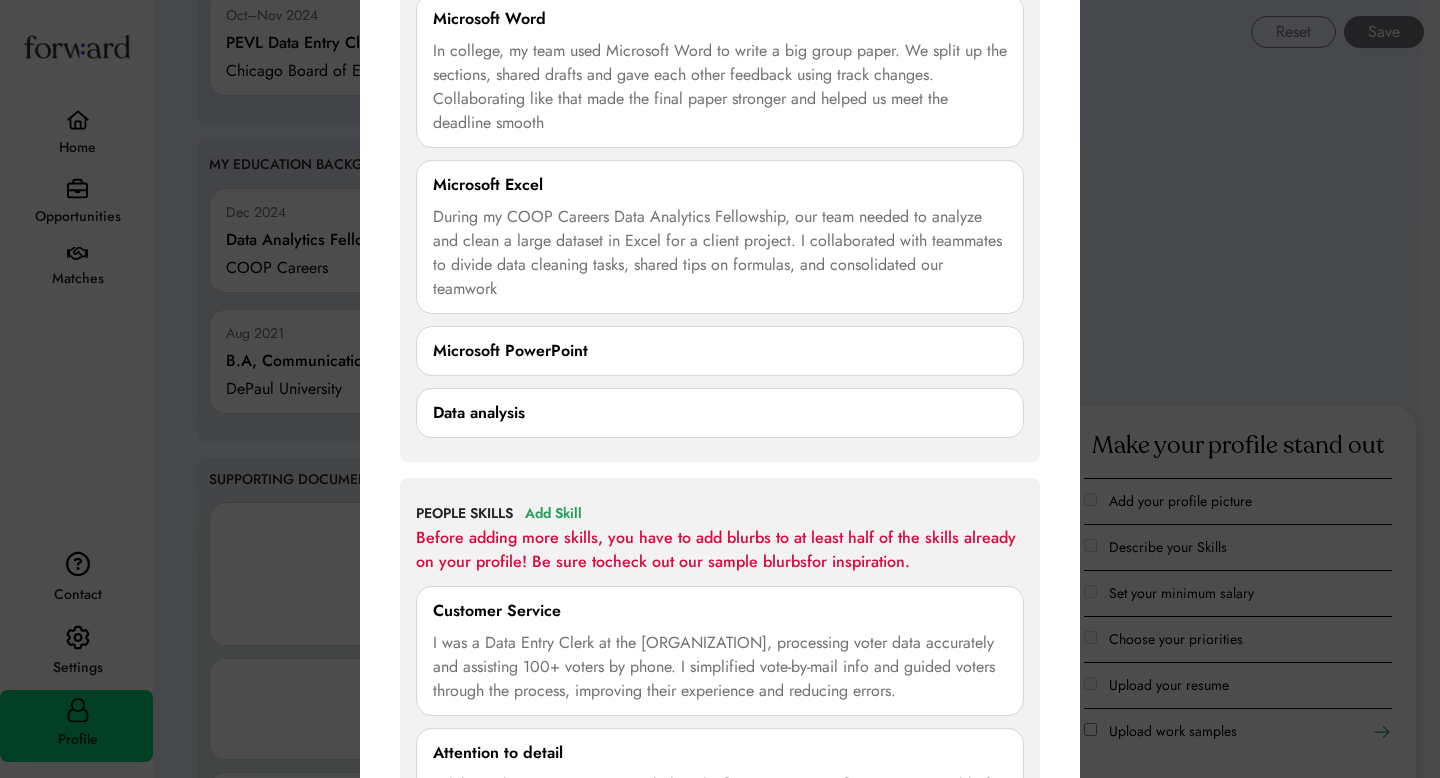 click on "**********" at bounding box center (720, 881) 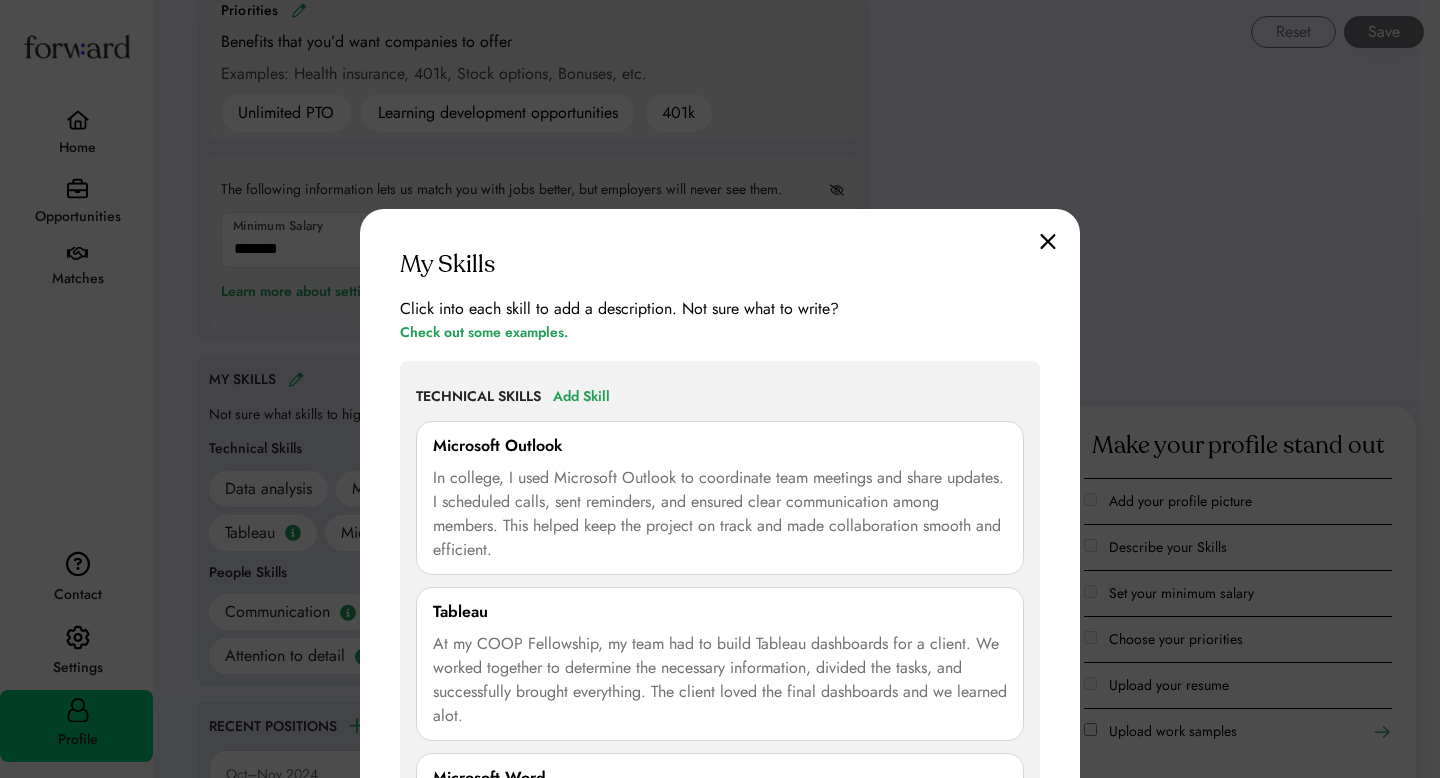 scroll, scrollTop: 1380, scrollLeft: 0, axis: vertical 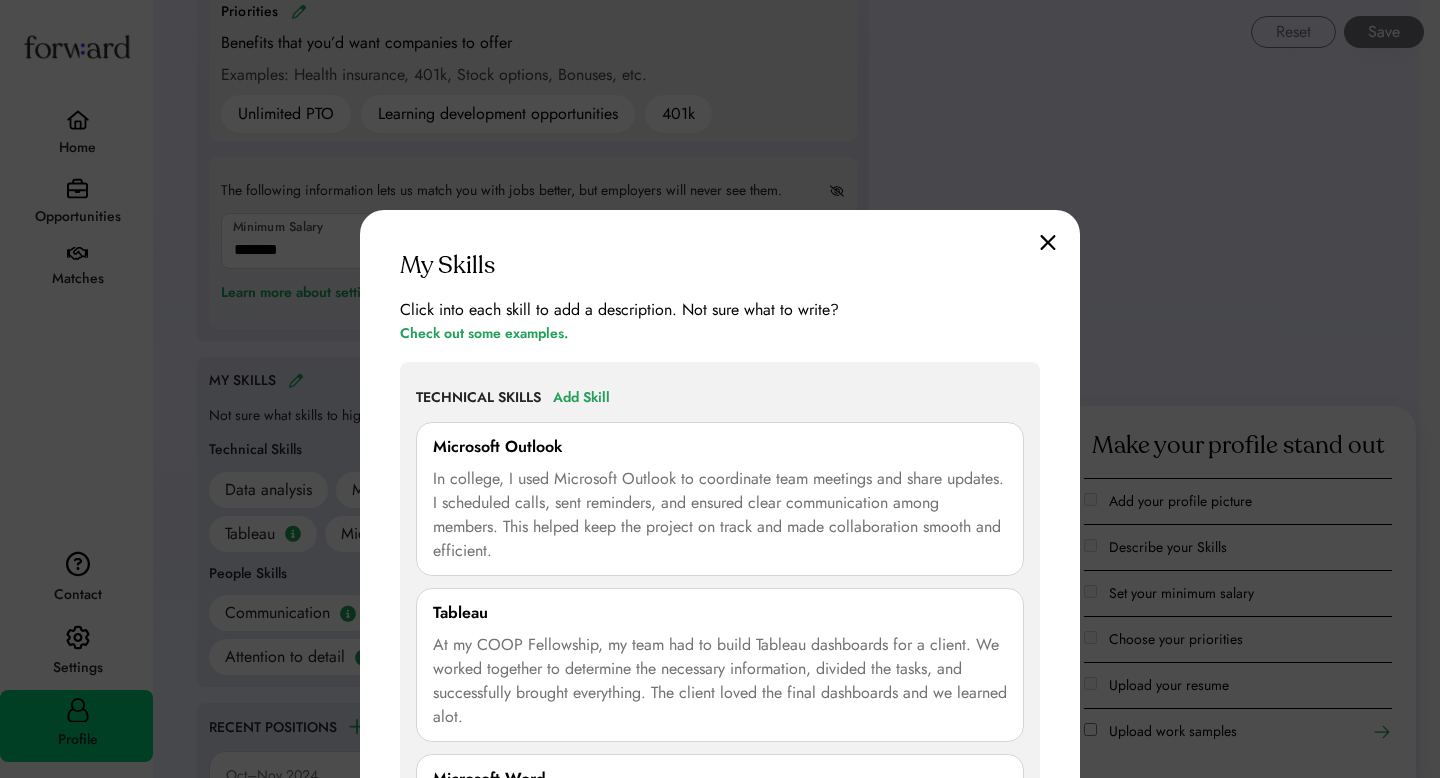 click at bounding box center [1048, 242] 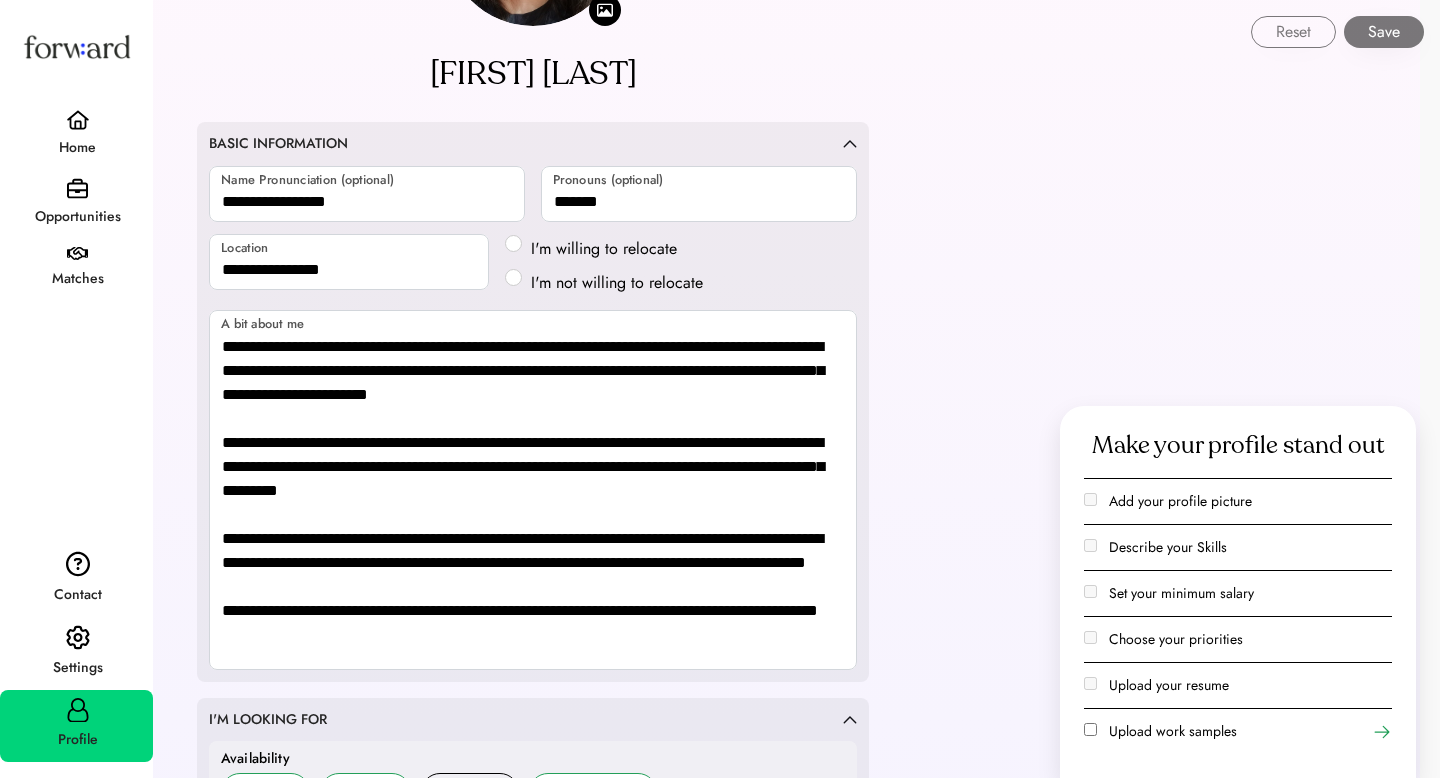 scroll, scrollTop: 180, scrollLeft: 0, axis: vertical 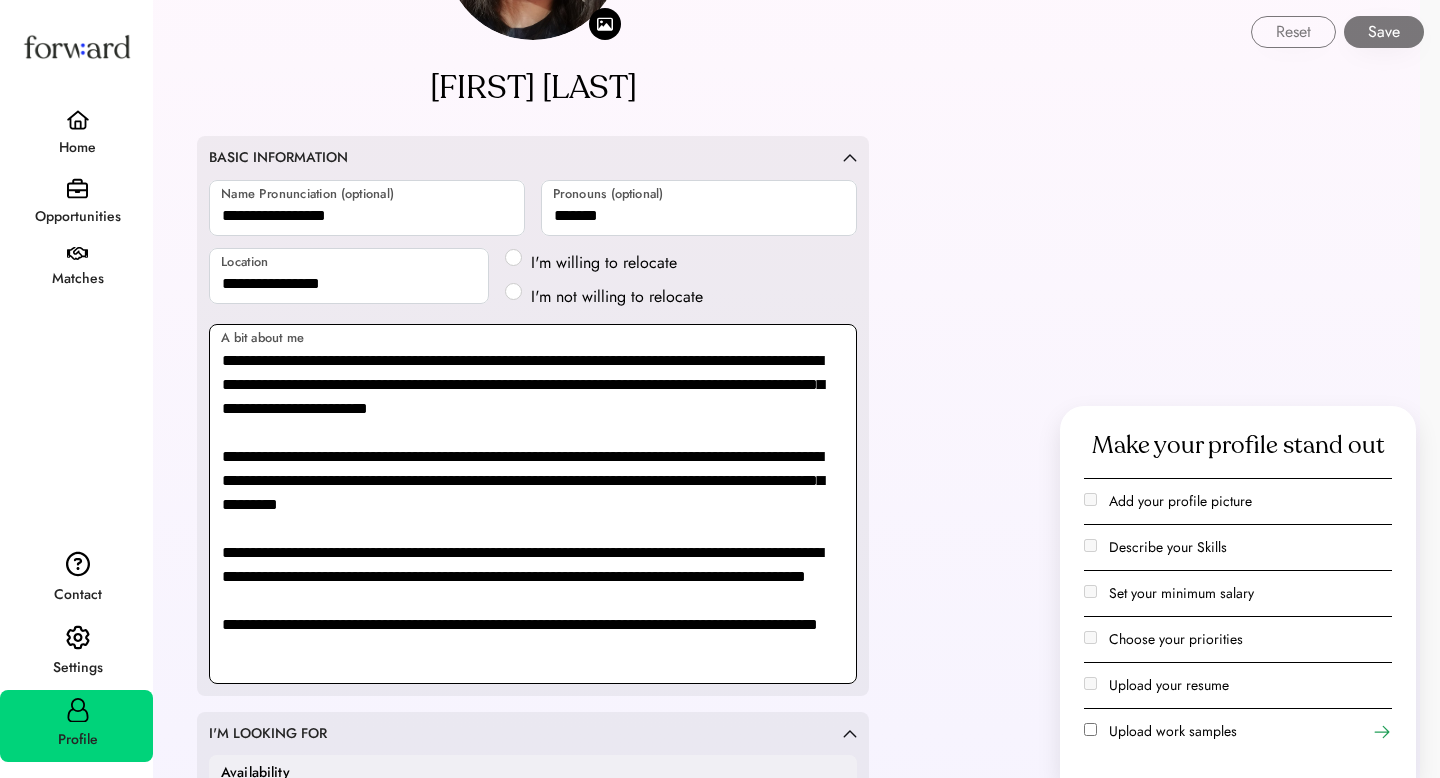 click on "**********" at bounding box center (533, 504) 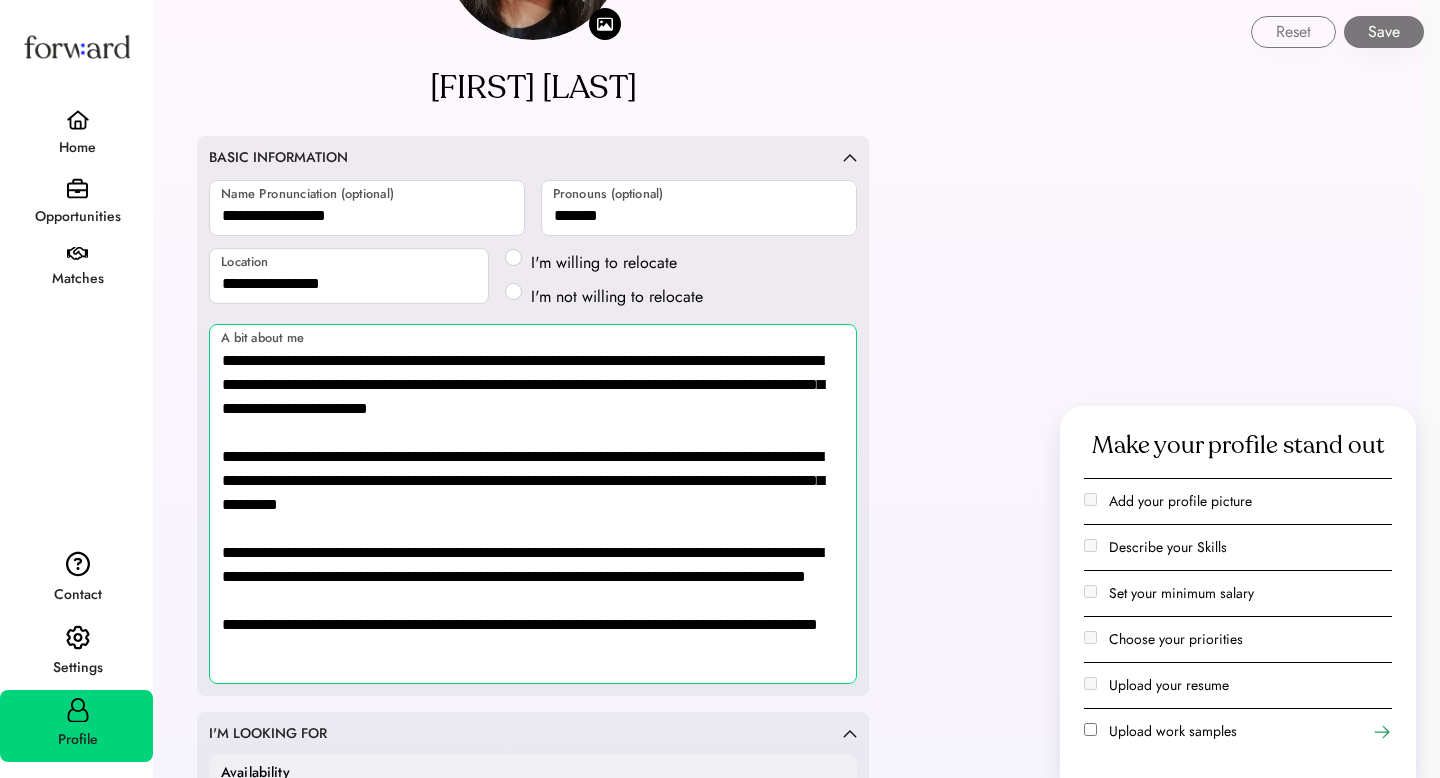 click on "**********" at bounding box center [533, 504] 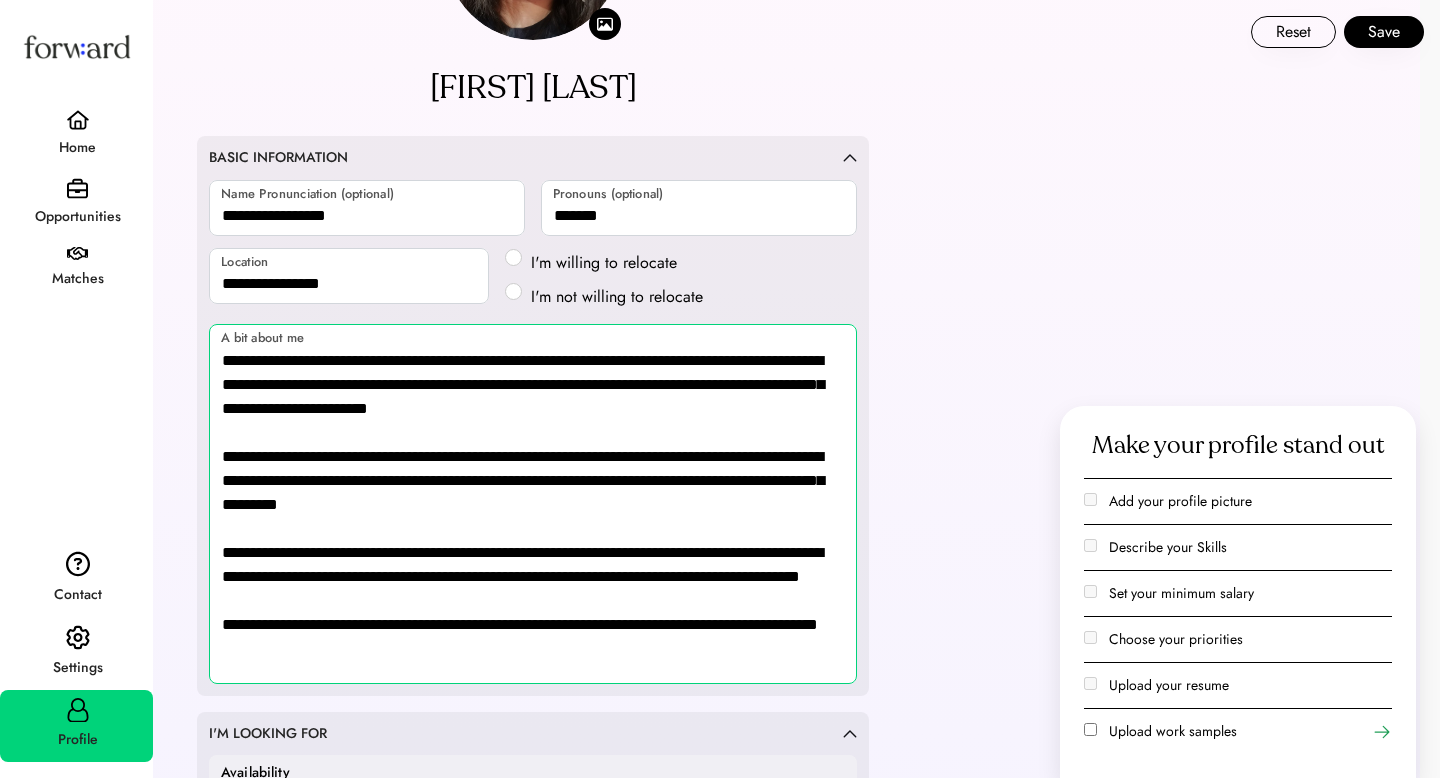 type on "**********" 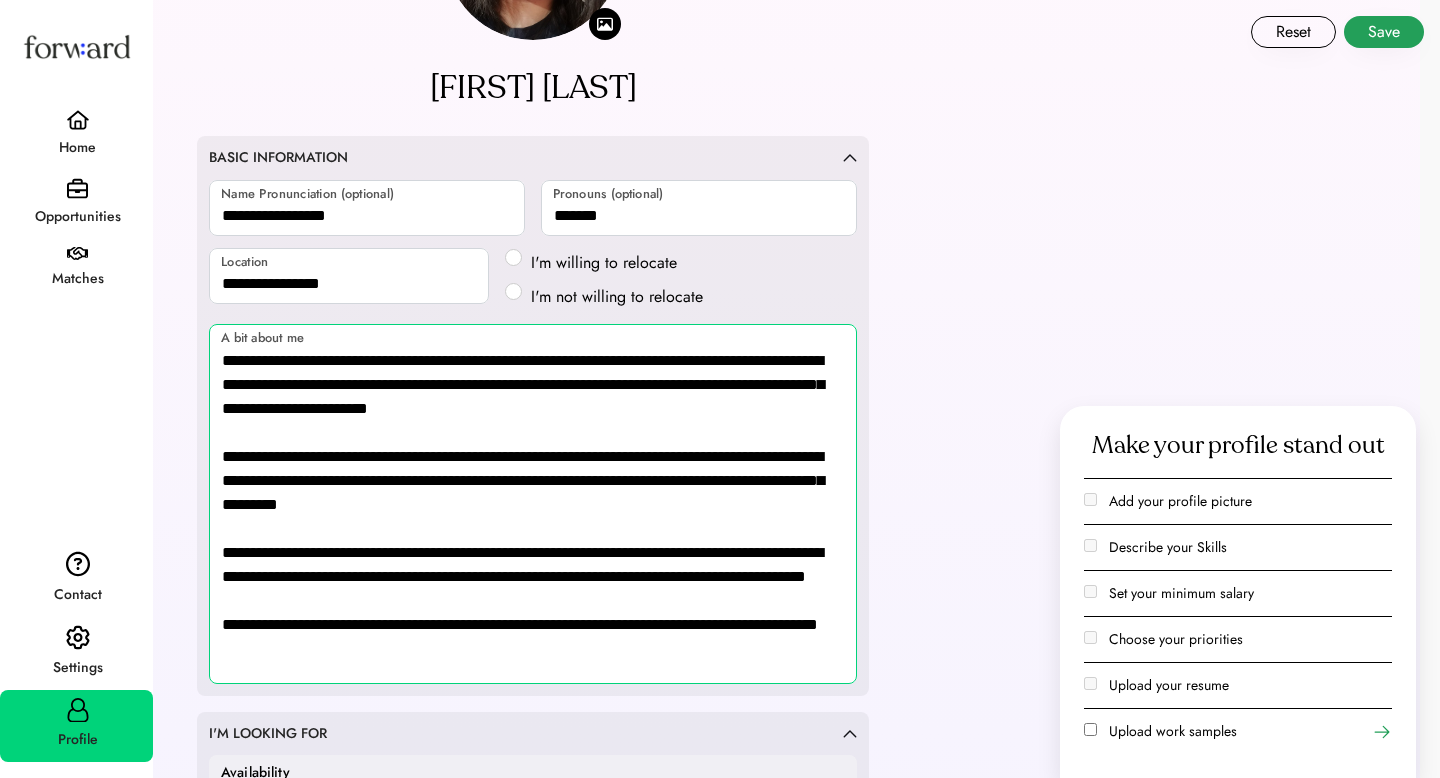 click on "Save" at bounding box center [1384, 32] 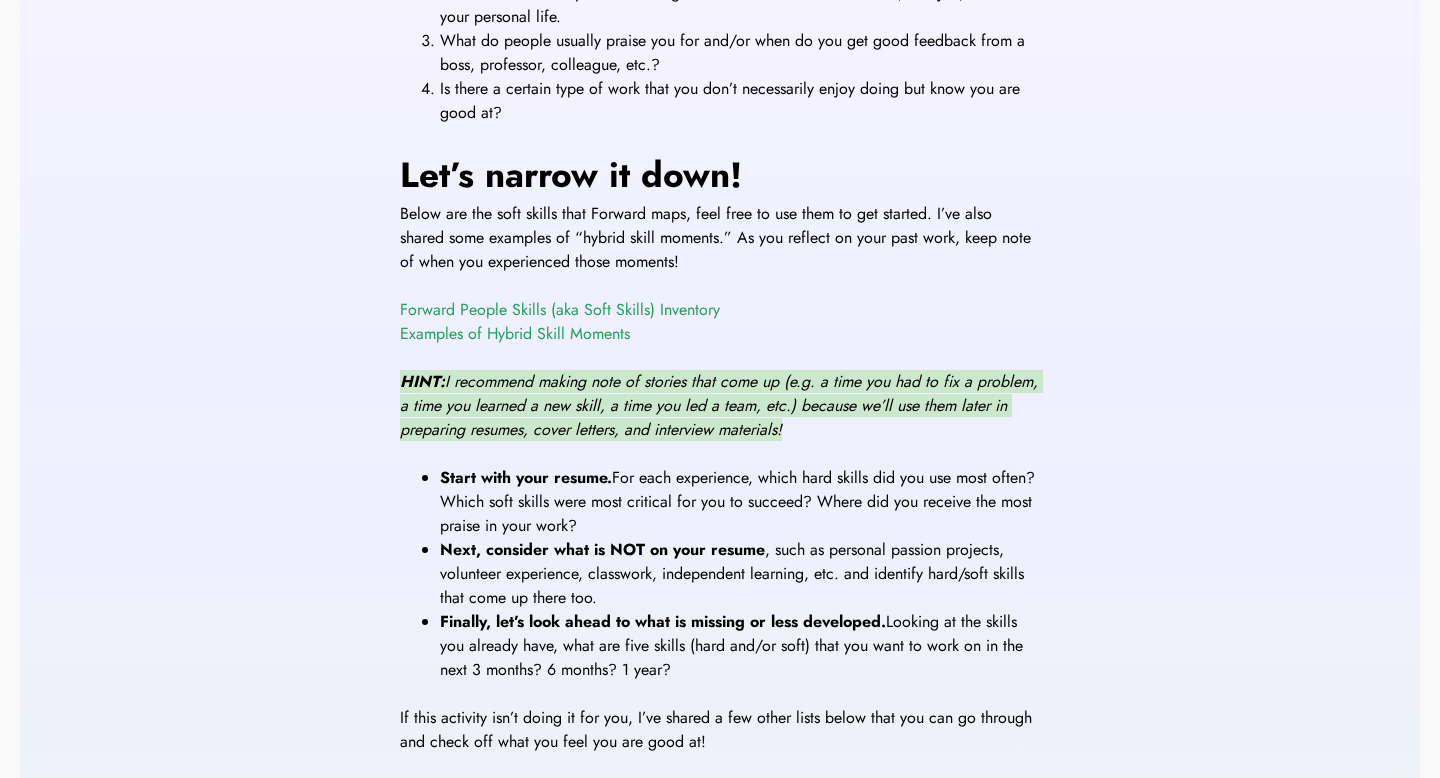 scroll, scrollTop: 720, scrollLeft: 0, axis: vertical 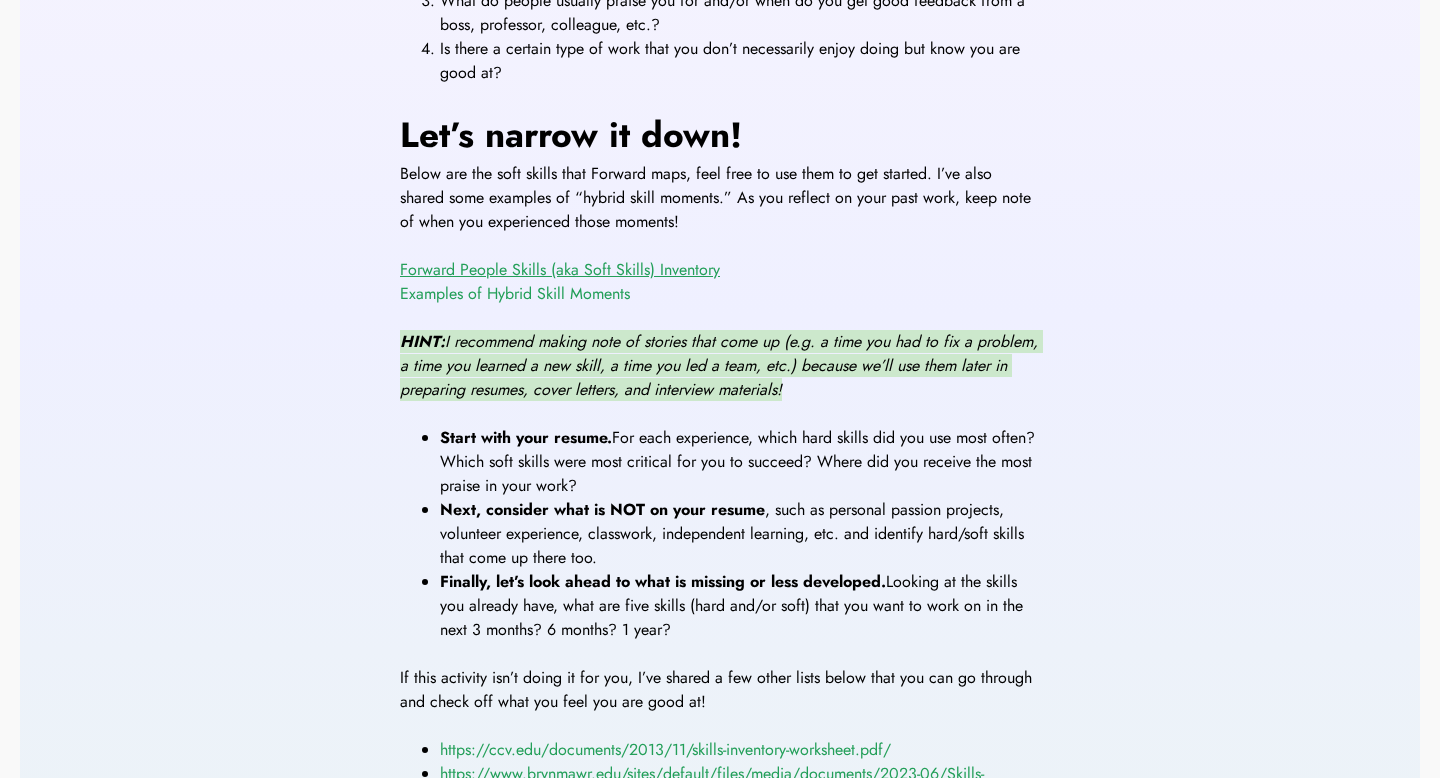 click on "Forward People Skills (aka Soft Skills) Inventory" at bounding box center [560, 269] 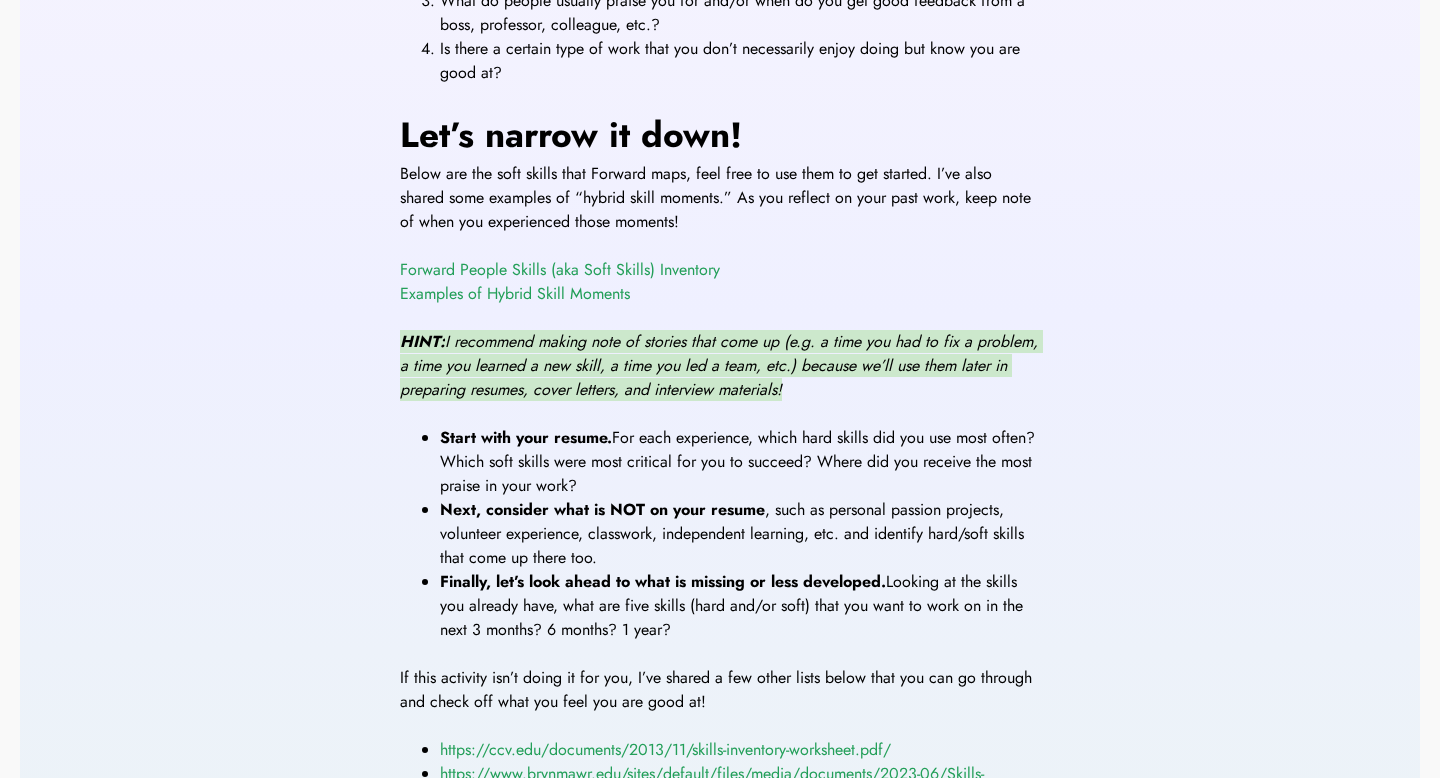 click on "I recommend making note of stories that come up (e.g. a time you had to fix a problem, a time you learned a new skill, a time you led a team, etc.) because we’ll use them later in preparing resumes, cover letters, and interview materials!" at bounding box center [721, 365] 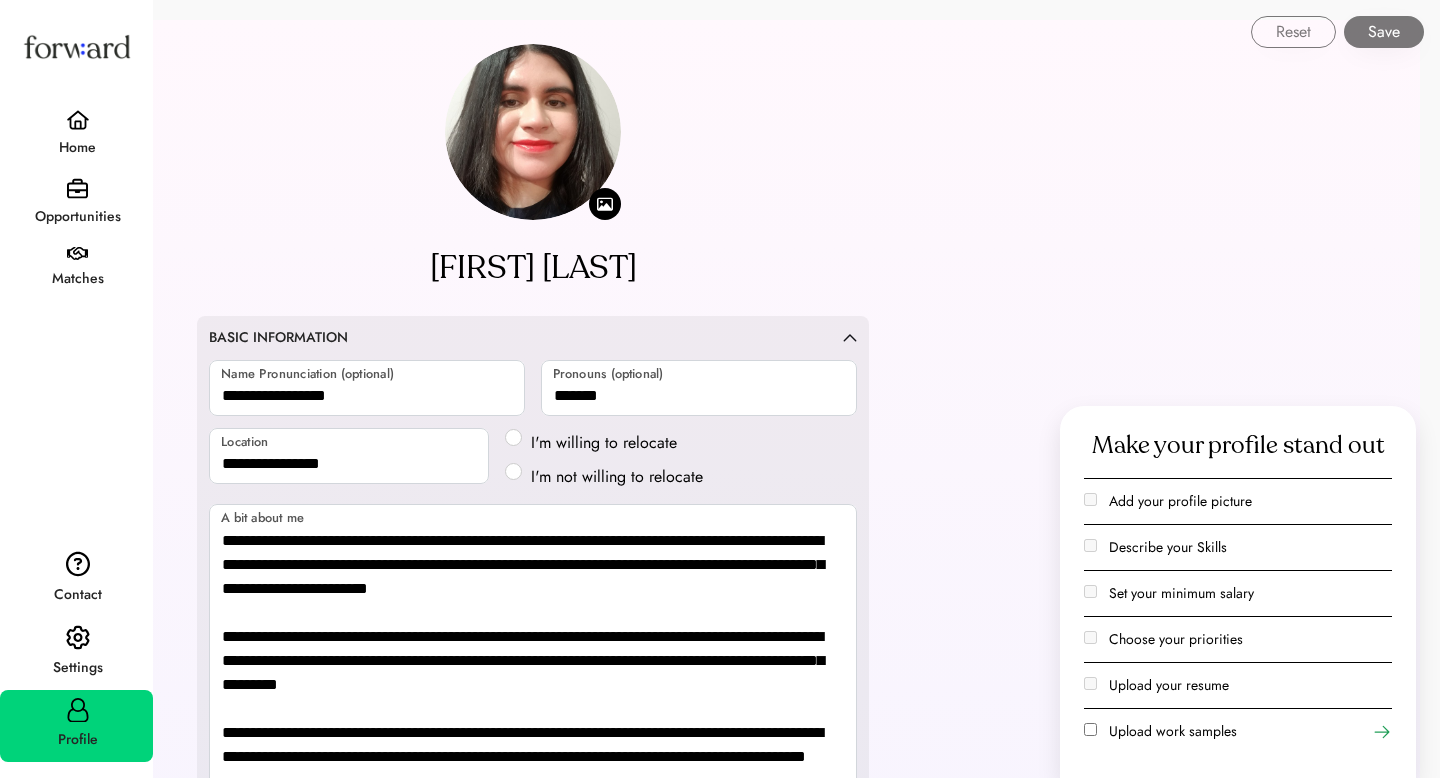 select on "*******" 